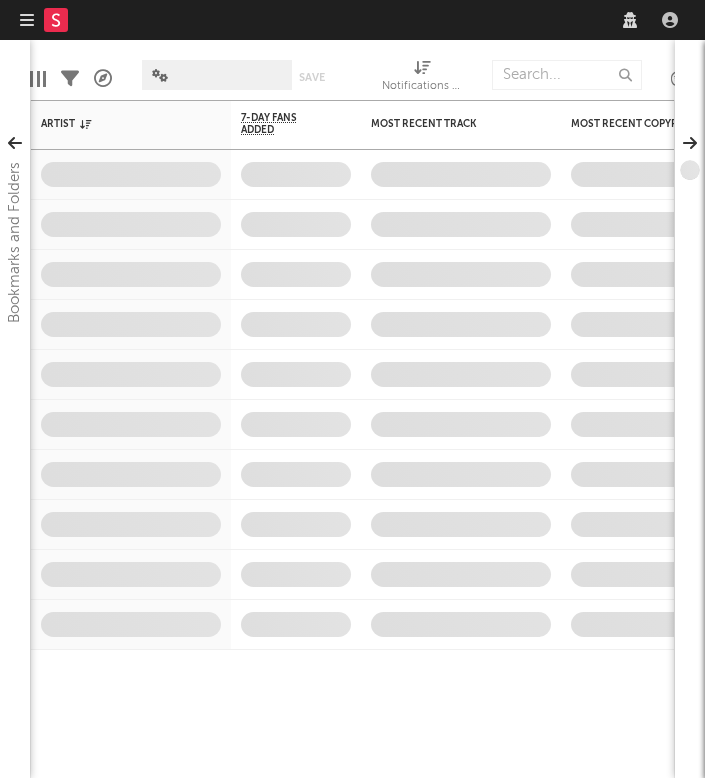 scroll, scrollTop: 0, scrollLeft: 0, axis: both 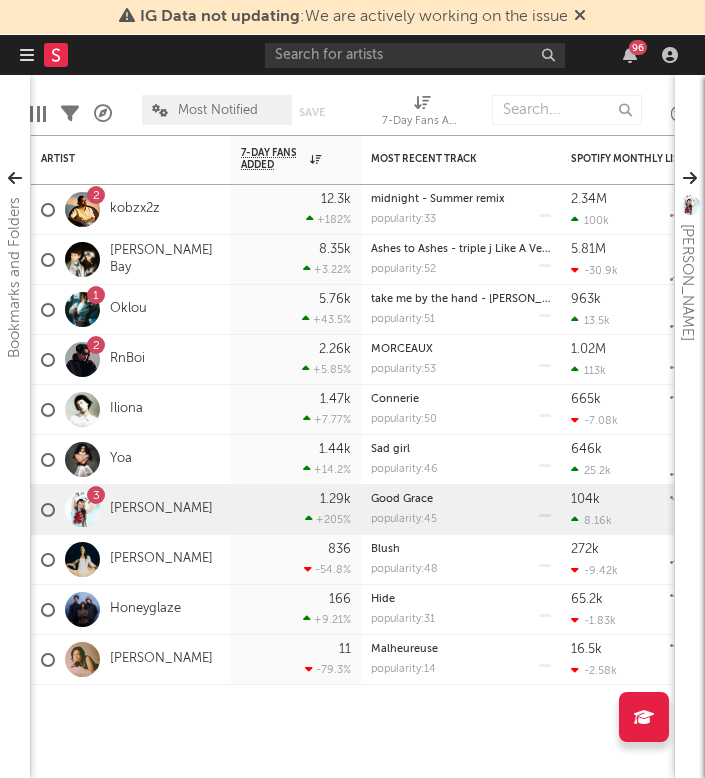click at bounding box center [27, 55] 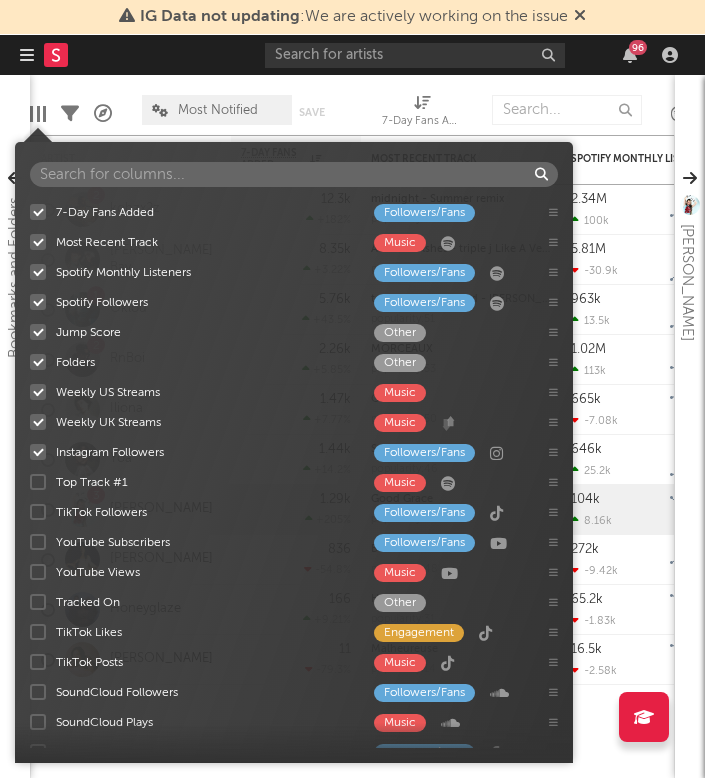 click at bounding box center [38, 114] 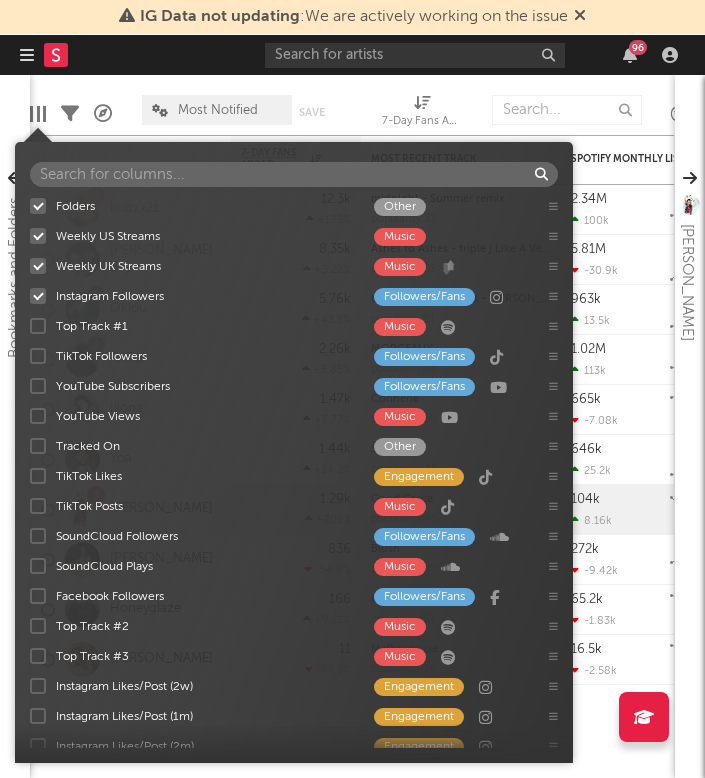 scroll, scrollTop: 157, scrollLeft: 0, axis: vertical 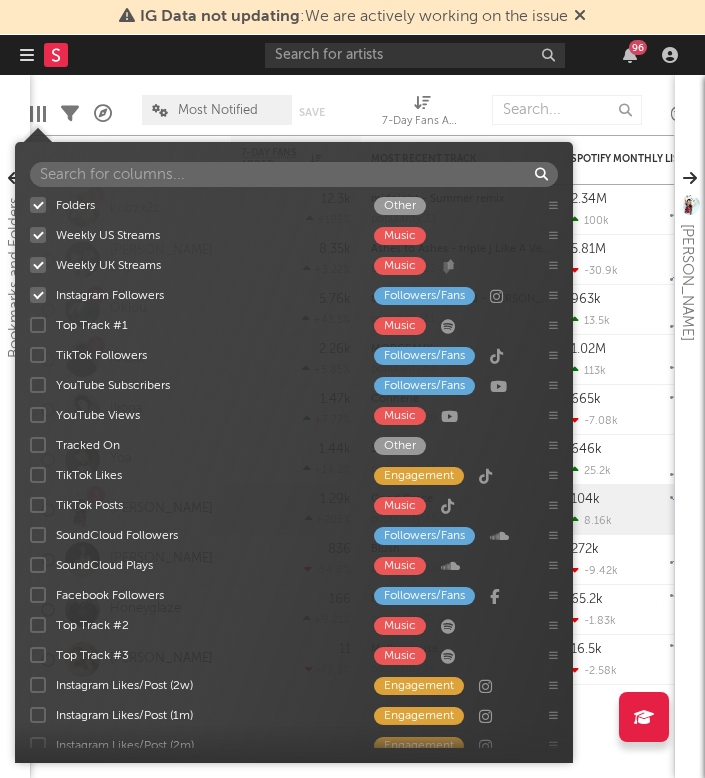 click on "Dashboard Discovery Assistant Charts Leads 96" at bounding box center [352, 55] 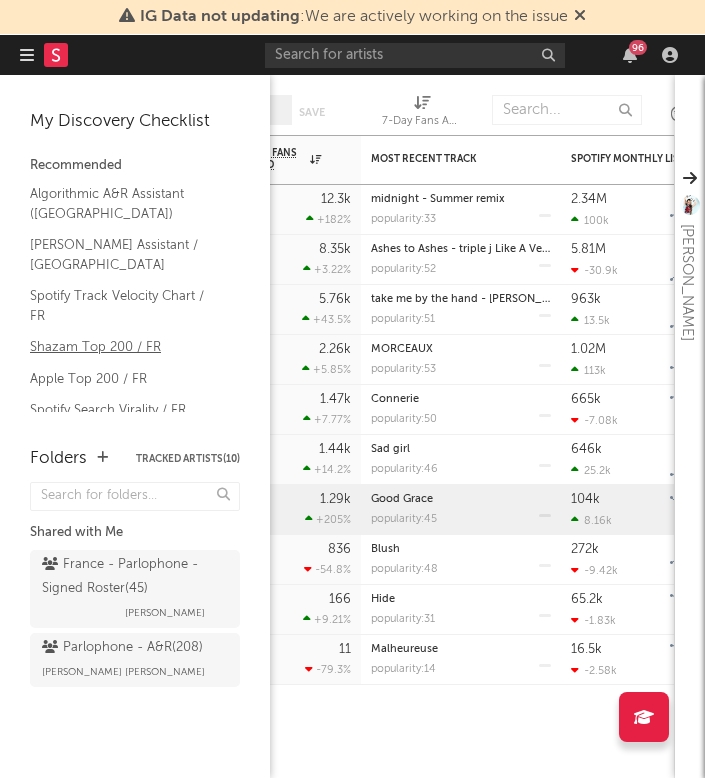 click on "Shazam Top 200 / FR" at bounding box center [125, 347] 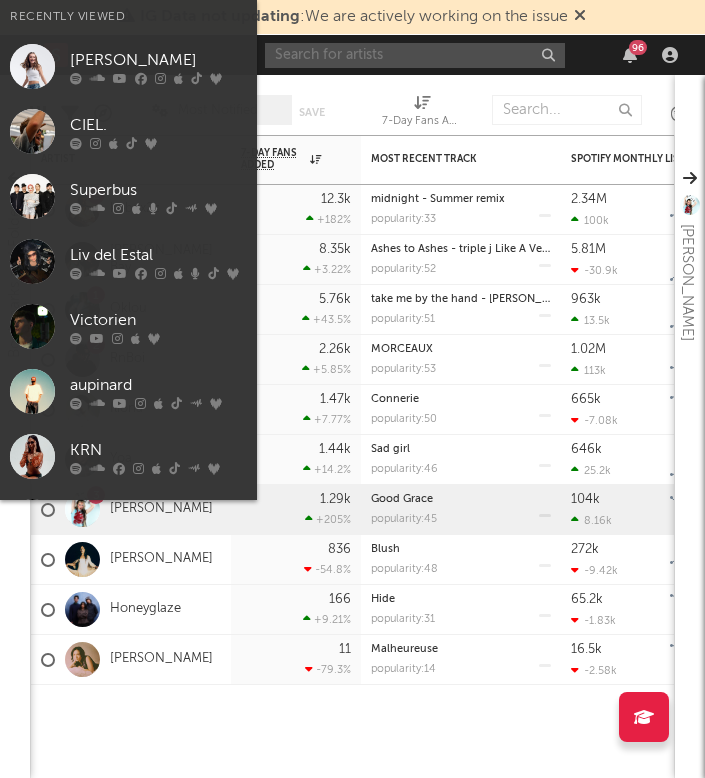 click at bounding box center [415, 55] 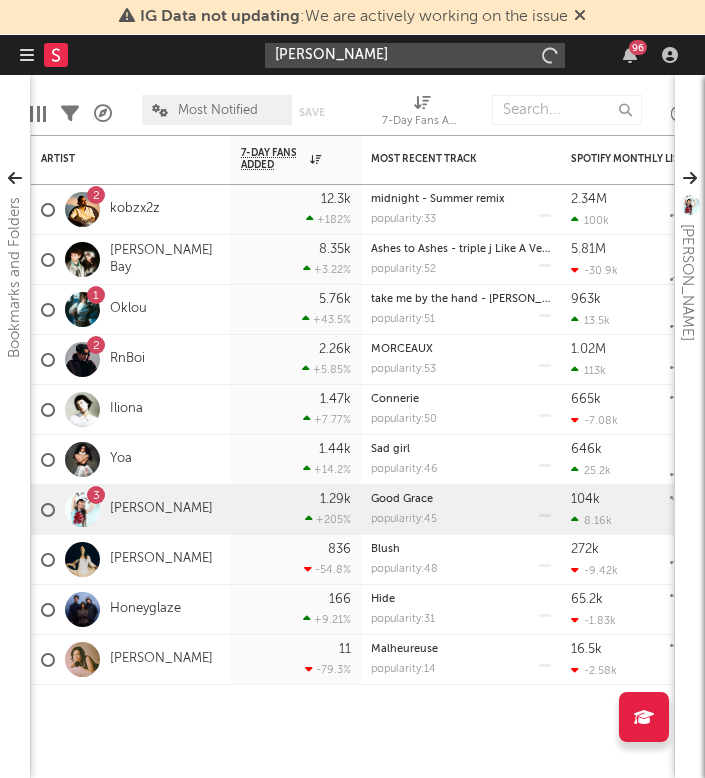 type on "Leslie medina" 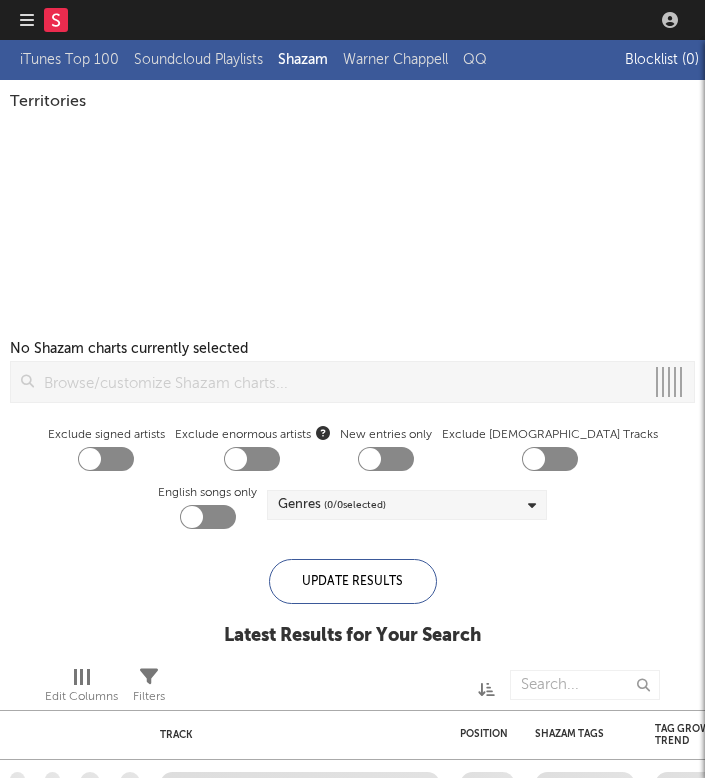 scroll, scrollTop: 0, scrollLeft: 0, axis: both 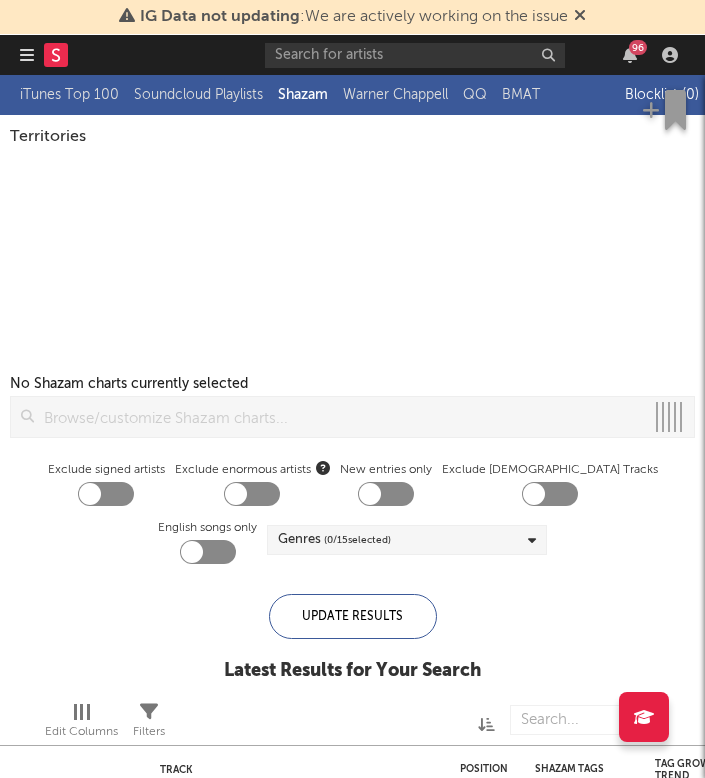 checkbox on "true" 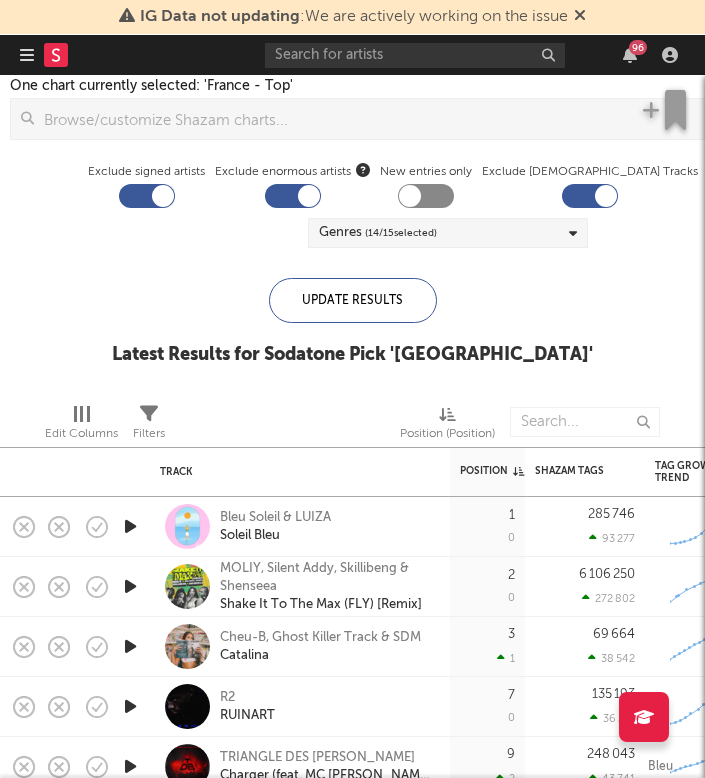 click at bounding box center (147, 196) 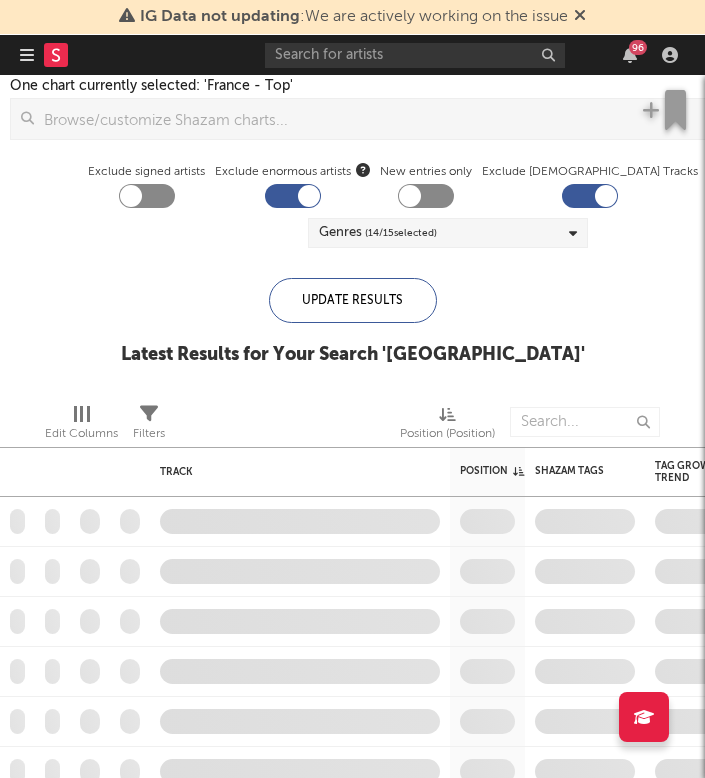 click at bounding box center [293, 196] 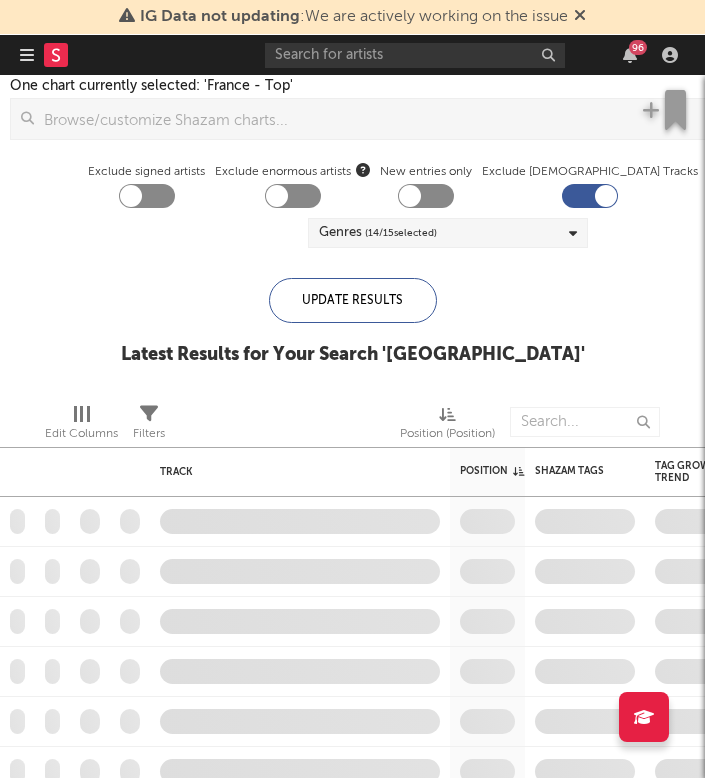 click on "Exclude 5+ Year Old Tracks" at bounding box center [590, 172] 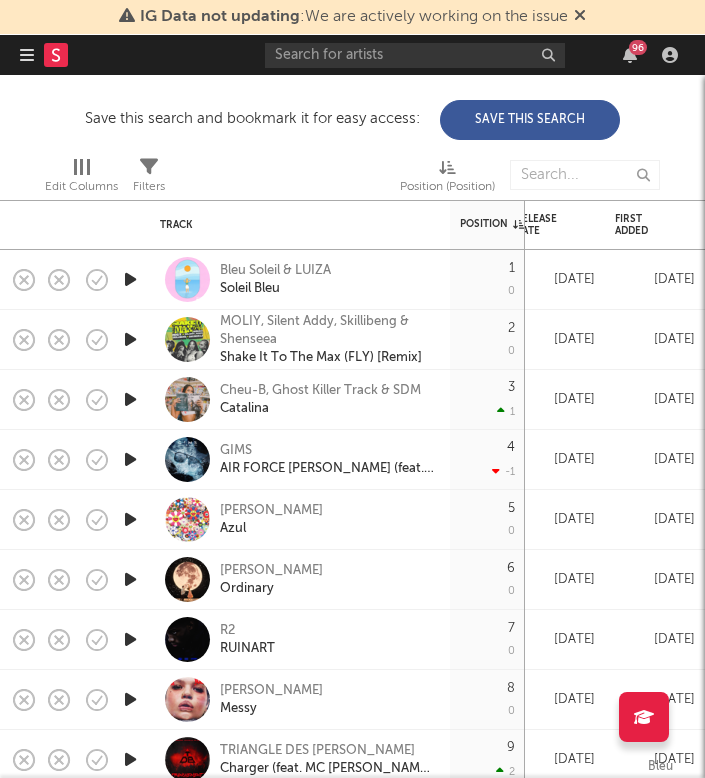 click at bounding box center (130, 399) 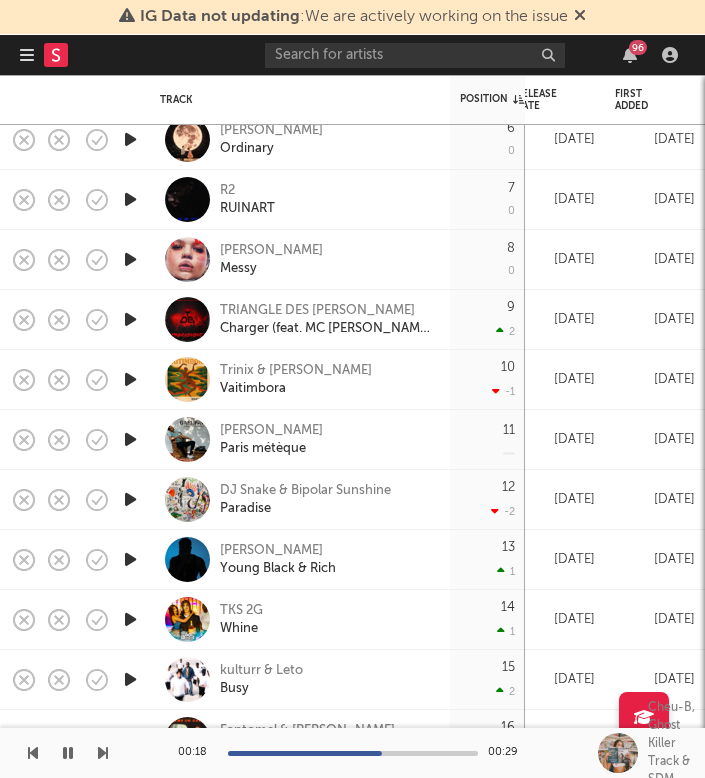 click at bounding box center (130, 439) 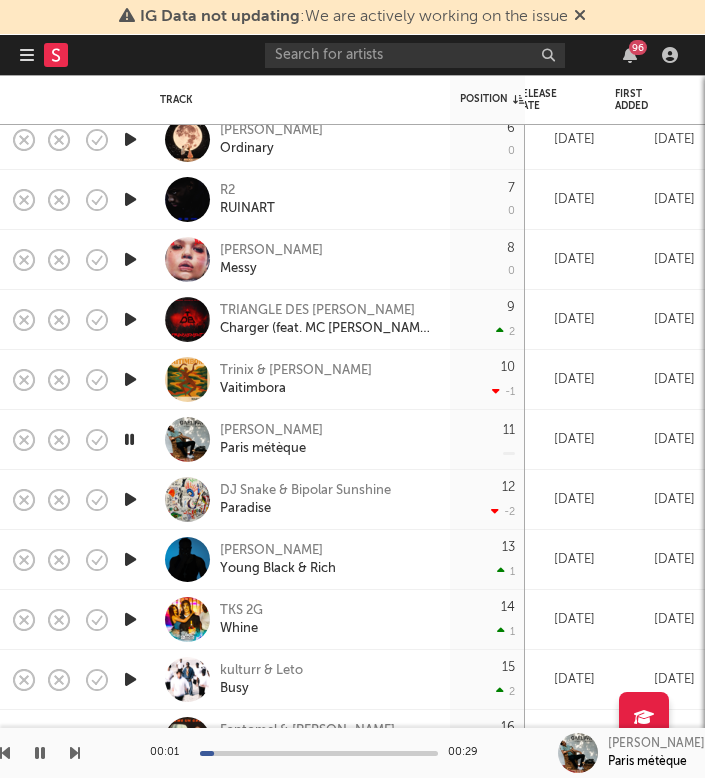 click at bounding box center [319, 753] 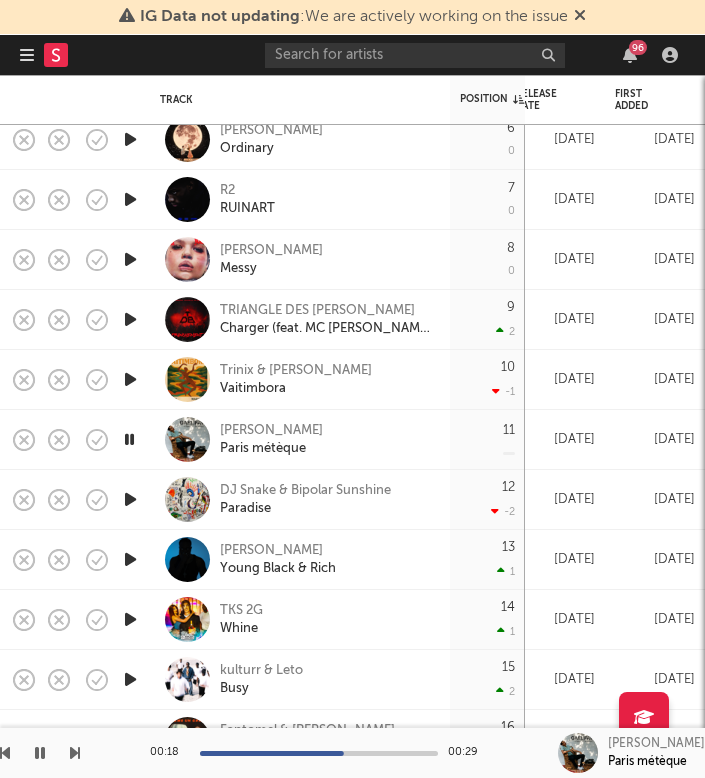 click at bounding box center (319, 753) 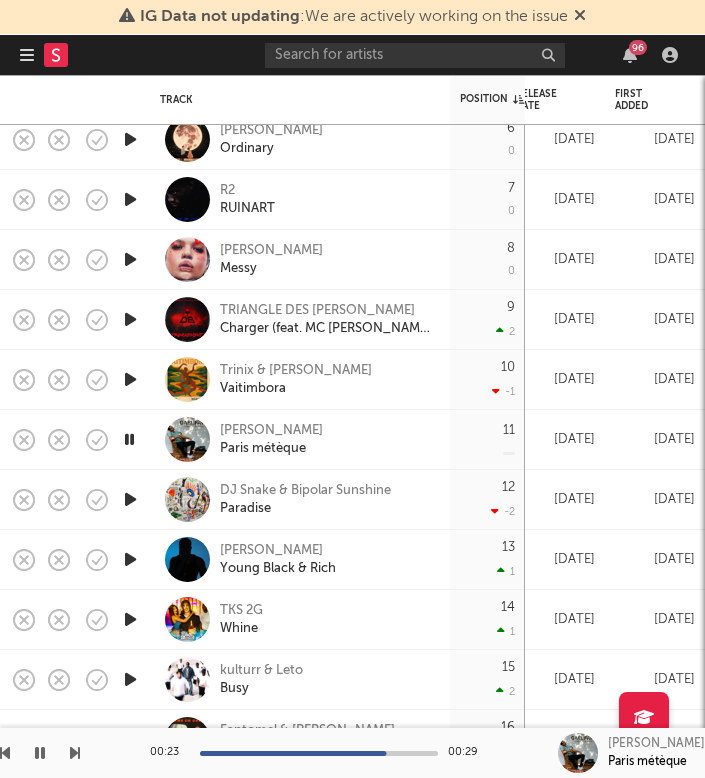 click at bounding box center [129, 439] 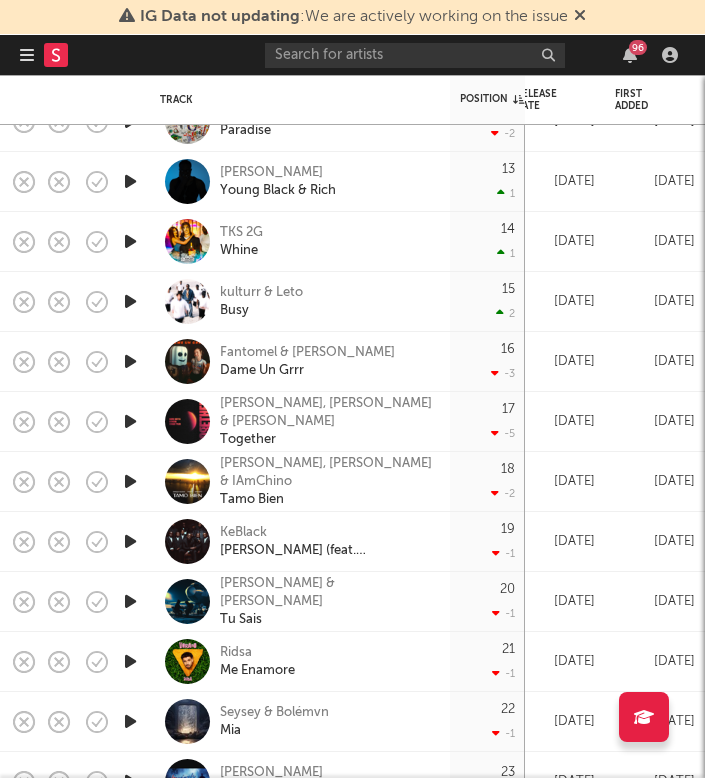 click at bounding box center [130, 421] 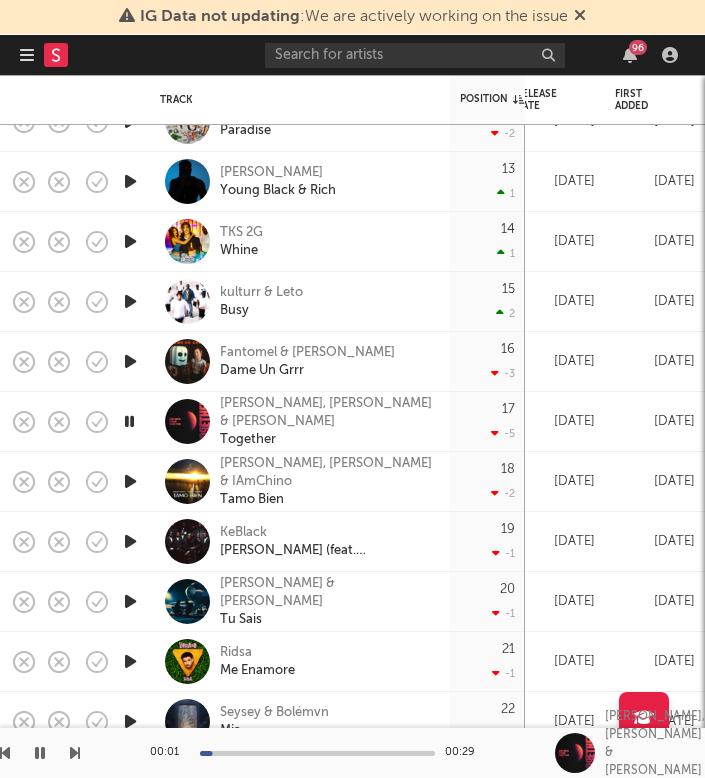 click at bounding box center [129, 421] 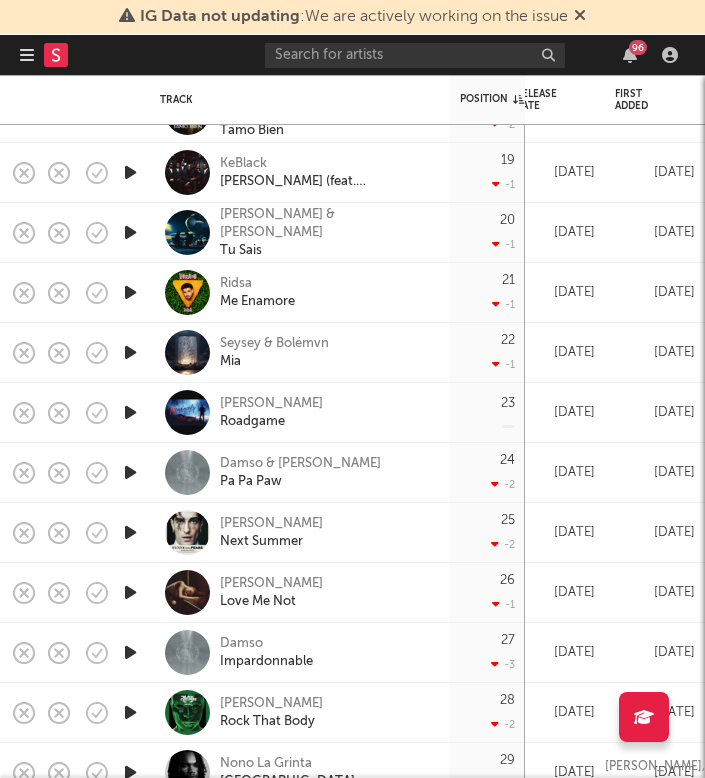 click at bounding box center (130, 412) 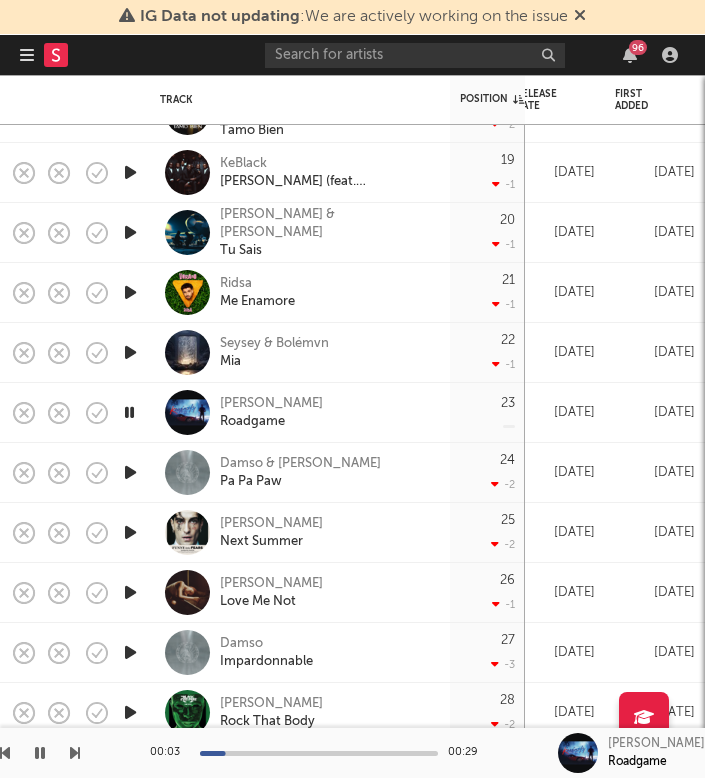 click at bounding box center (319, 753) 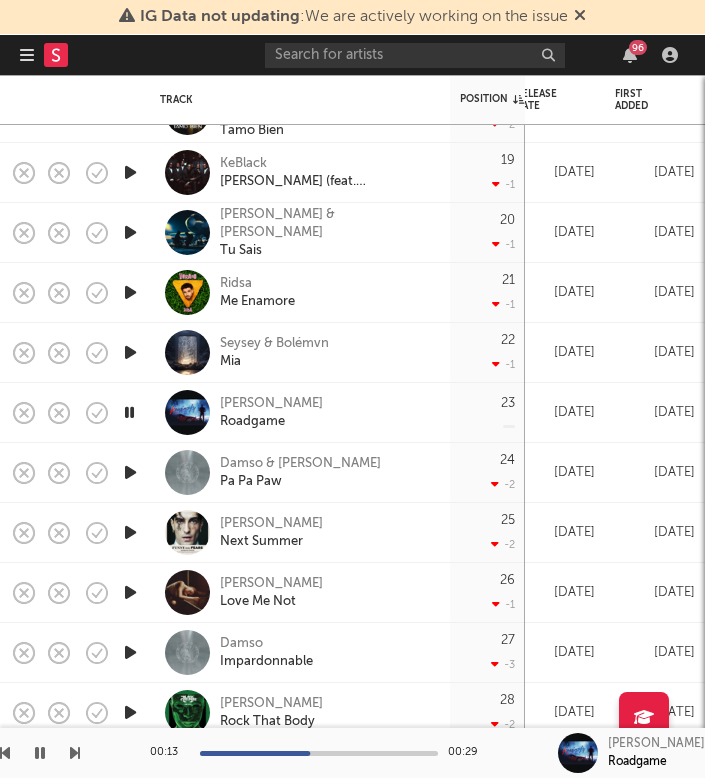 click at bounding box center (129, 412) 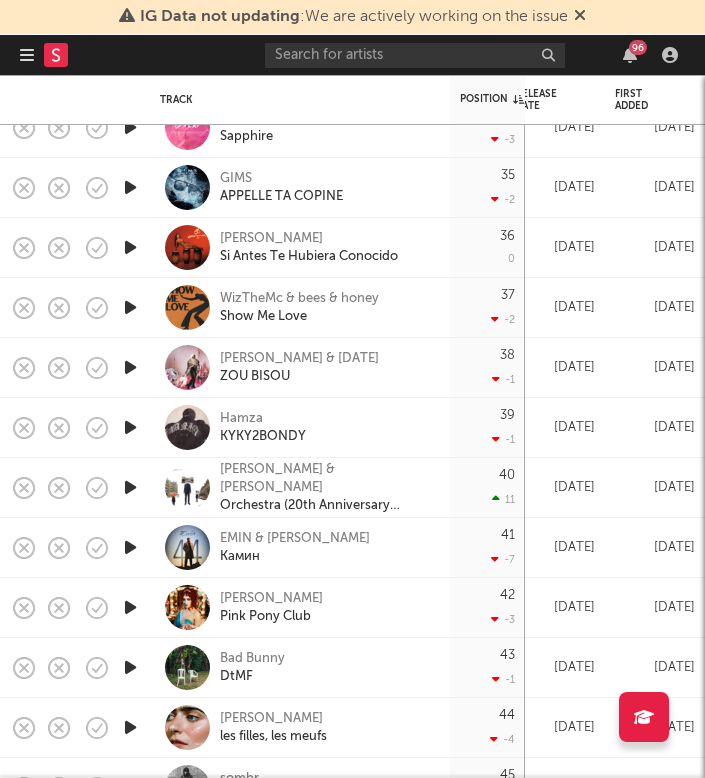 click at bounding box center [130, 487] 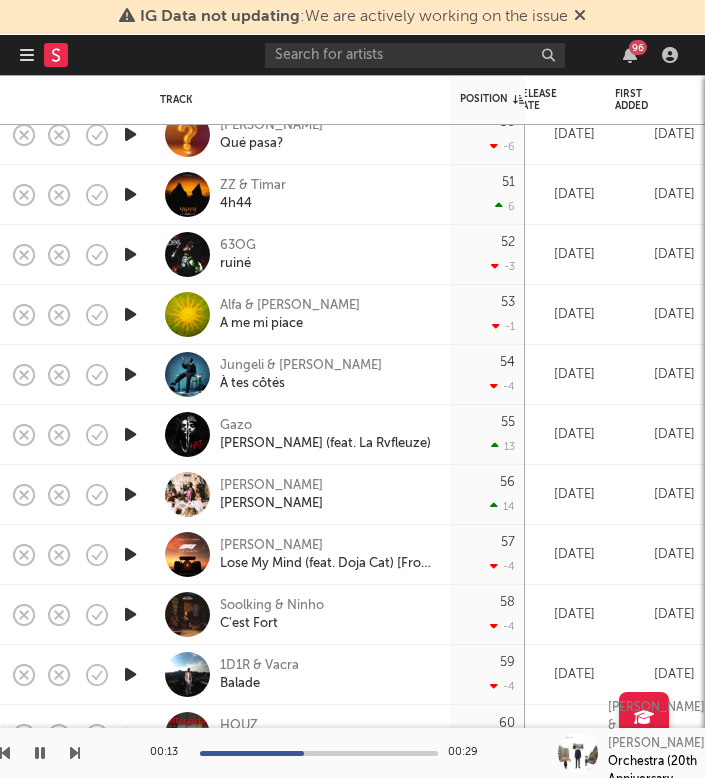 click at bounding box center [130, 434] 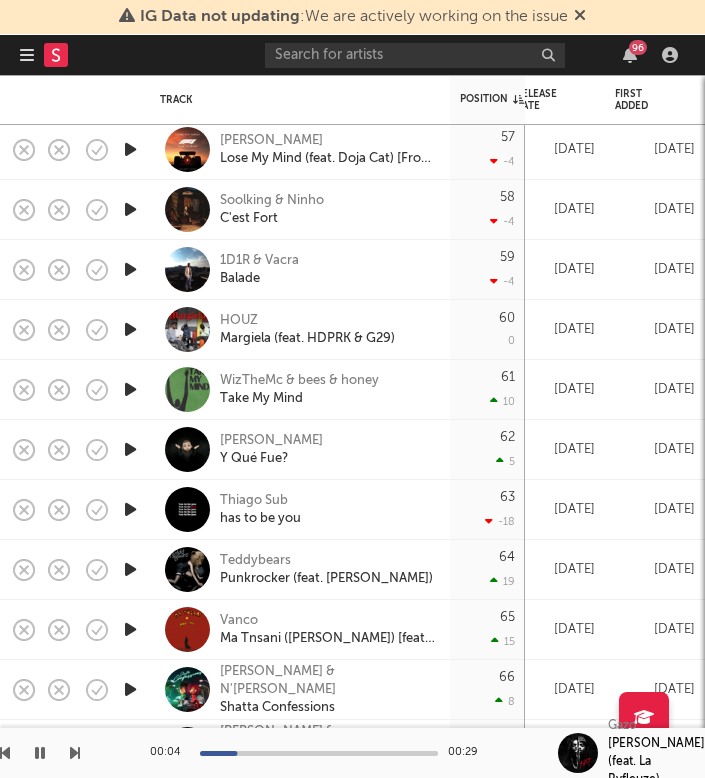 click at bounding box center [130, 389] 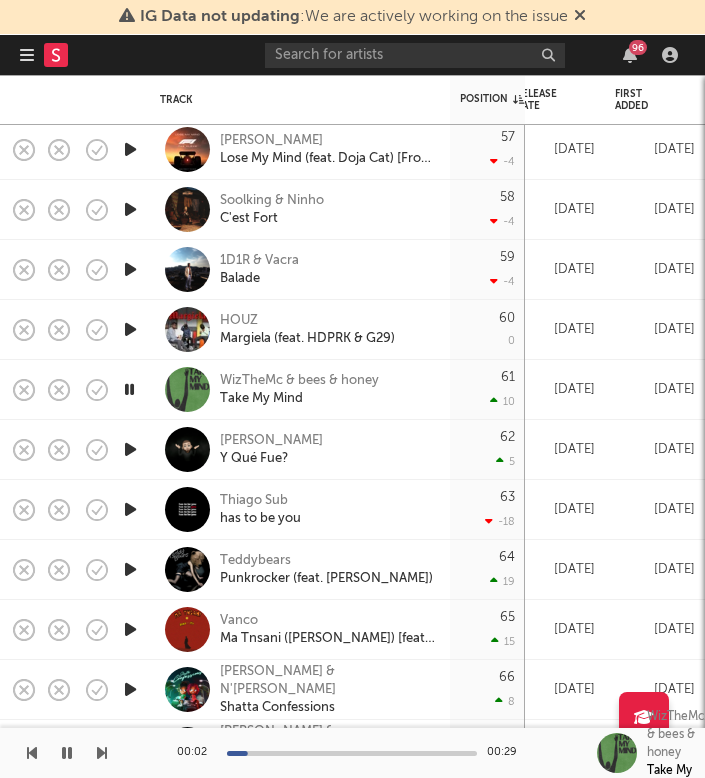 click at bounding box center (130, 329) 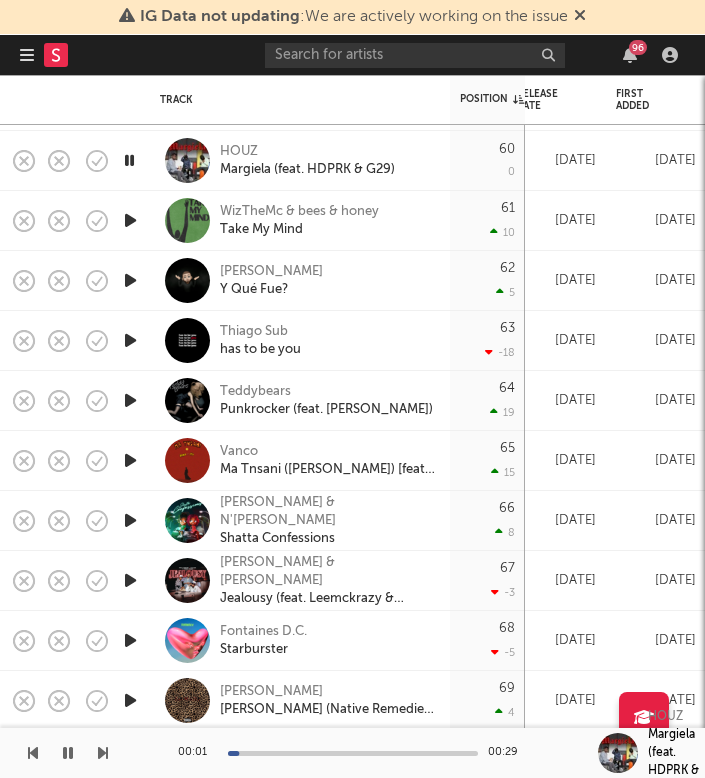 click at bounding box center [130, 400] 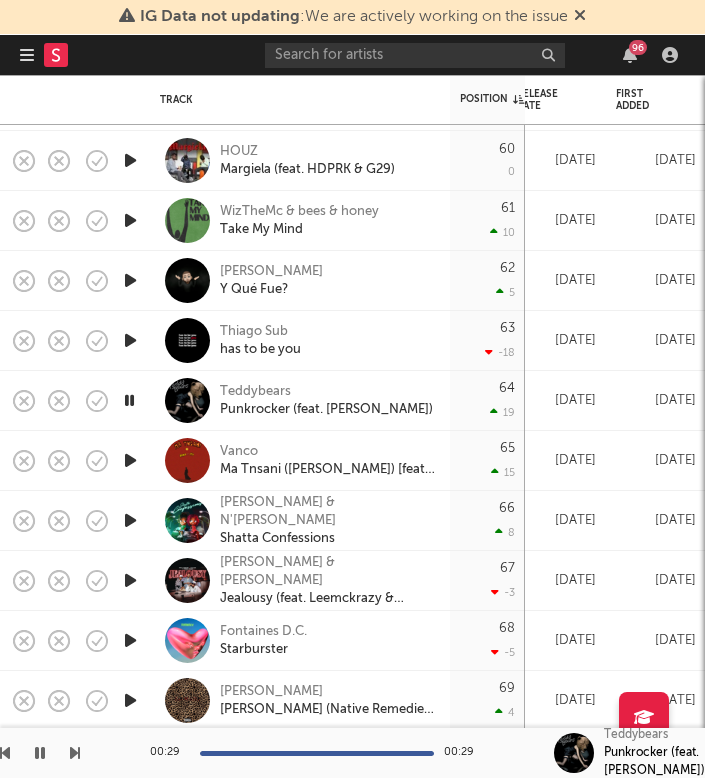 click at bounding box center [130, 520] 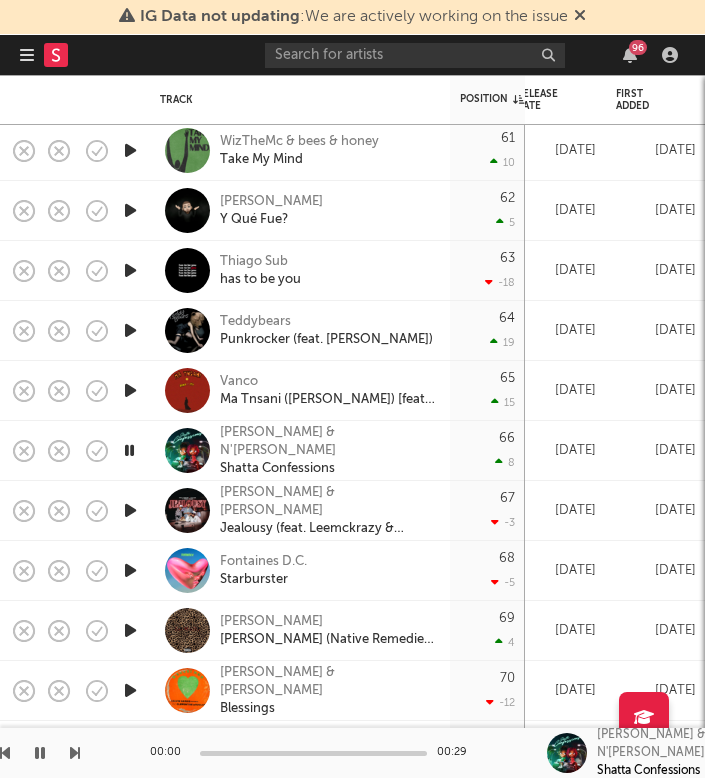 click at bounding box center [130, 570] 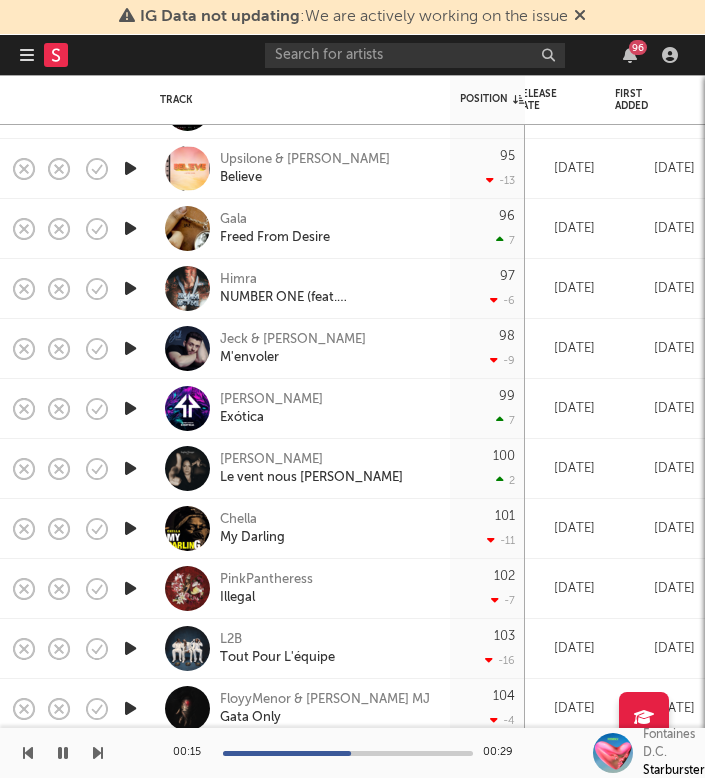 click at bounding box center [130, 468] 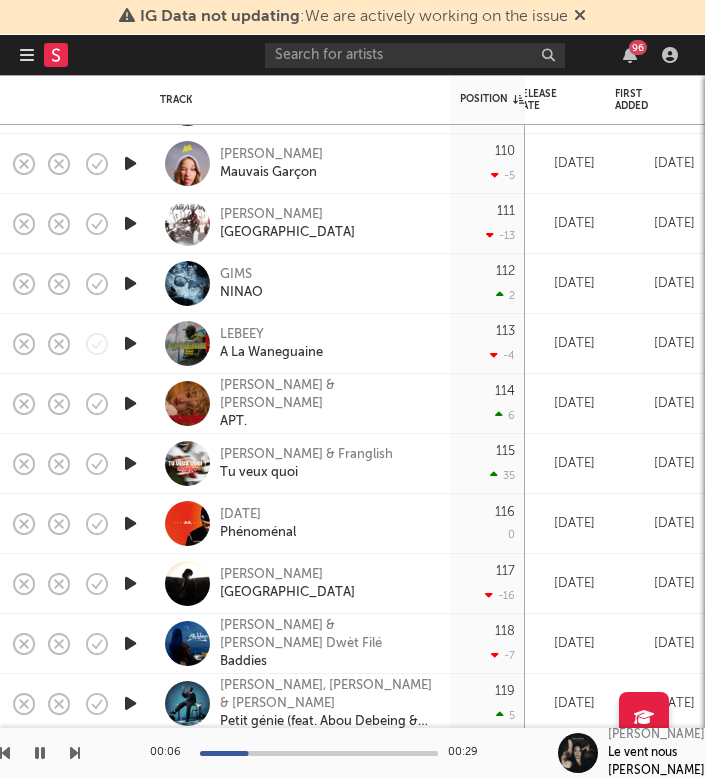 click at bounding box center [130, 523] 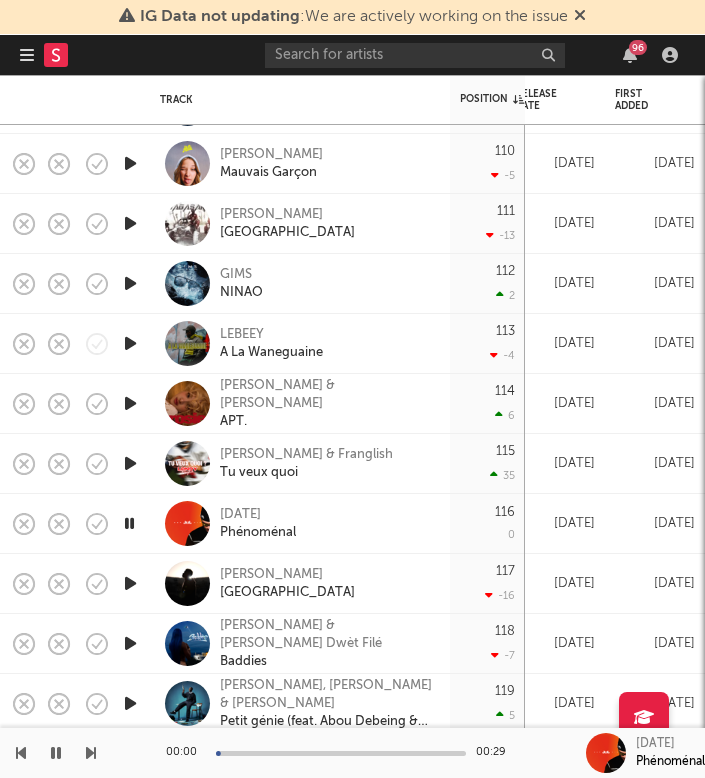 click at bounding box center (27, 55) 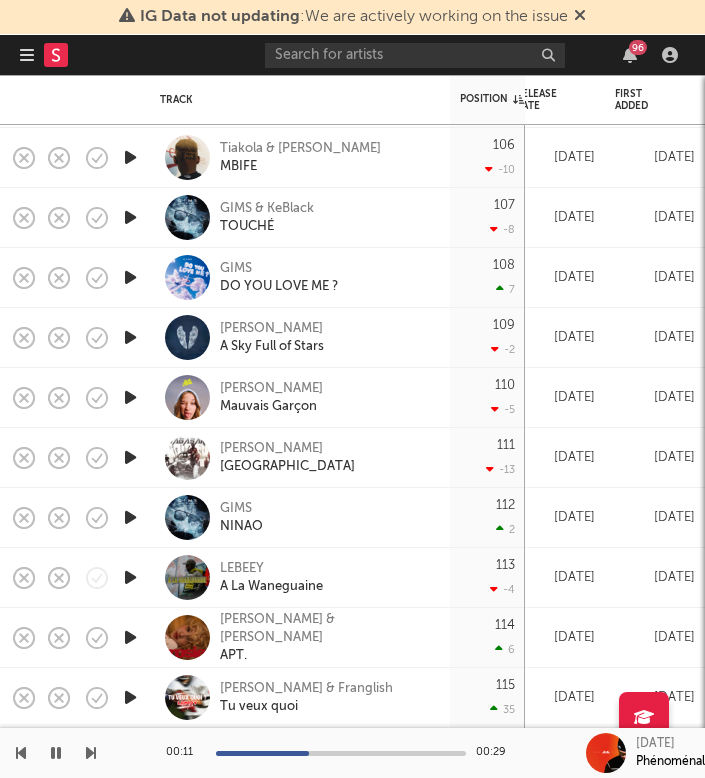 click at bounding box center [27, 55] 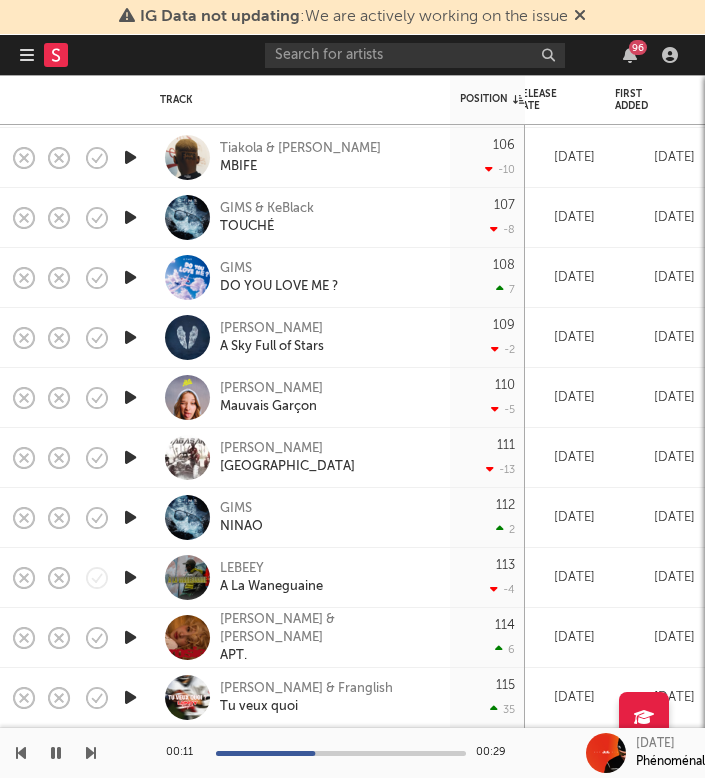 click on "Dashboard Discovery Assistant Charts Leads 96" at bounding box center (352, 55) 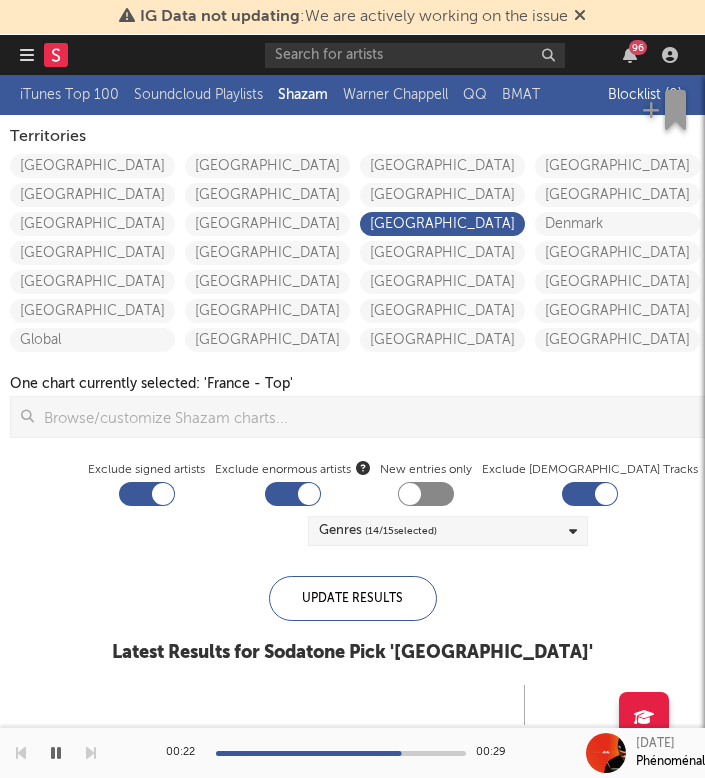 checkbox on "true" 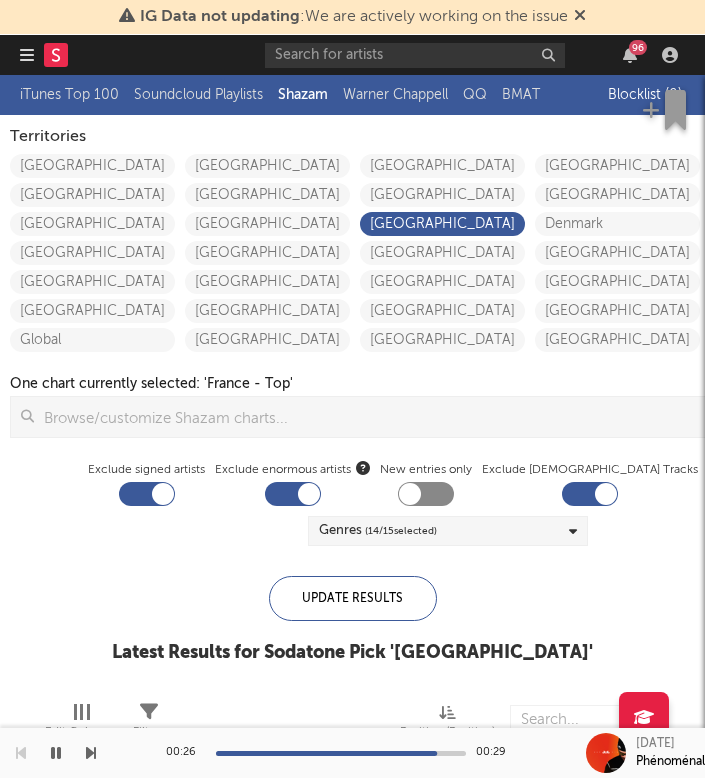 click 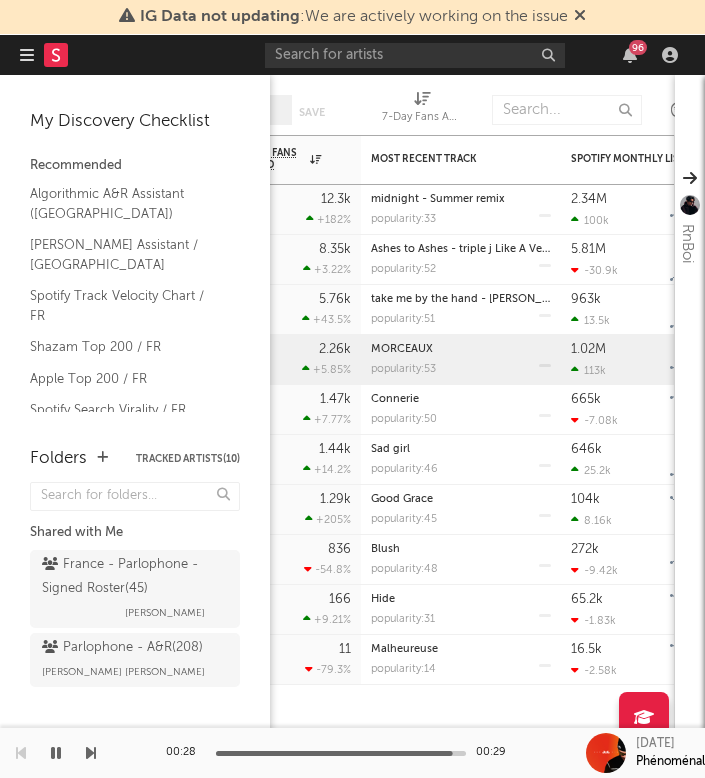 click on "My Discovery Checklist Recommended Algorithmic A&R Assistant (France) Nielsen Assistant / France Spotify Track Velocity Chart / FR Shazam Top 200 / FR Apple Top 200 / FR Spotify Search Virality / FR Recommended For You TikTok Videos Assistant / France TikTok Sounds Assistant / France" at bounding box center [135, 251] 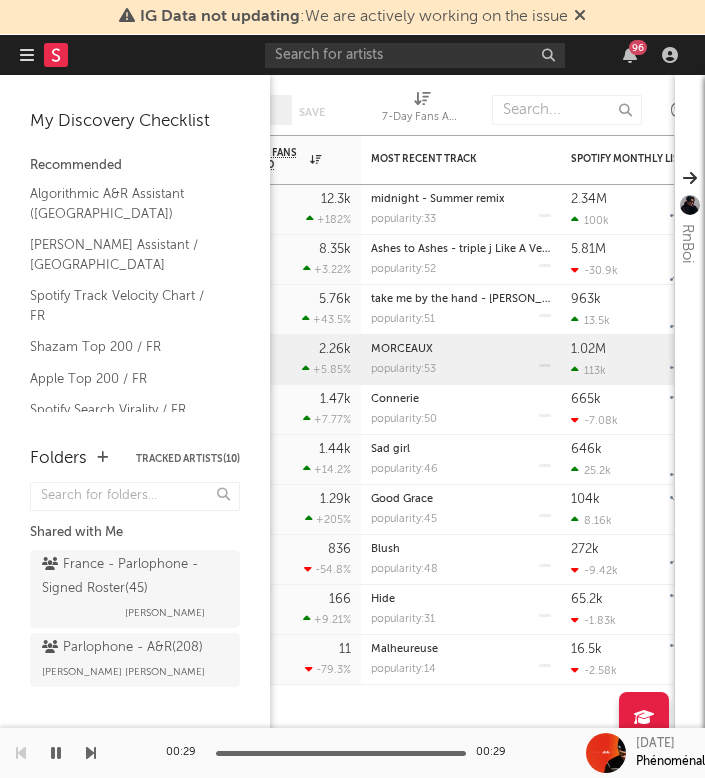 scroll, scrollTop: 107, scrollLeft: 0, axis: vertical 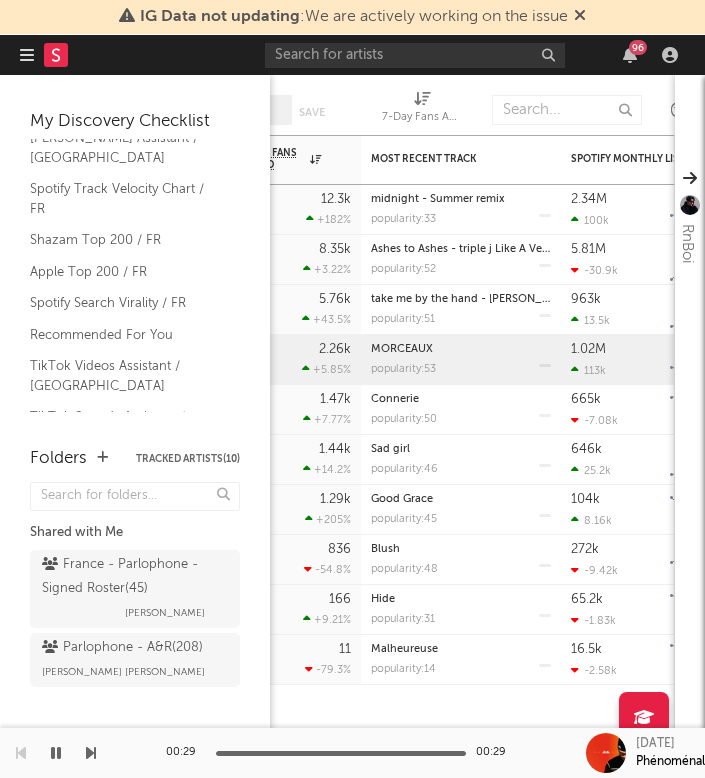 click on "TikTok Sounds Assistant / [GEOGRAPHIC_DATA]" at bounding box center (125, 426) 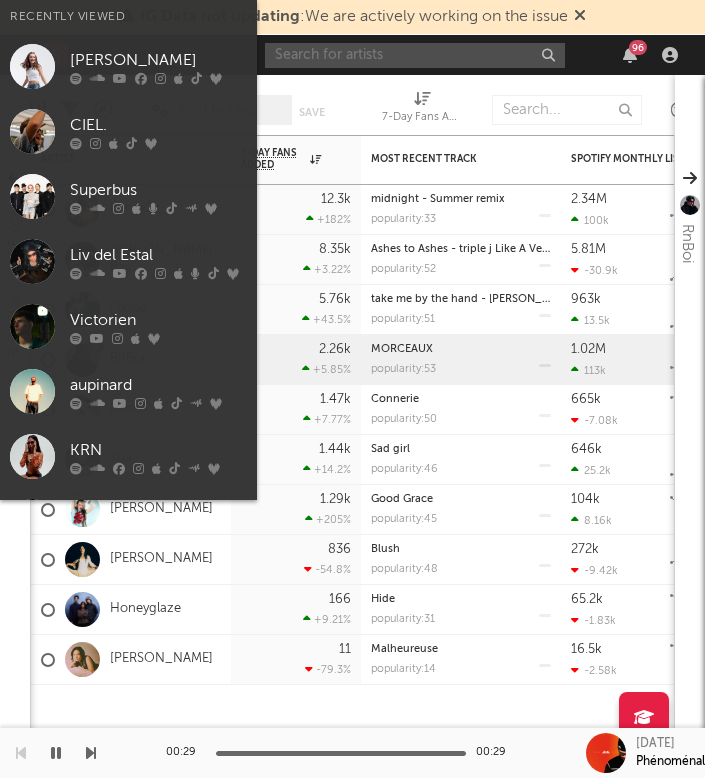 click at bounding box center [415, 55] 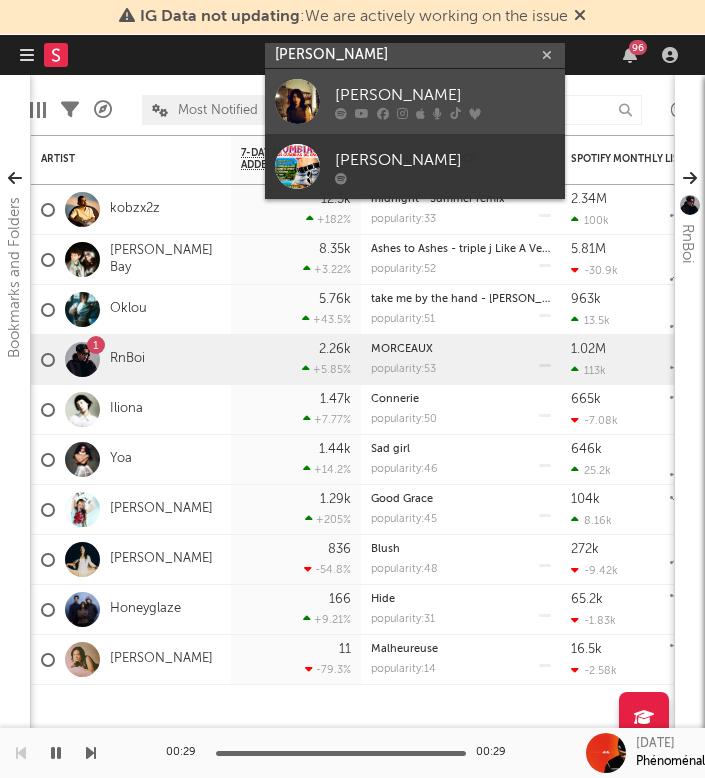 type on "leslie medina" 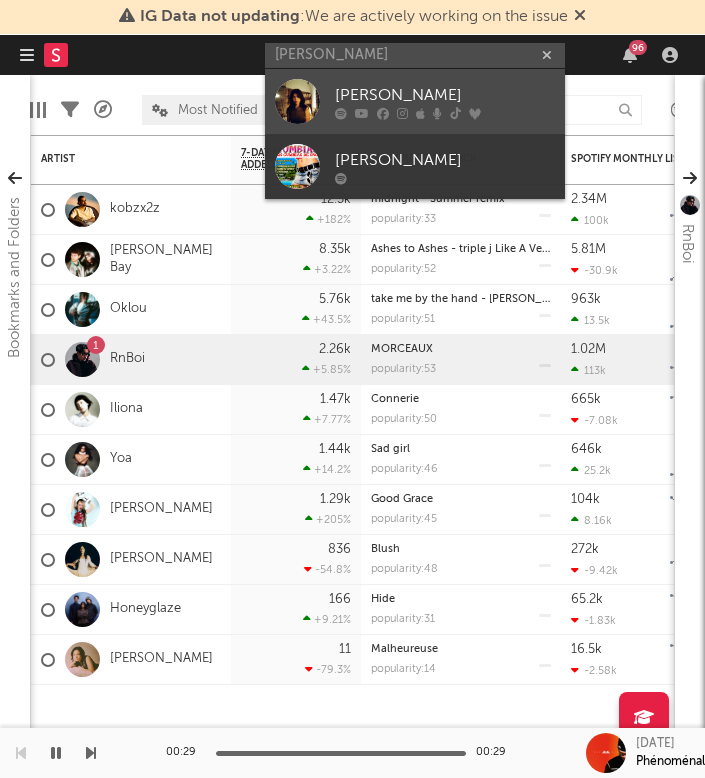 click on "[PERSON_NAME]" at bounding box center (445, 95) 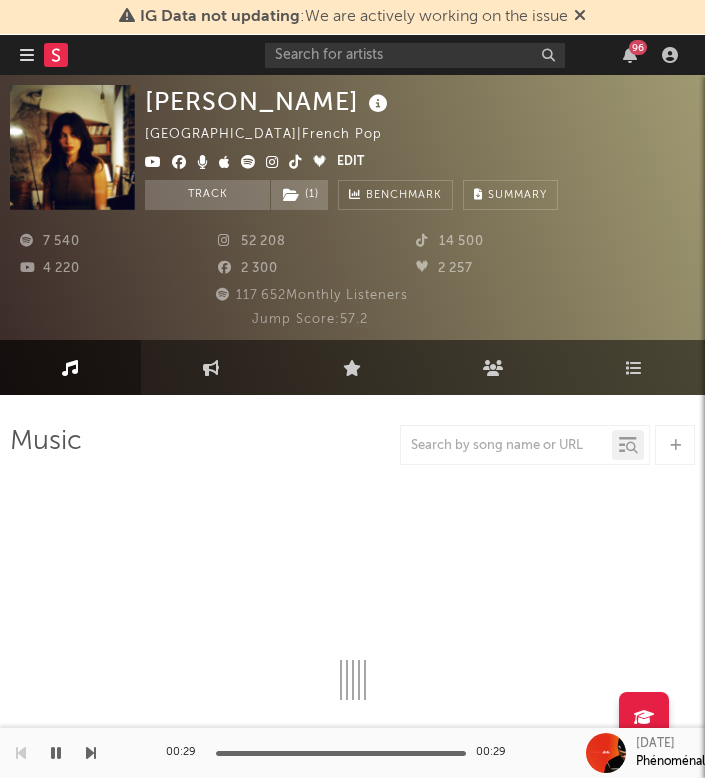 select on "6m" 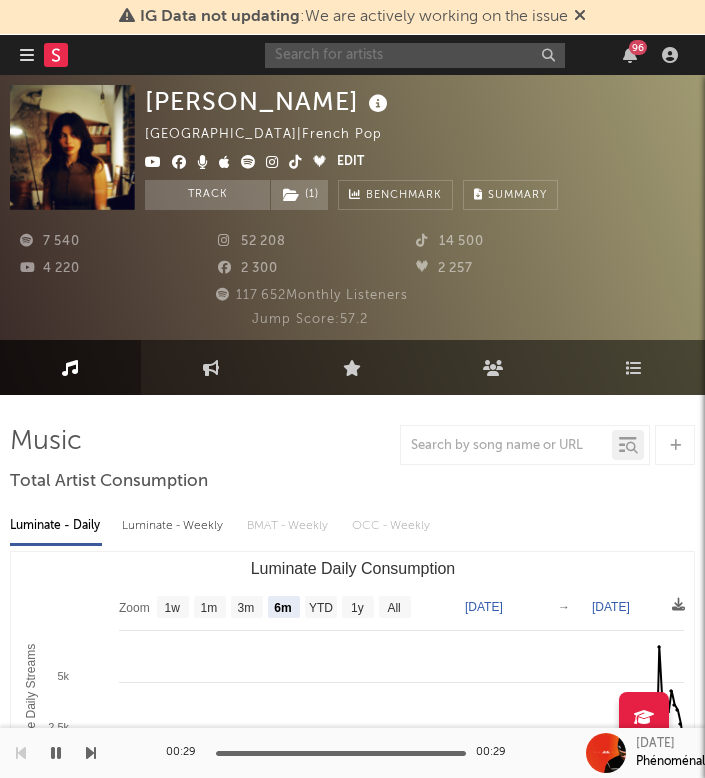 click at bounding box center (415, 55) 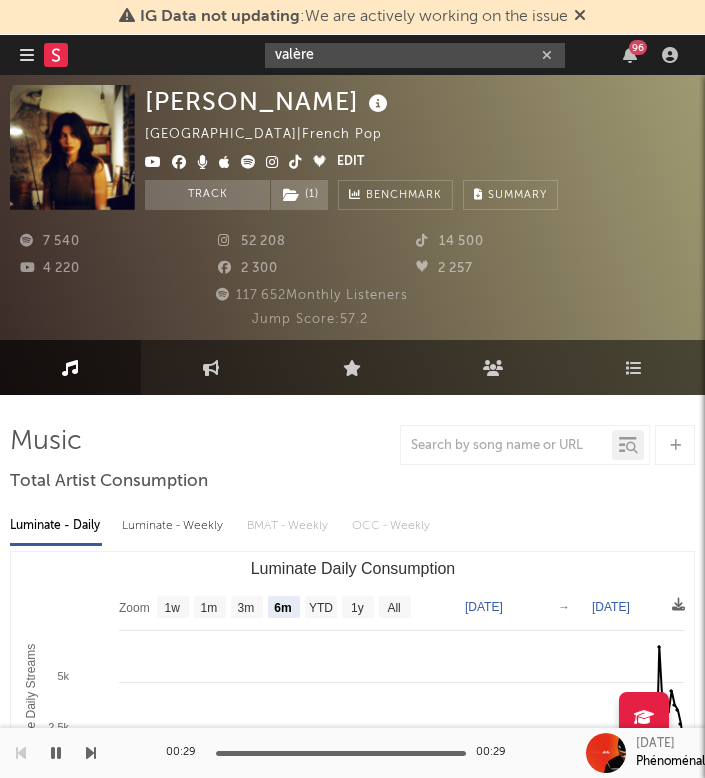 type on "valère" 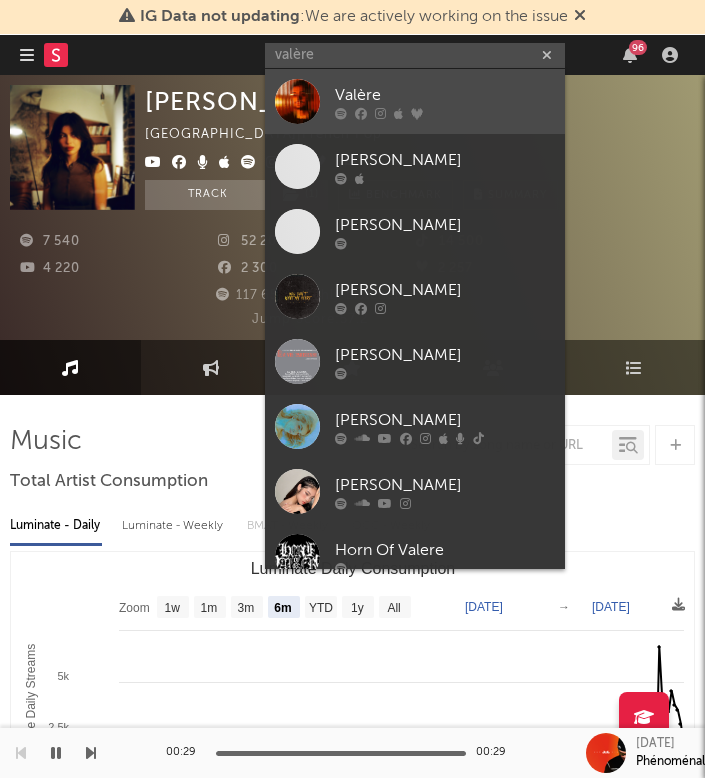click on "Valère" at bounding box center [415, 101] 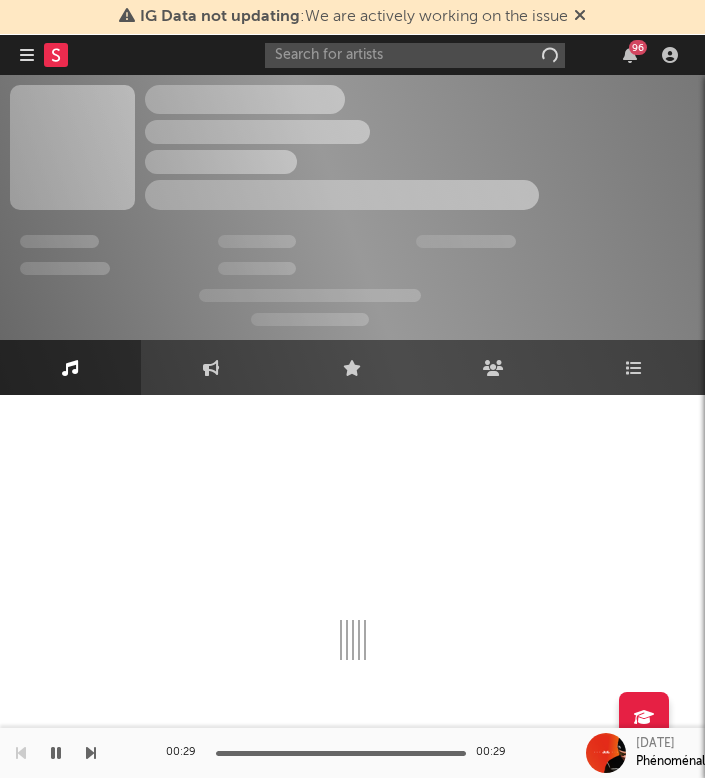 scroll, scrollTop: 0, scrollLeft: 0, axis: both 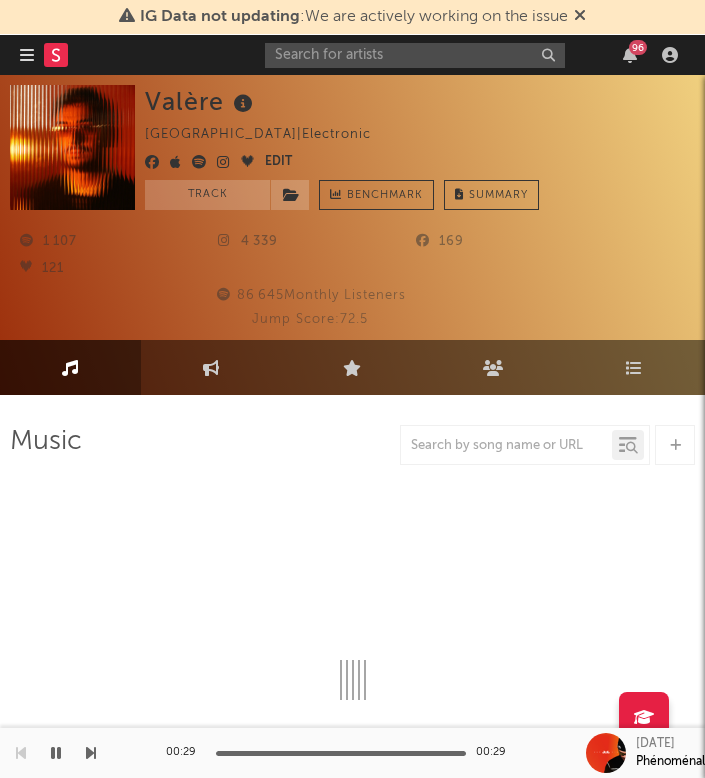 select on "6m" 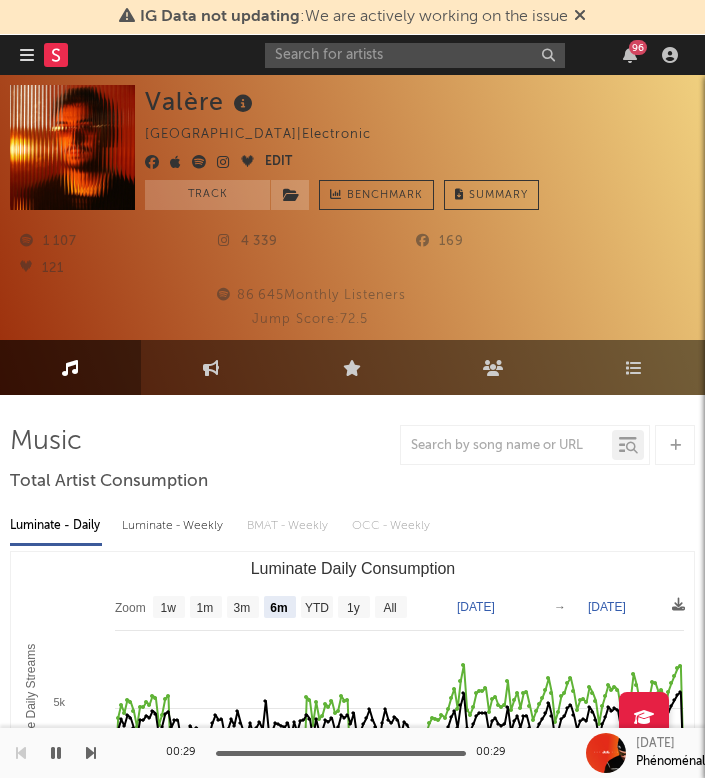 scroll, scrollTop: 0, scrollLeft: 0, axis: both 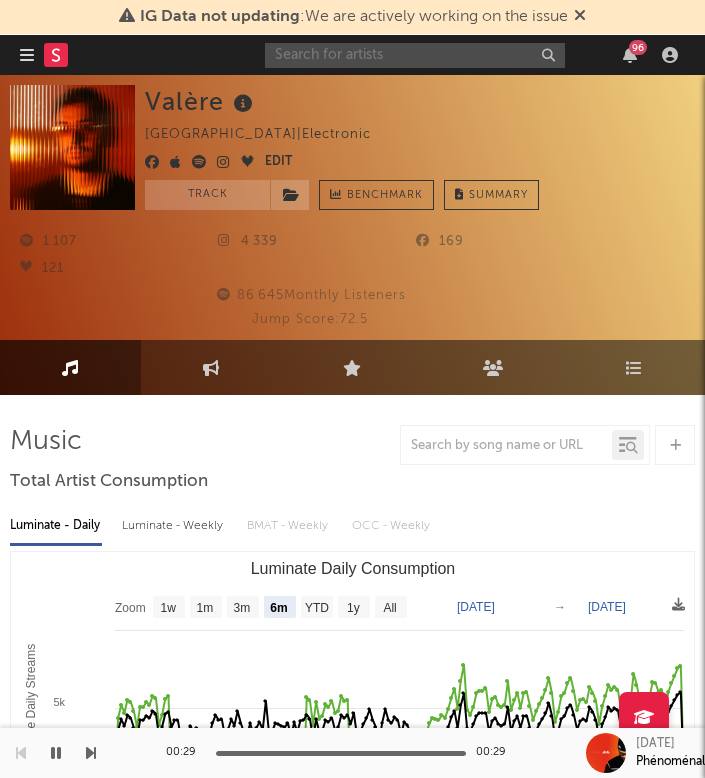 click at bounding box center (415, 55) 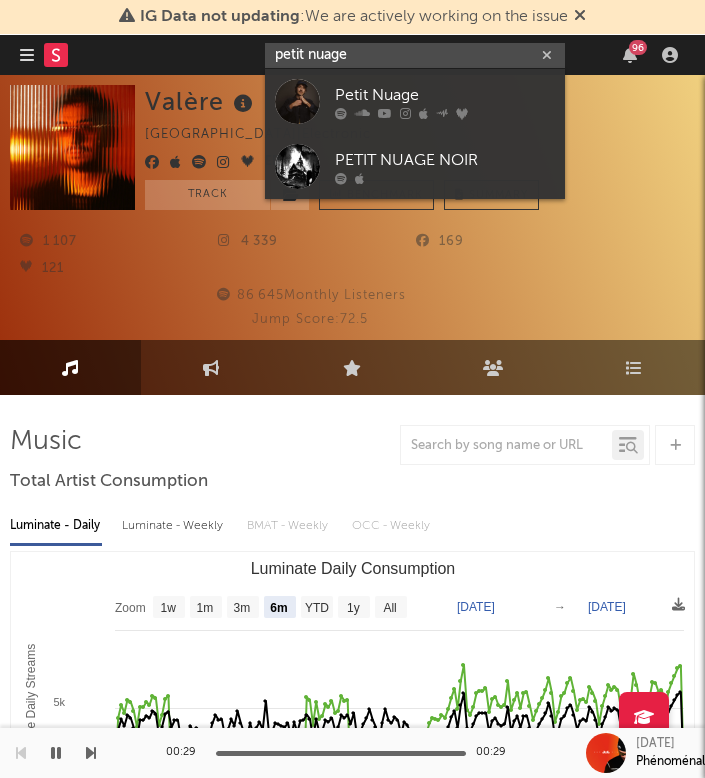type on "petit nuage" 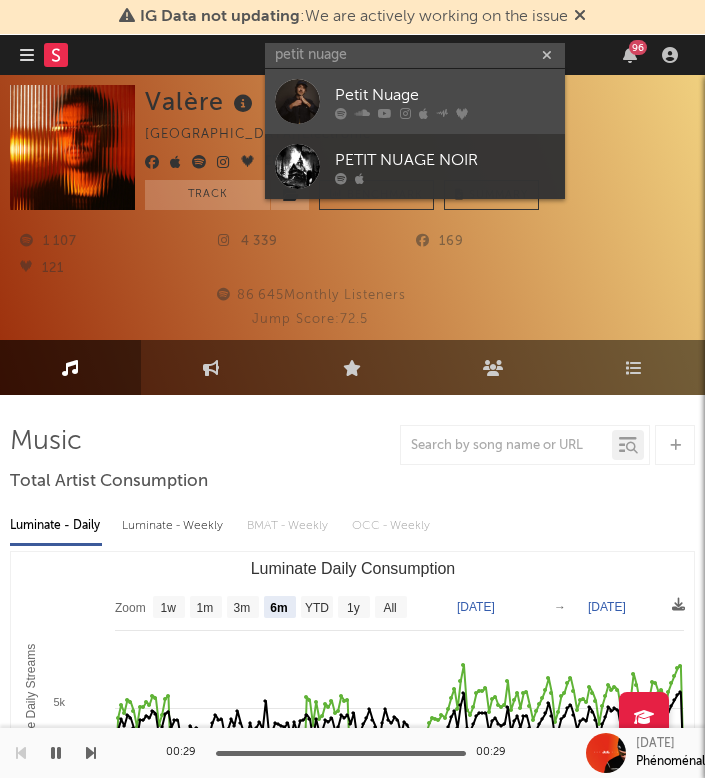 drag, startPoint x: 397, startPoint y: 57, endPoint x: 301, endPoint y: 95, distance: 103.24728 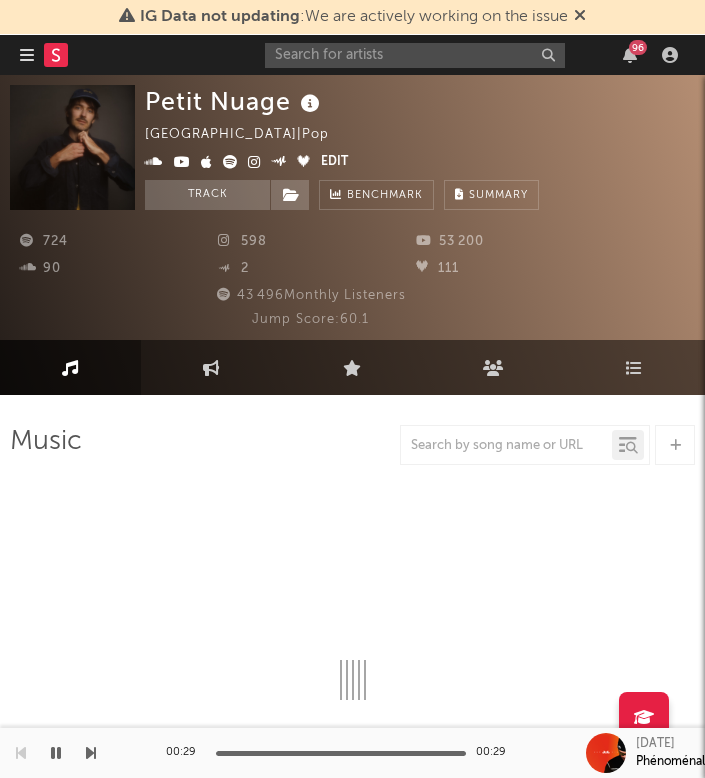 scroll, scrollTop: 0, scrollLeft: 0, axis: both 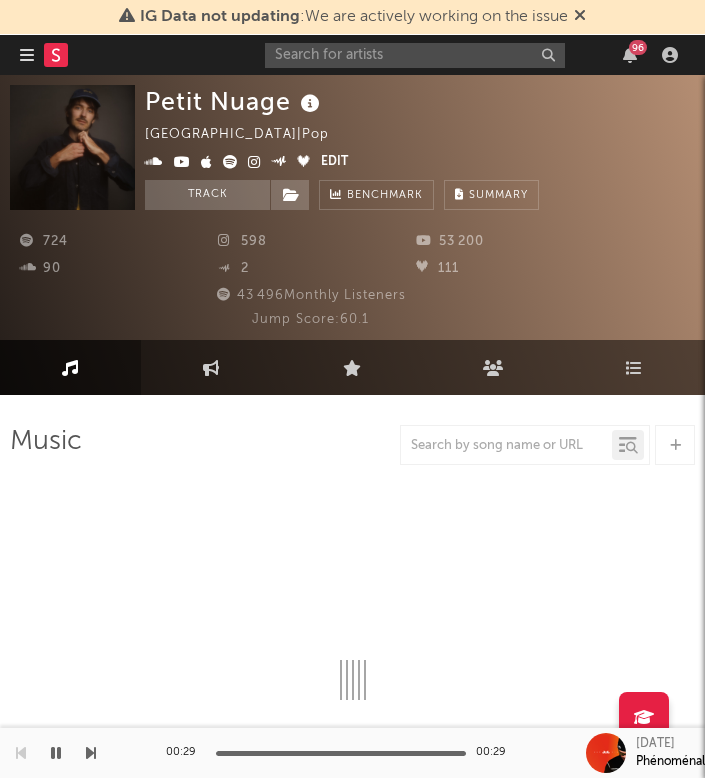 select on "1w" 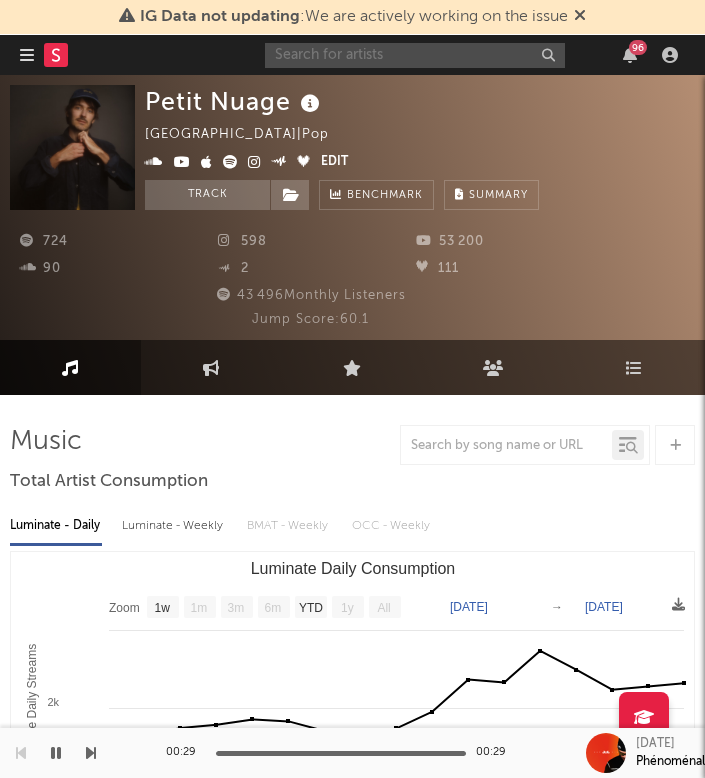 click at bounding box center [415, 55] 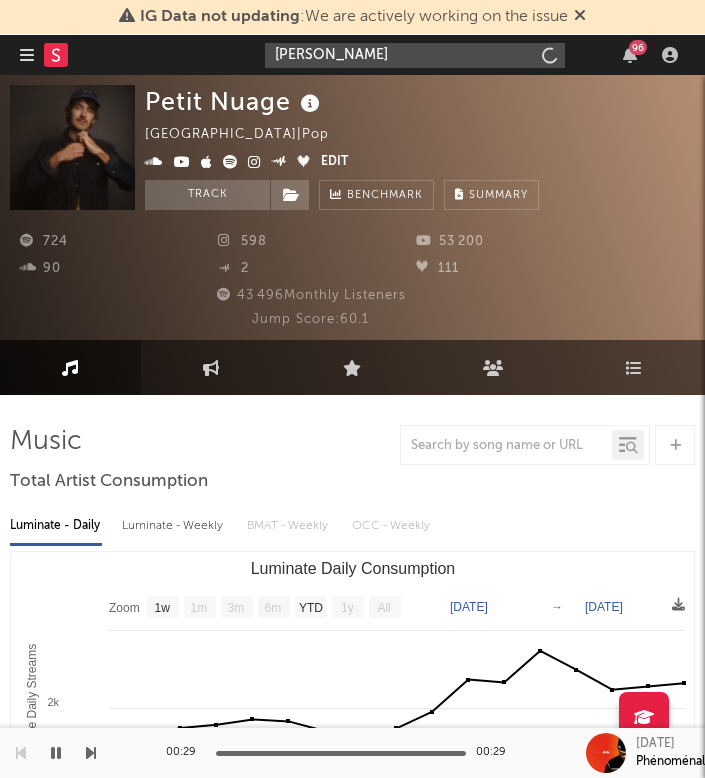 click on "afsar shamsi" at bounding box center [415, 55] 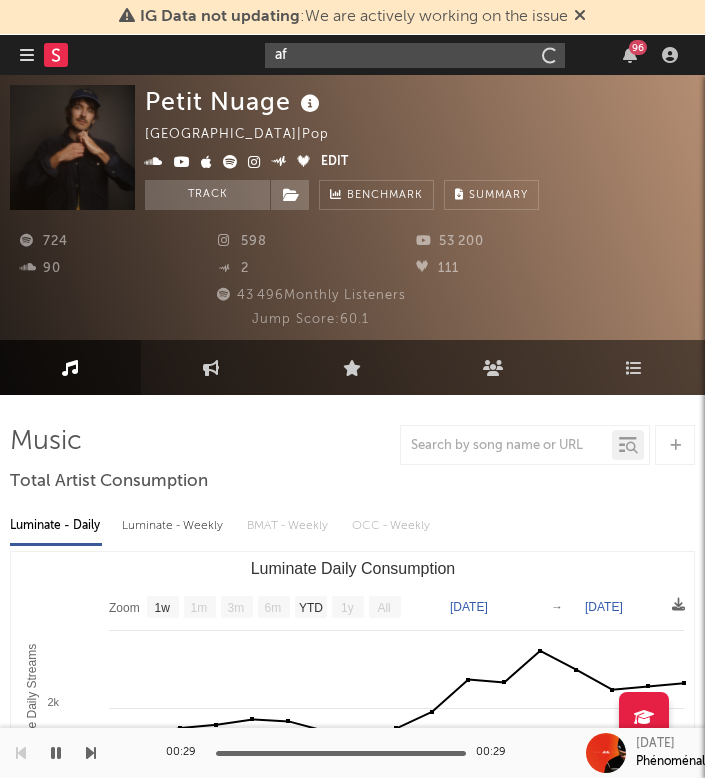 type on "a" 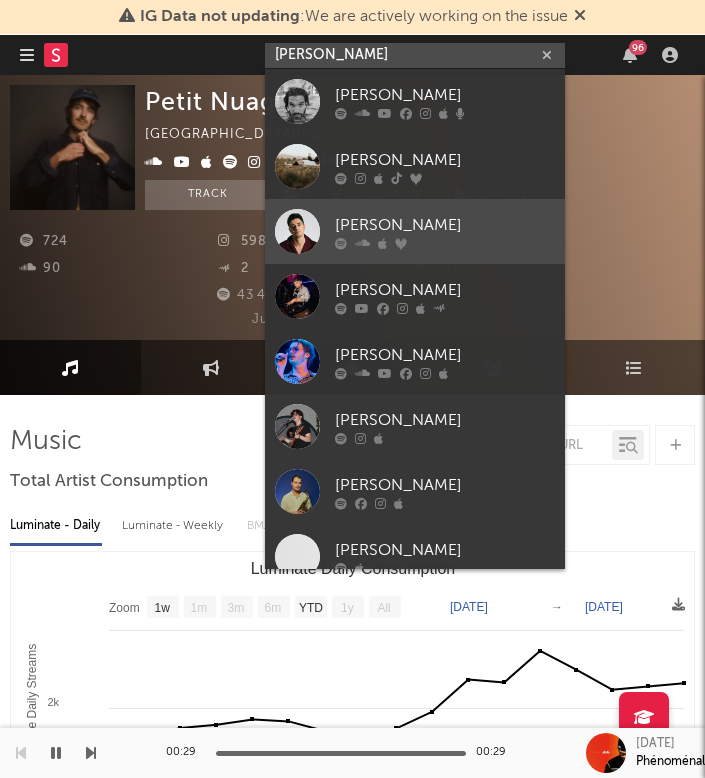 type on "axel ma" 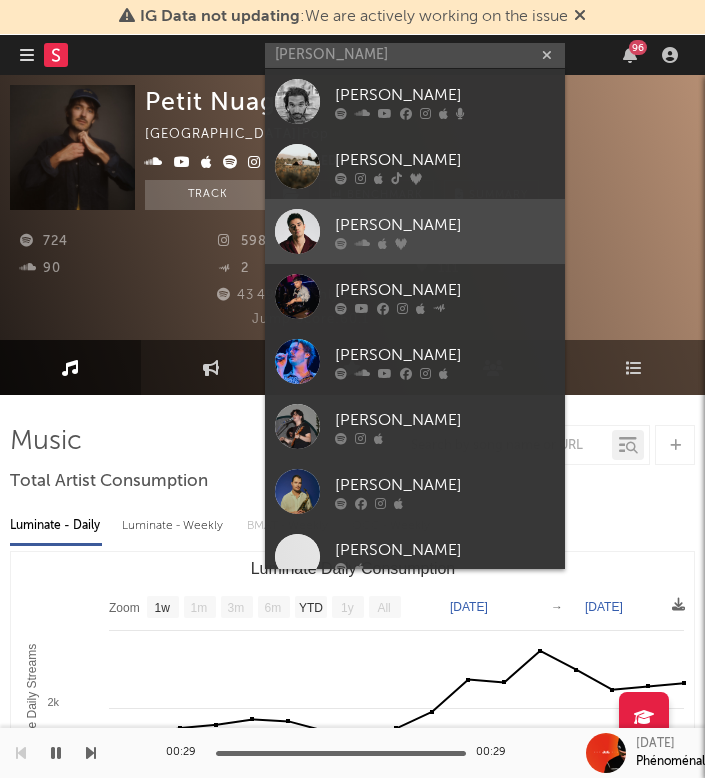 click on "[PERSON_NAME]" at bounding box center (445, 225) 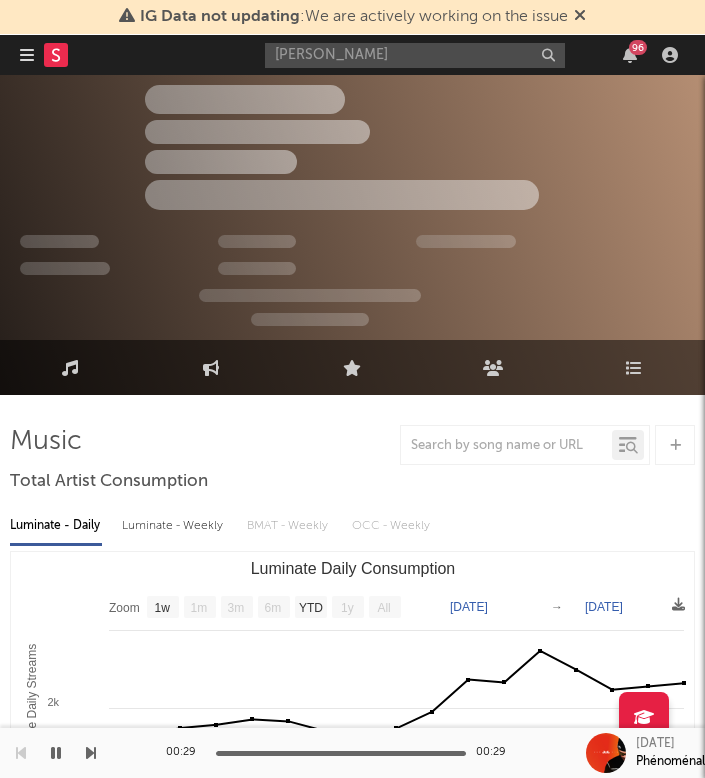 type 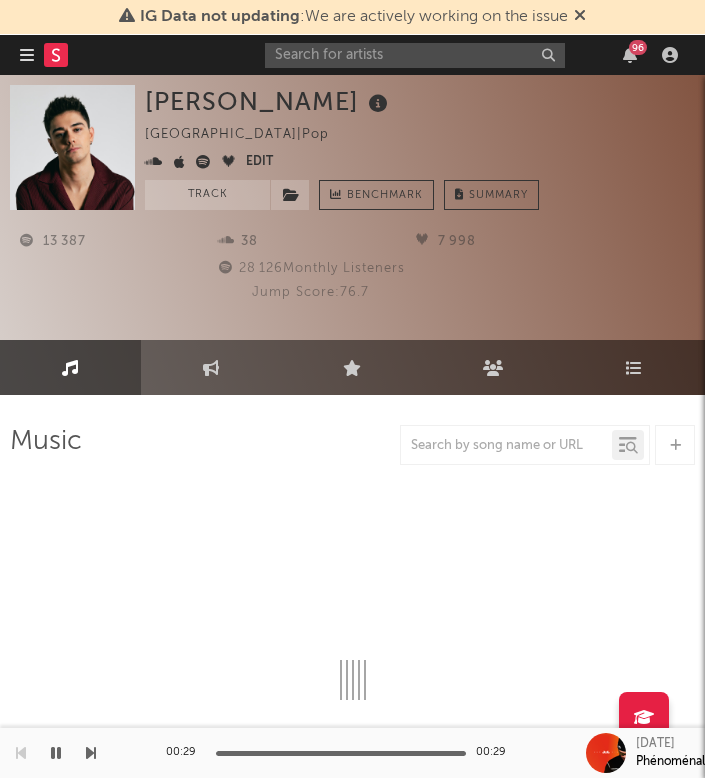 select on "6m" 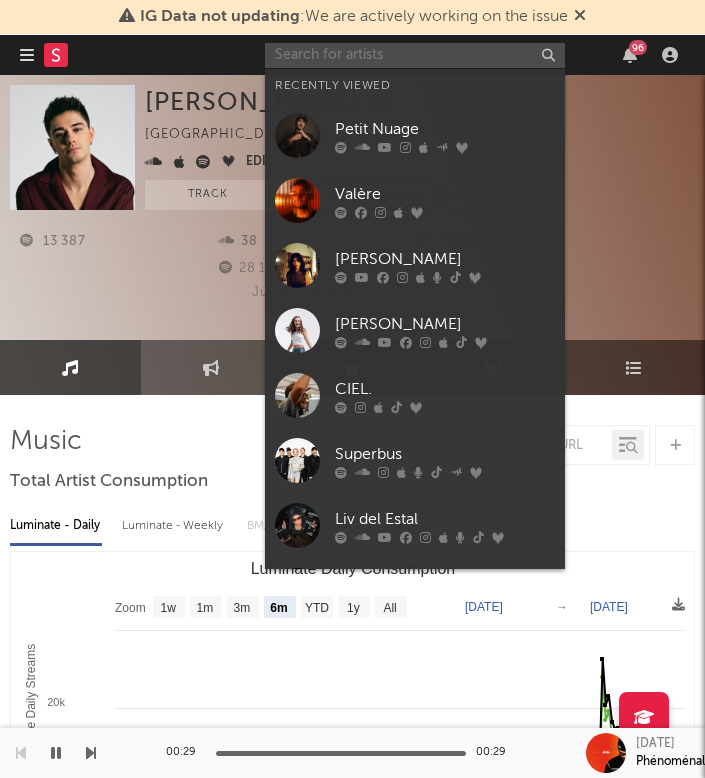 click at bounding box center (415, 55) 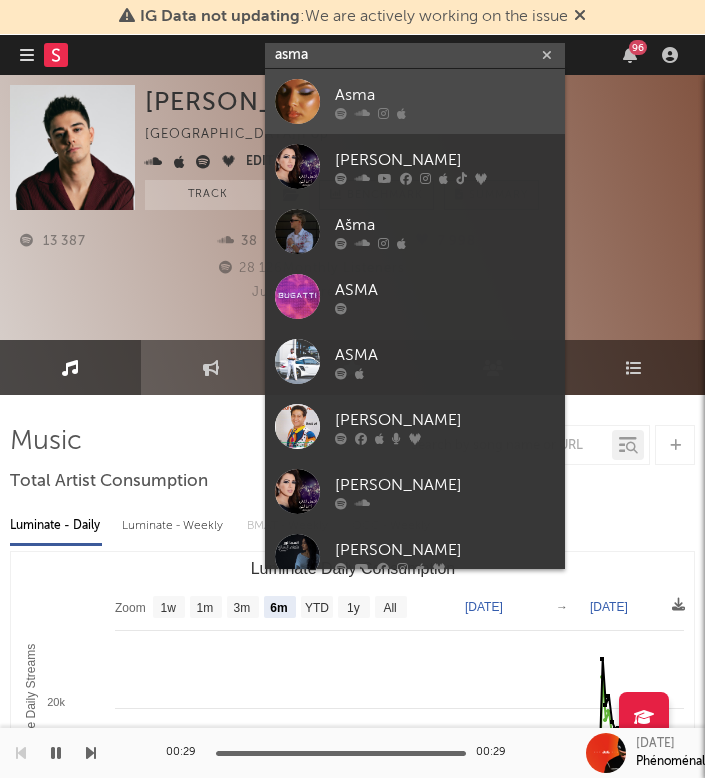 type on "asma" 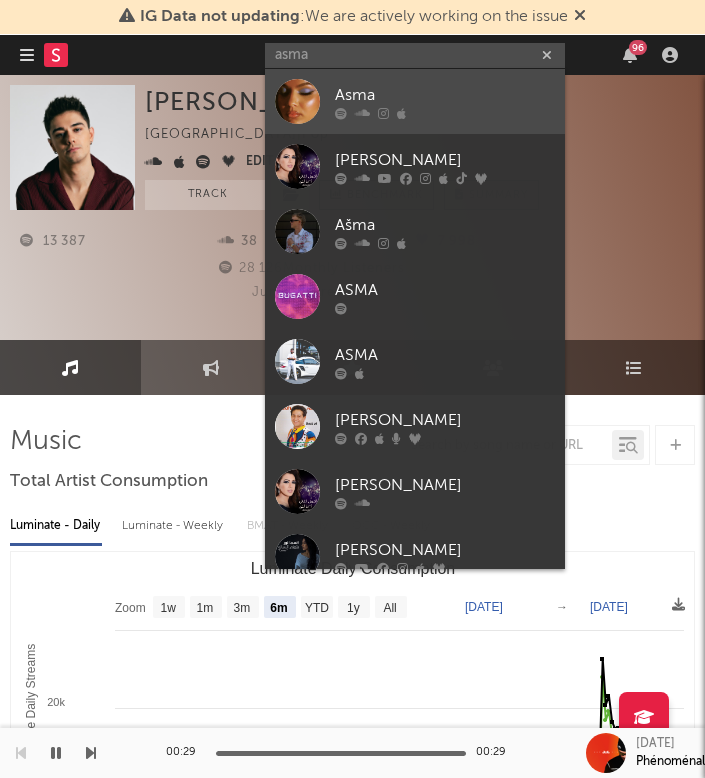 click on "Asma" at bounding box center (415, 101) 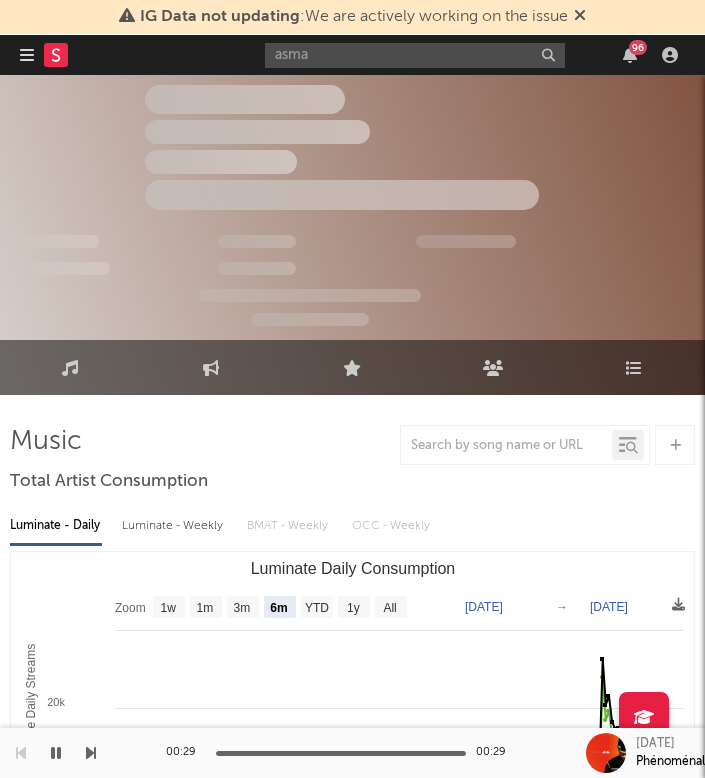 type 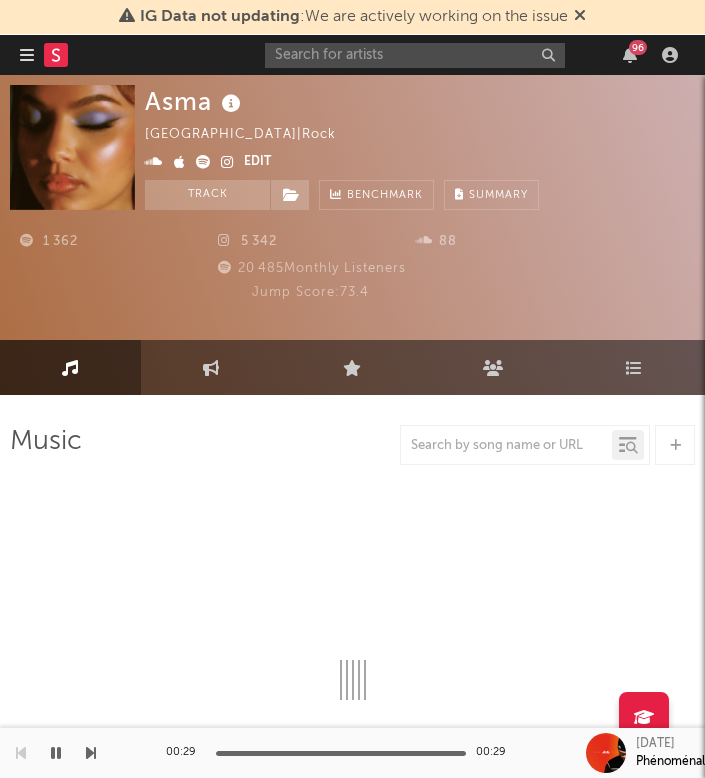 select on "6m" 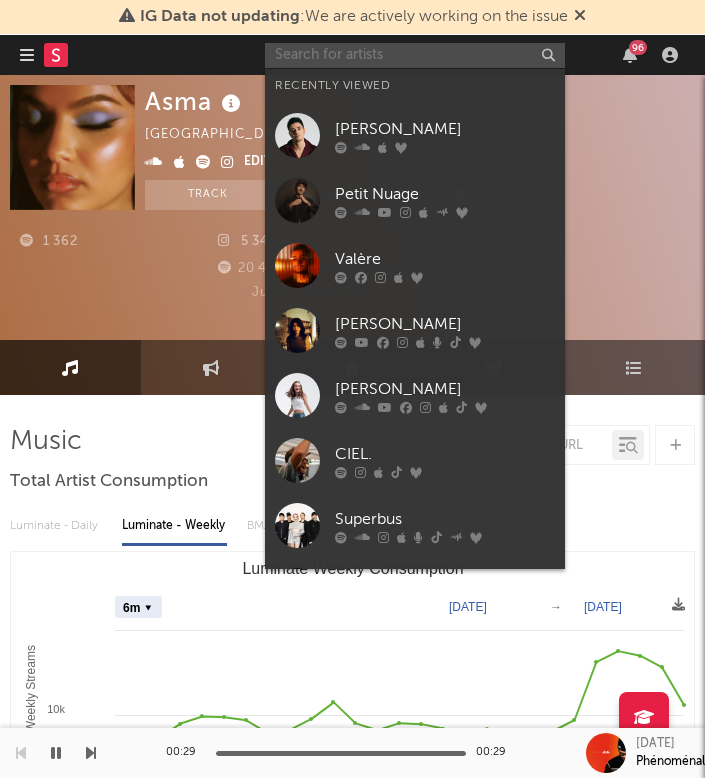 click at bounding box center [415, 55] 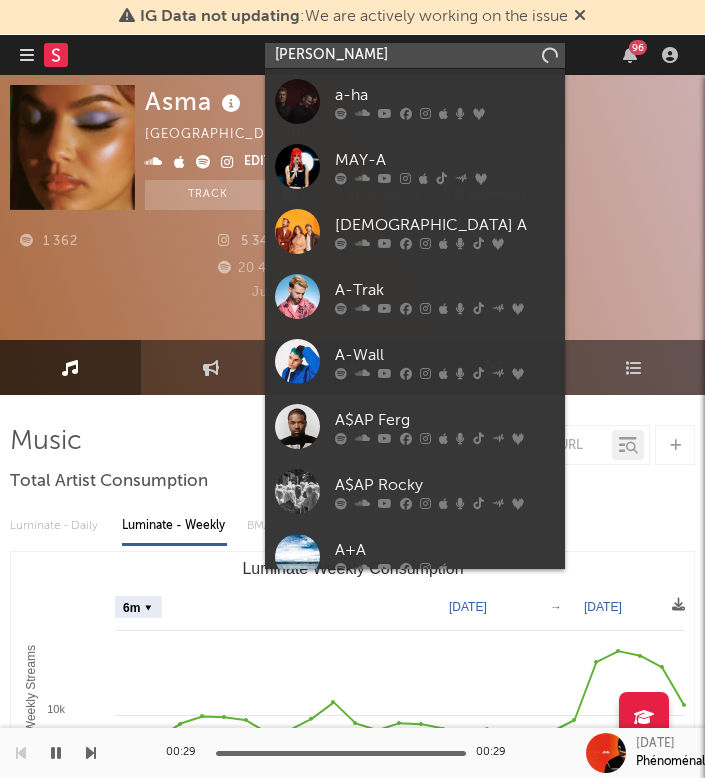 click on "asfar sh" at bounding box center [415, 55] 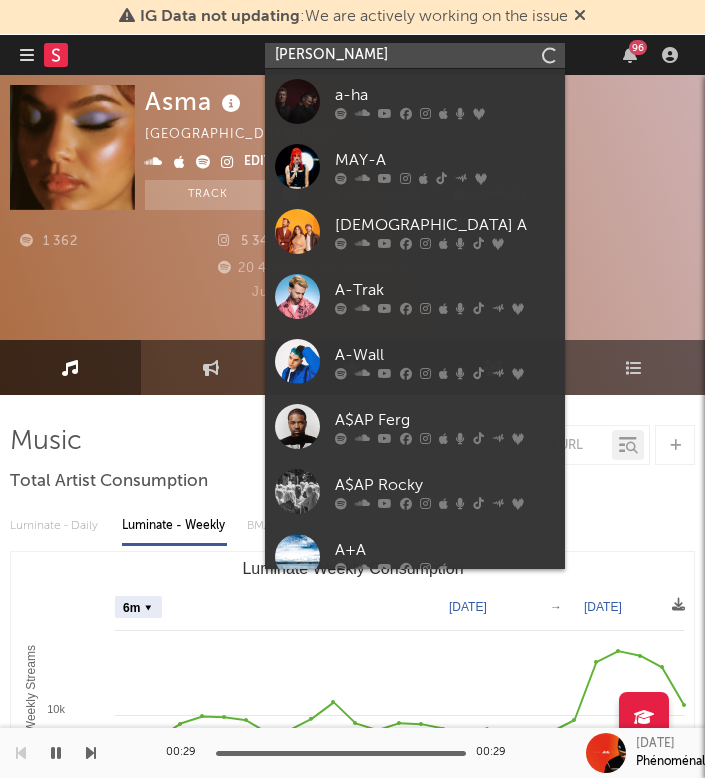 type on "asfar shams" 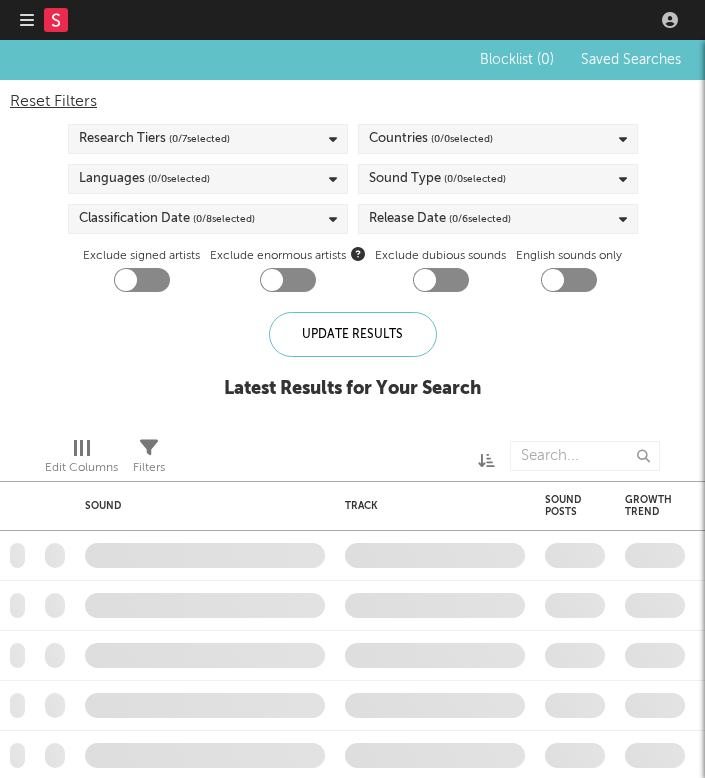 scroll, scrollTop: 0, scrollLeft: 0, axis: both 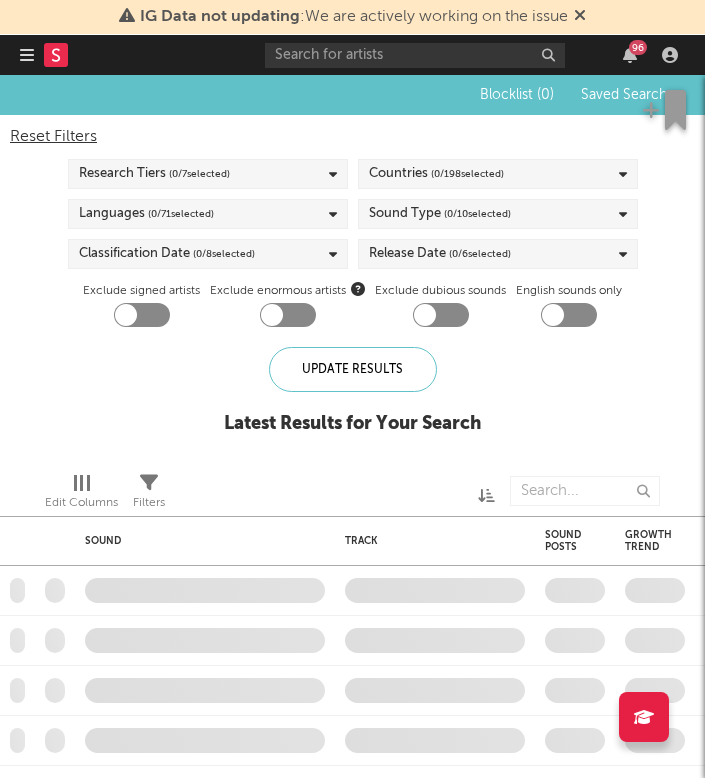 checkbox on "true" 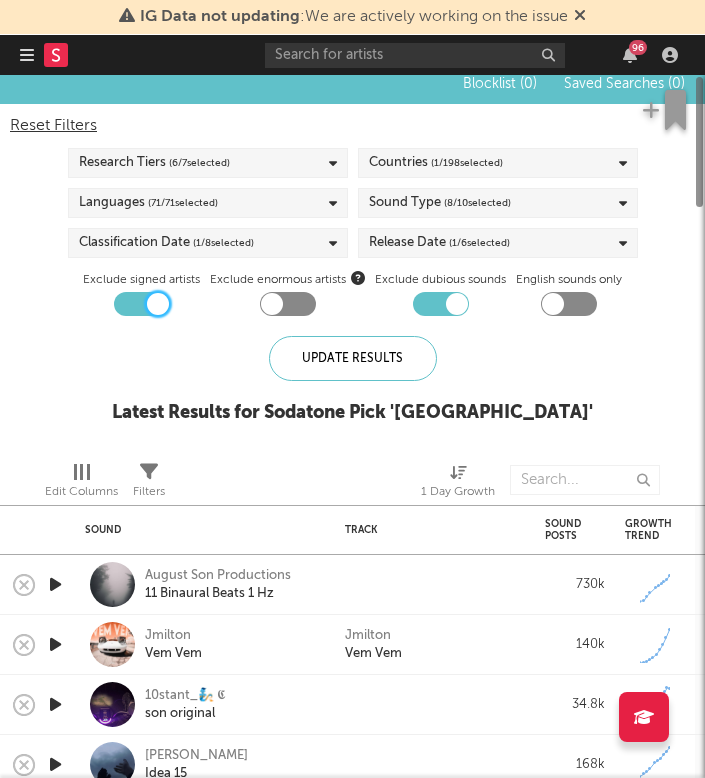 click at bounding box center [158, 304] 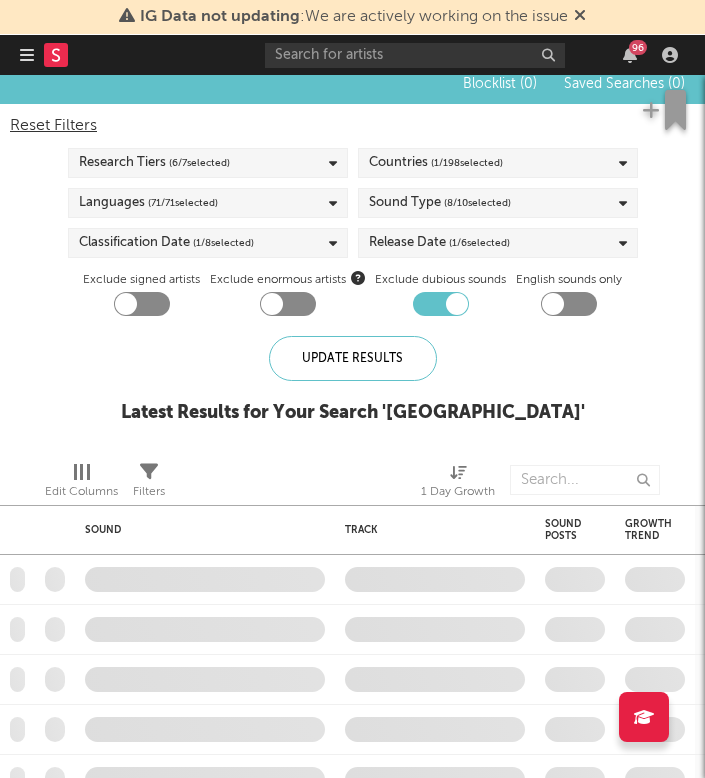 click at bounding box center (441, 304) 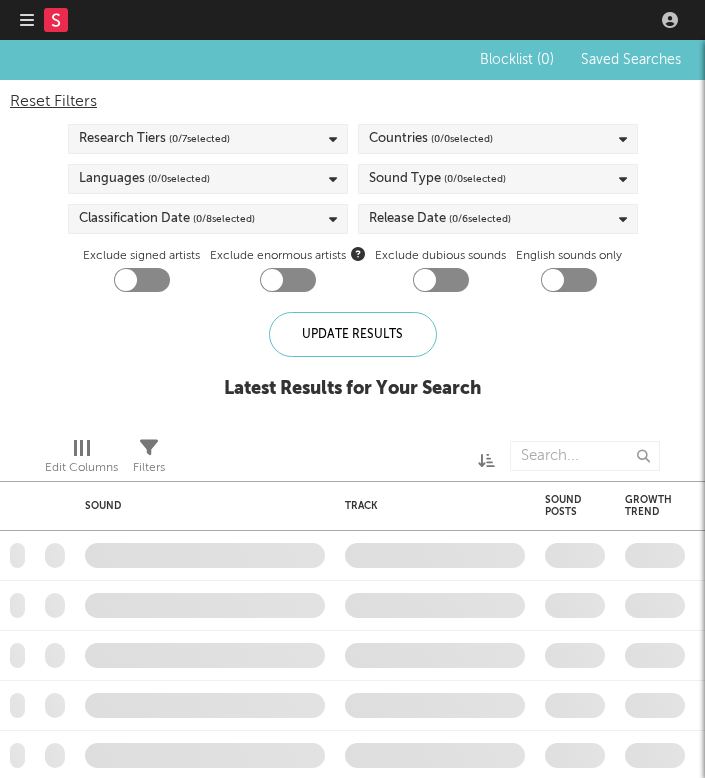 scroll, scrollTop: 0, scrollLeft: 0, axis: both 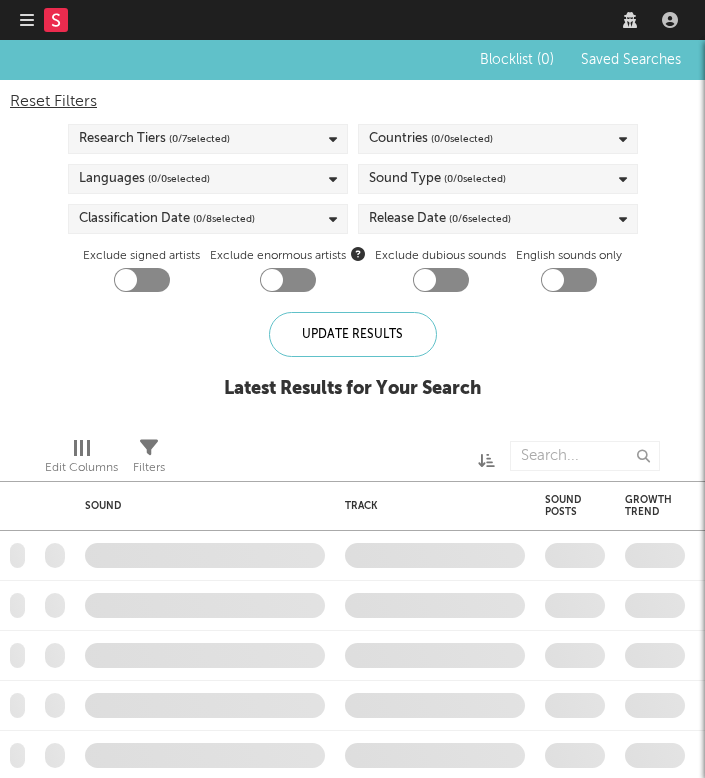 checkbox on "true" 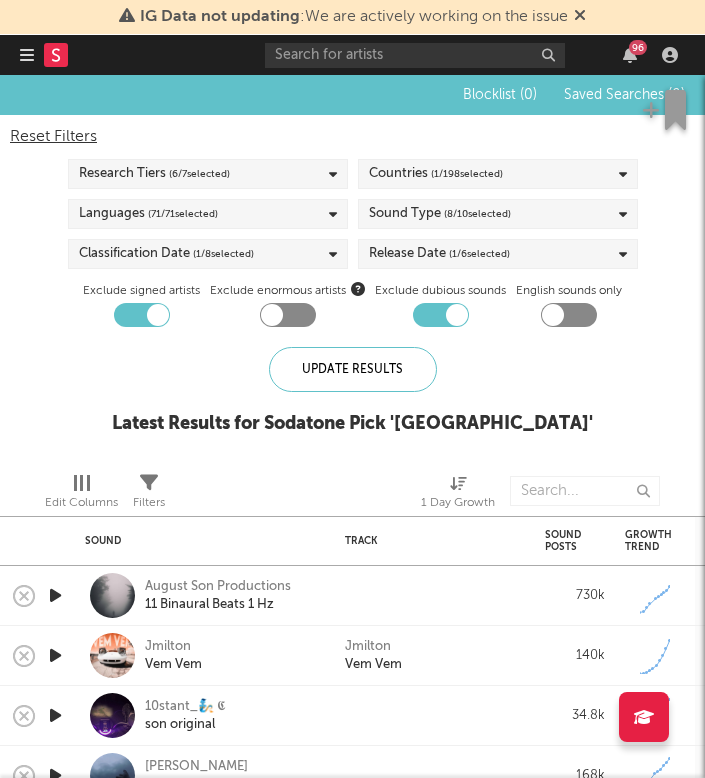 click at bounding box center [55, 595] 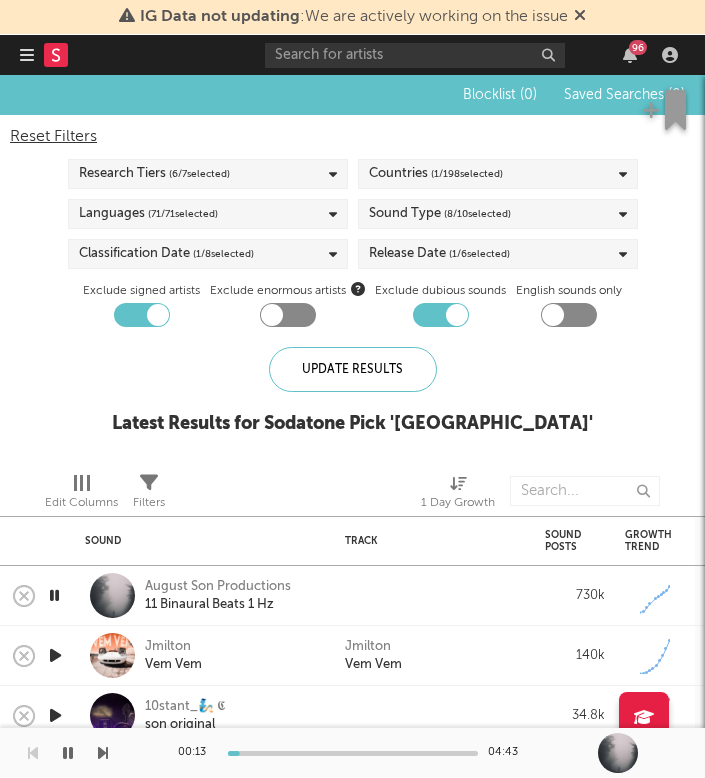 click at bounding box center [353, 753] 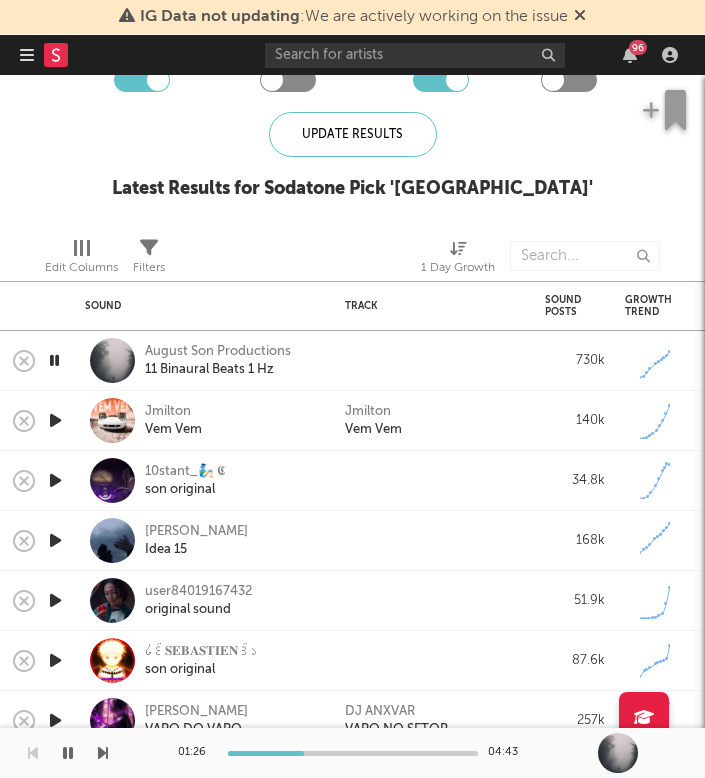 click on "01:26 04:43" at bounding box center [353, 753] 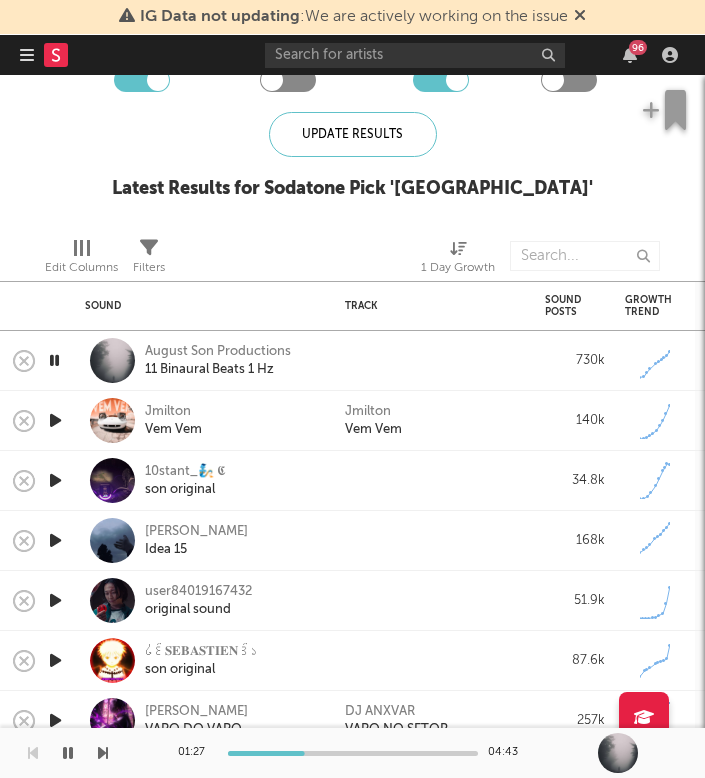 click at bounding box center (353, 753) 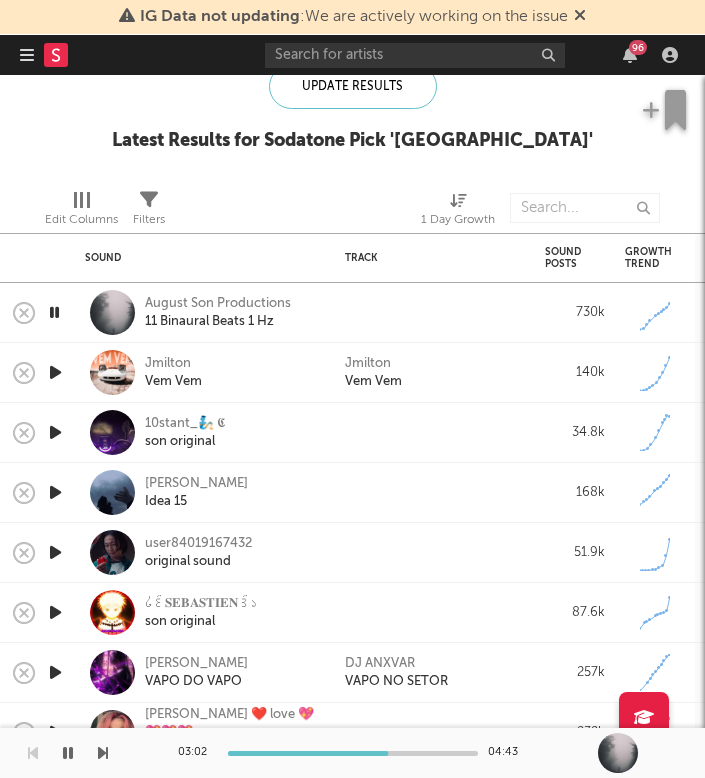 click at bounding box center [55, 432] 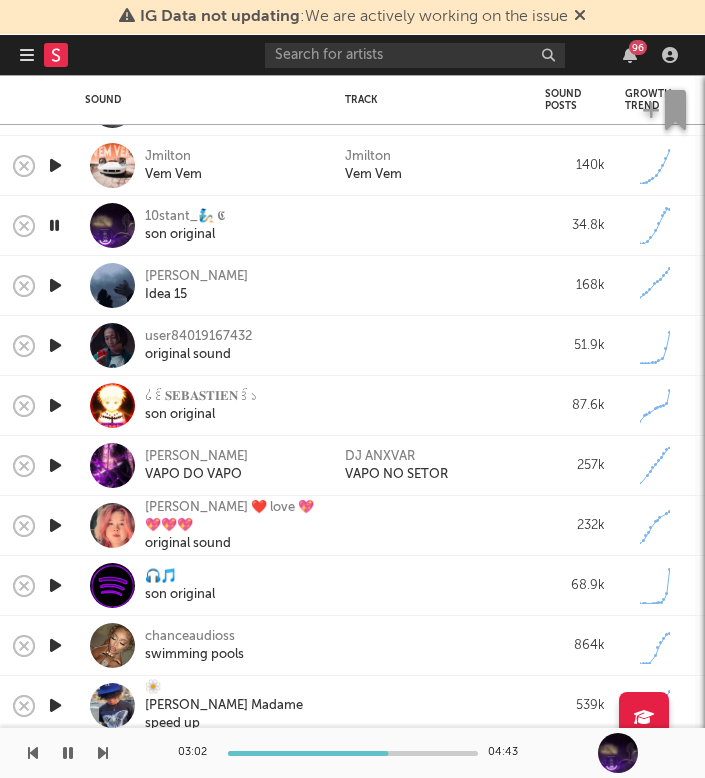 click at bounding box center (55, 345) 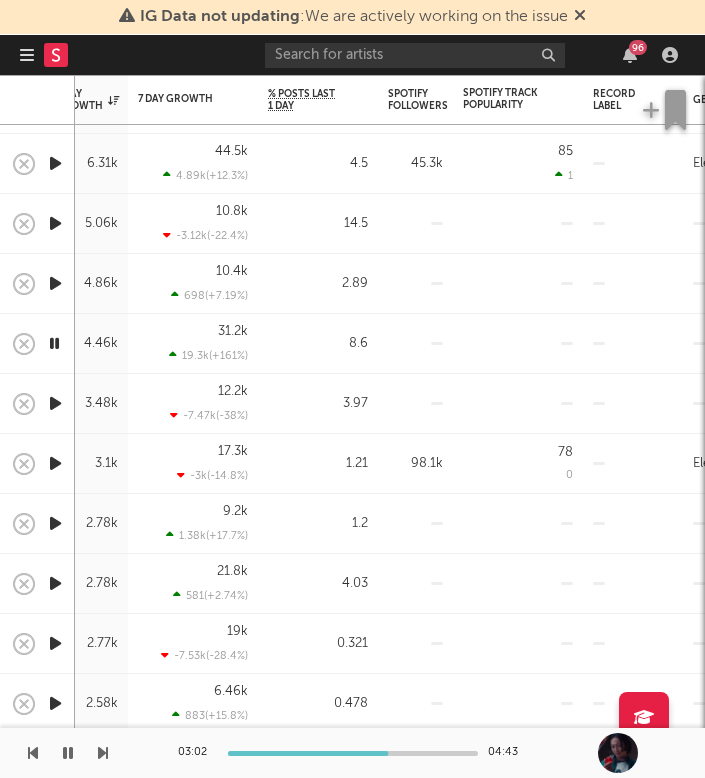 click at bounding box center (263, 753) 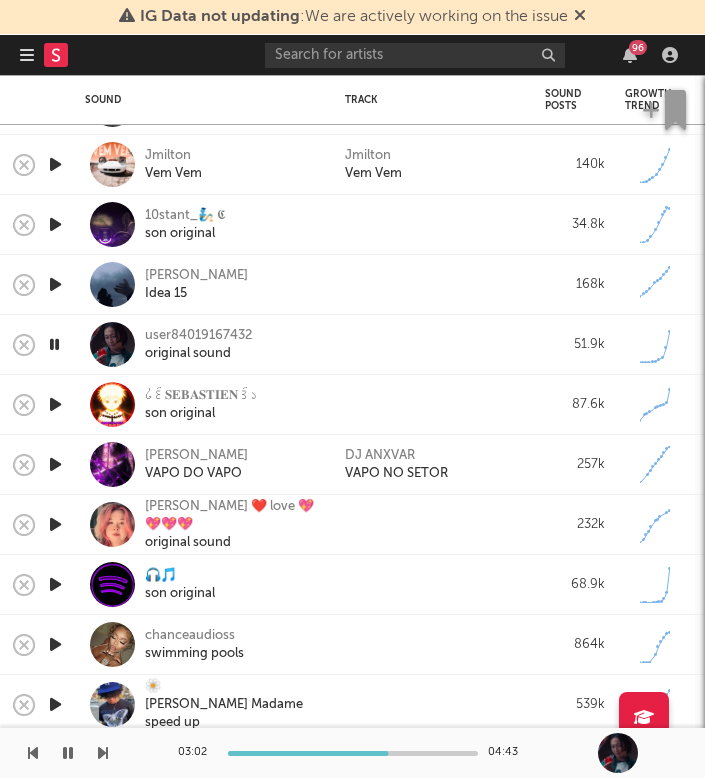 click at bounding box center [54, 344] 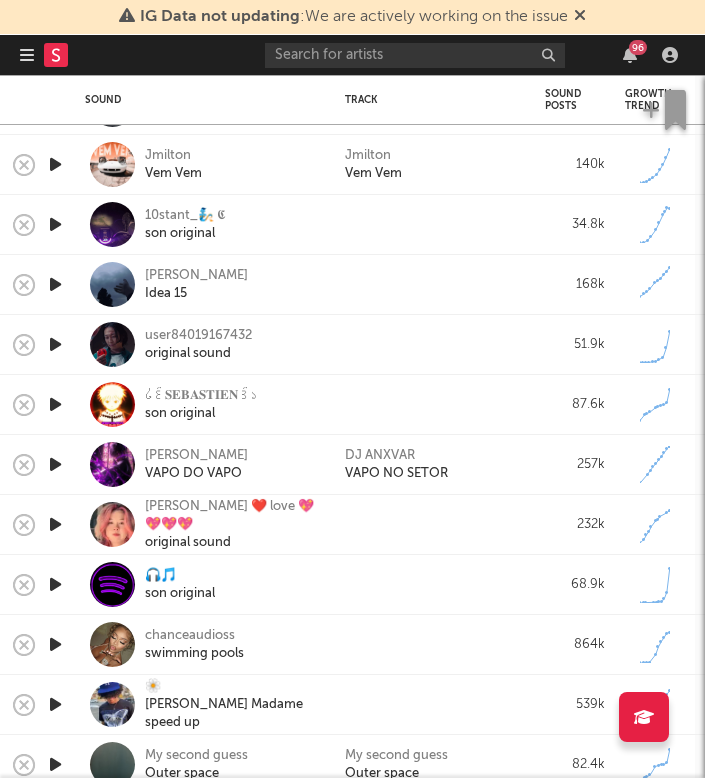 click at bounding box center [55, 344] 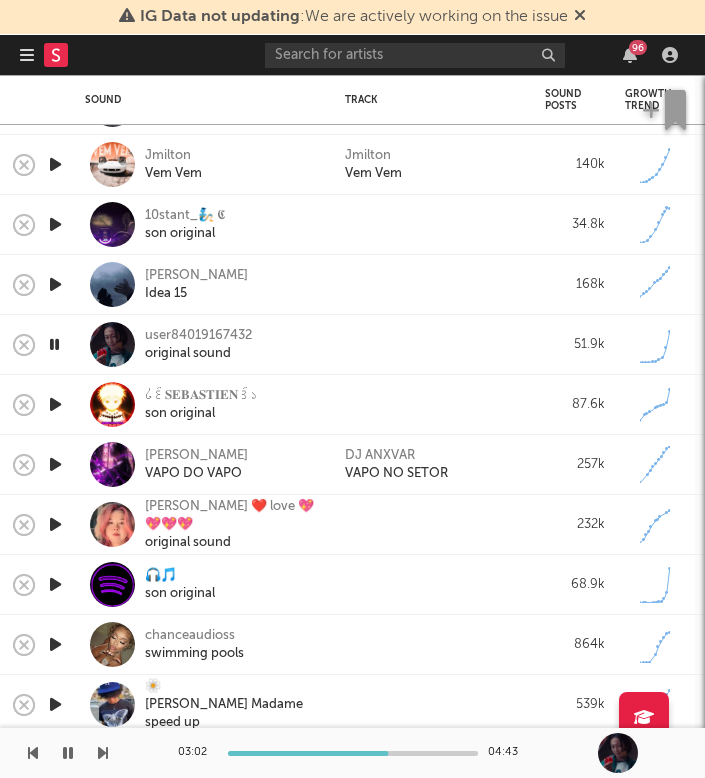 click at bounding box center (263, 753) 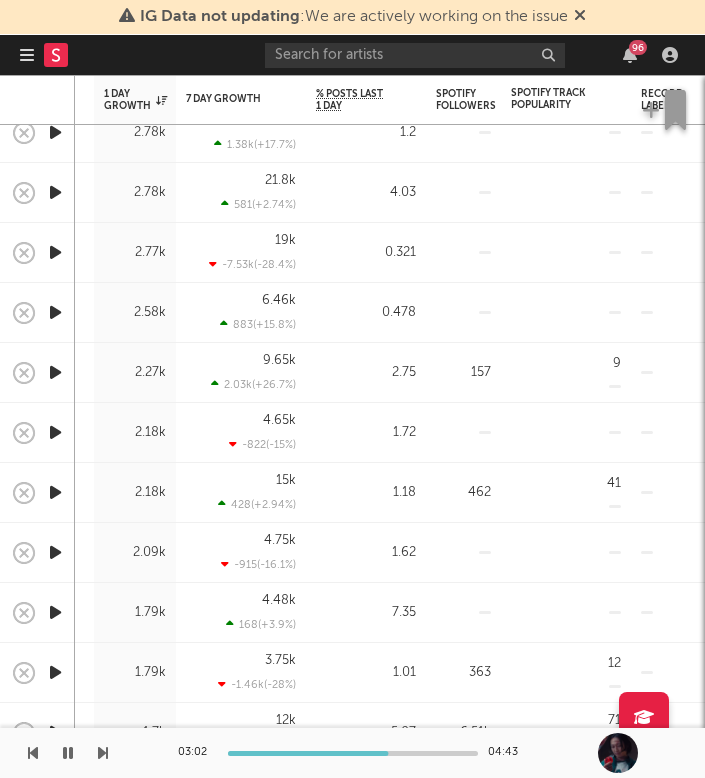 click at bounding box center (55, 372) 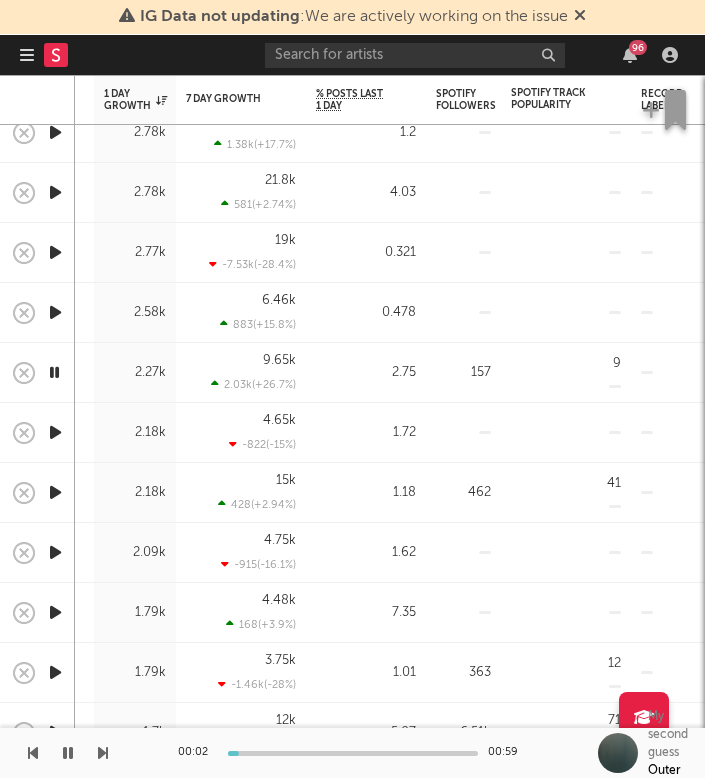 click at bounding box center [353, 753] 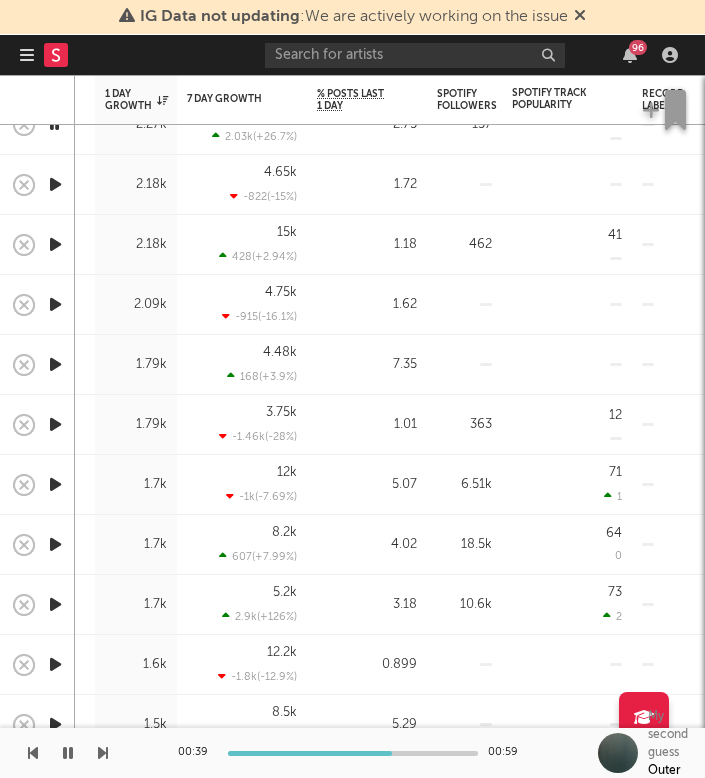 click at bounding box center (55, 544) 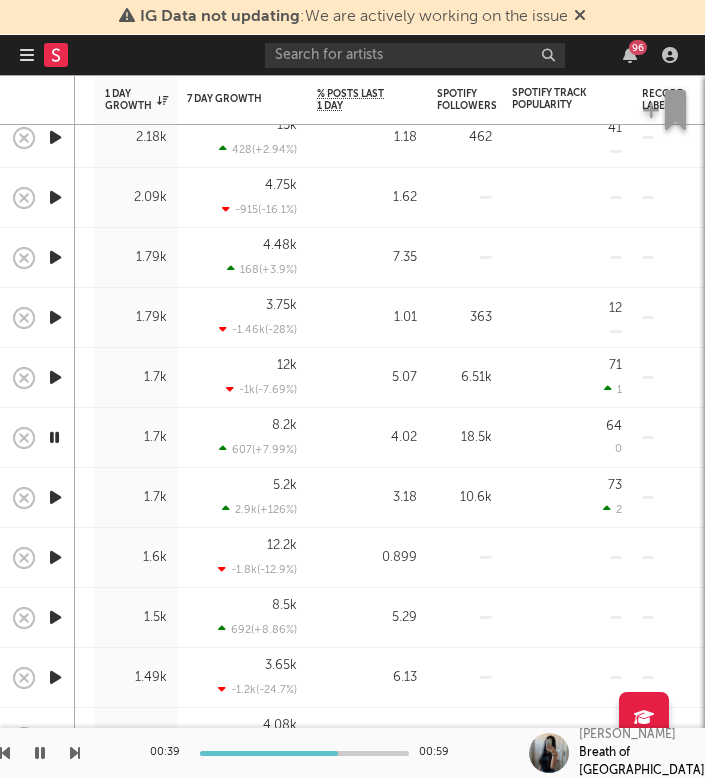 click at bounding box center (55, 497) 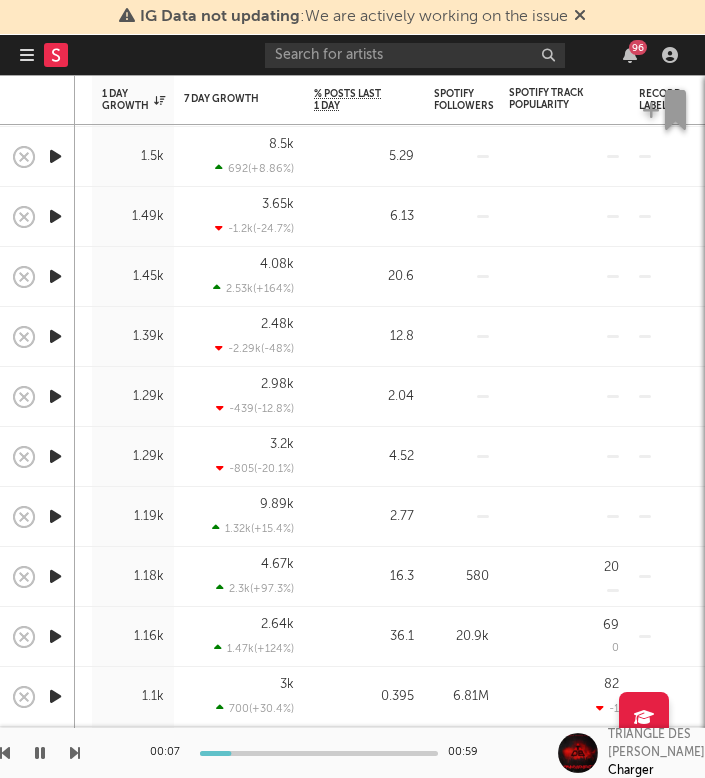click at bounding box center [55, 276] 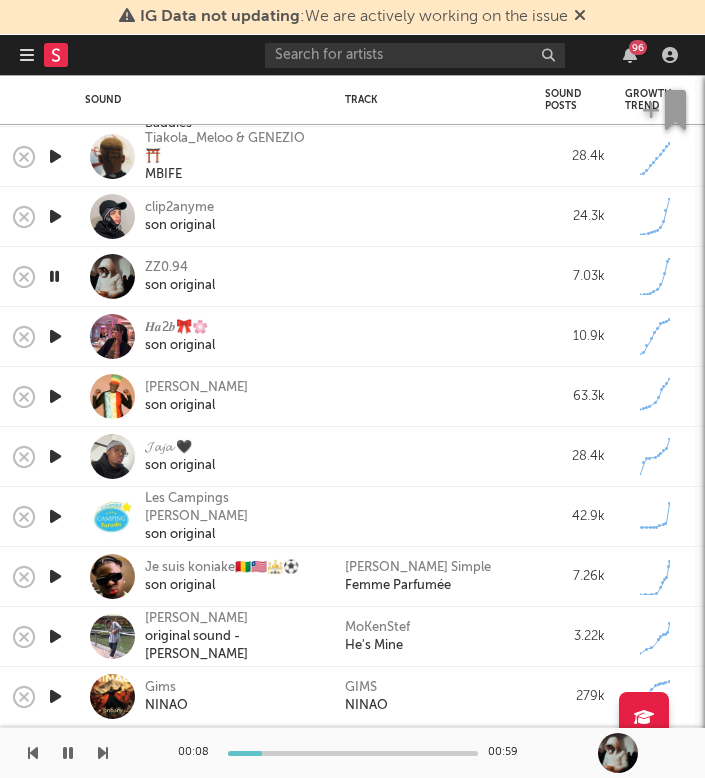click at bounding box center (353, 753) 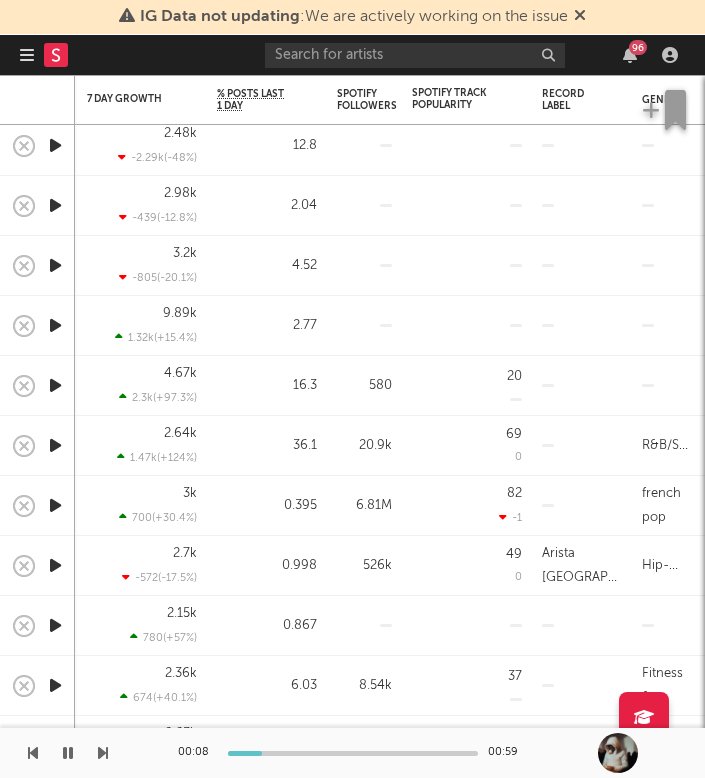 click at bounding box center [55, 445] 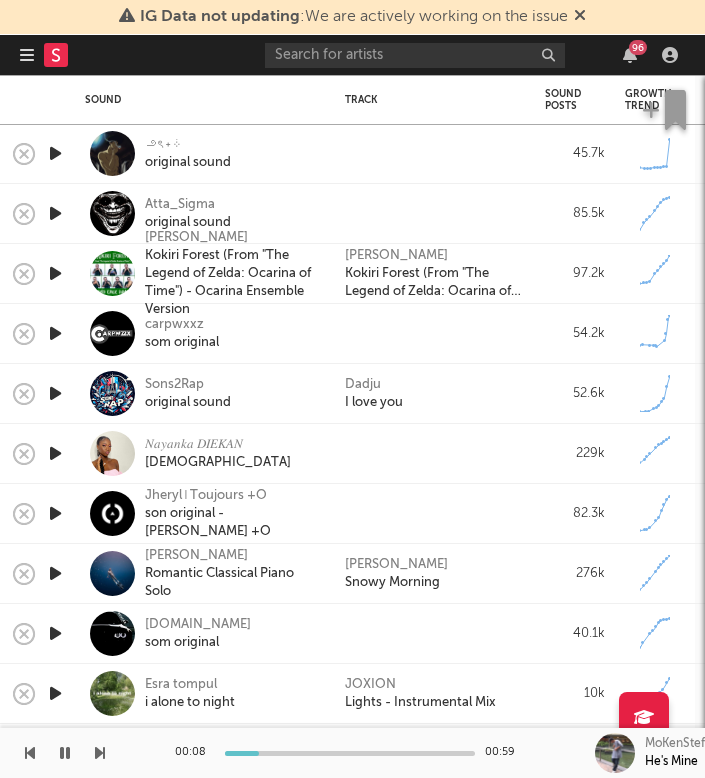 click on "Dashboard Discovery Assistant Charts Leads 96" at bounding box center [352, 55] 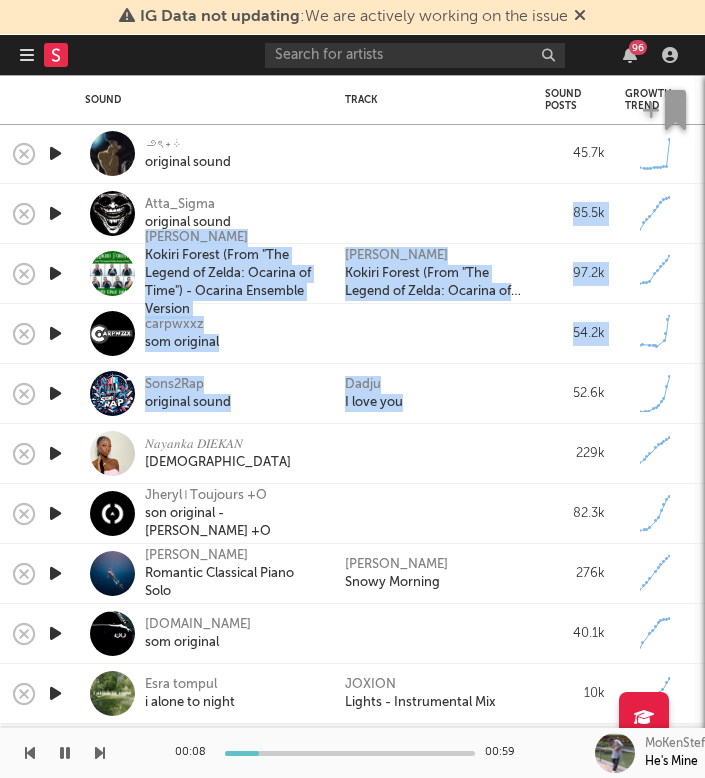 drag, startPoint x: 448, startPoint y: 202, endPoint x: 441, endPoint y: 410, distance: 208.11775 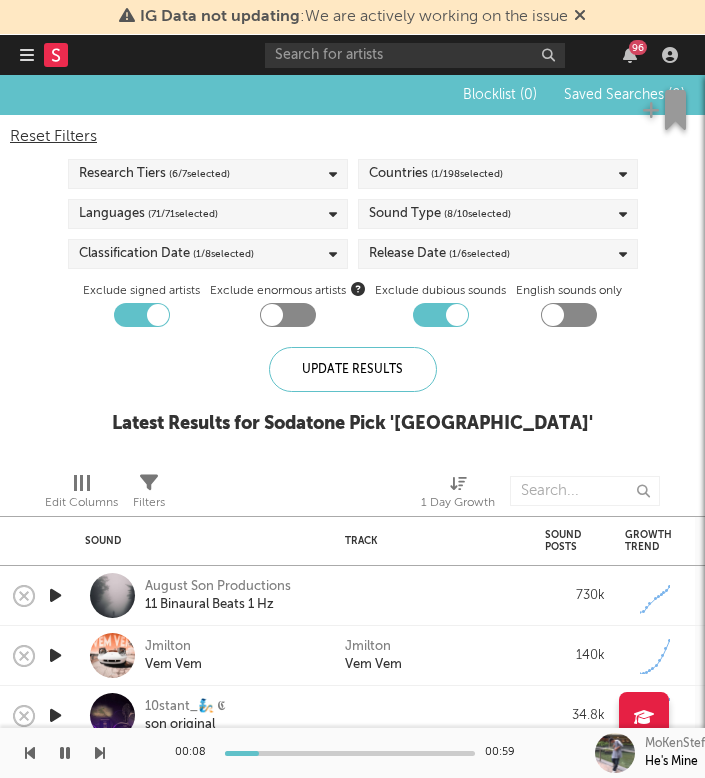 click on "Dashboard Discovery Assistant Charts Leads 96" at bounding box center [352, 55] 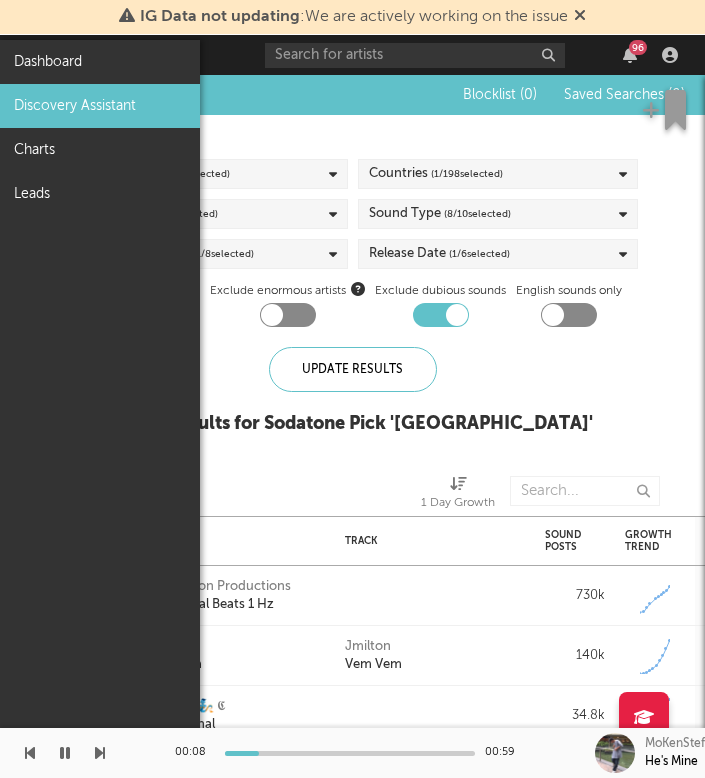 click on "Discovery Assistant" at bounding box center (100, 106) 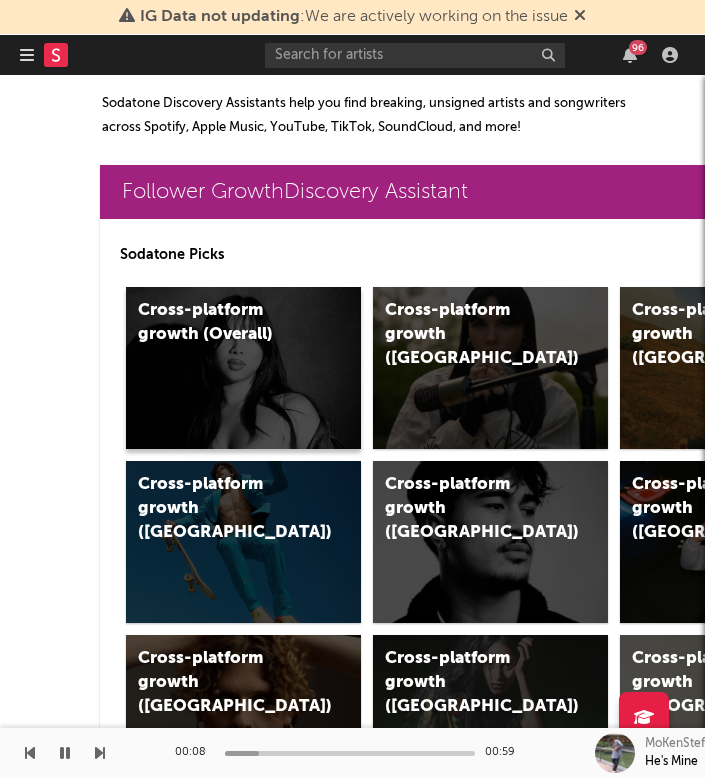 click on "Cross-platform growth (Overall)" at bounding box center (222, 323) 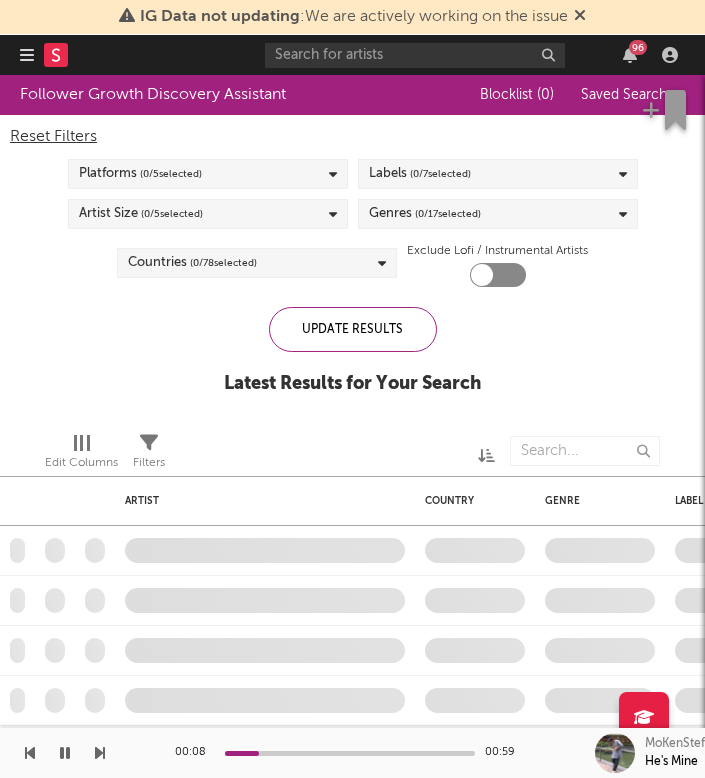 checkbox on "true" 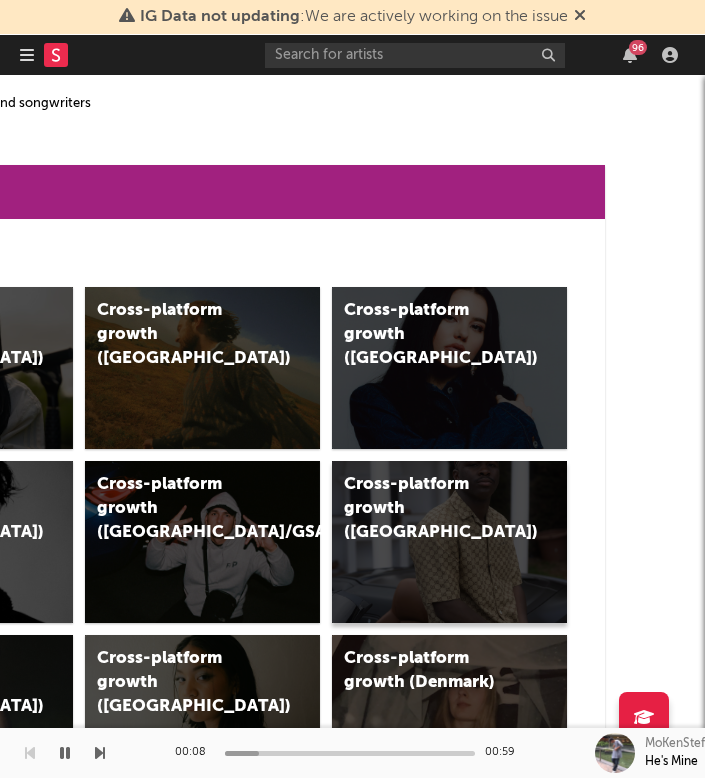 scroll, scrollTop: 0, scrollLeft: 535, axis: horizontal 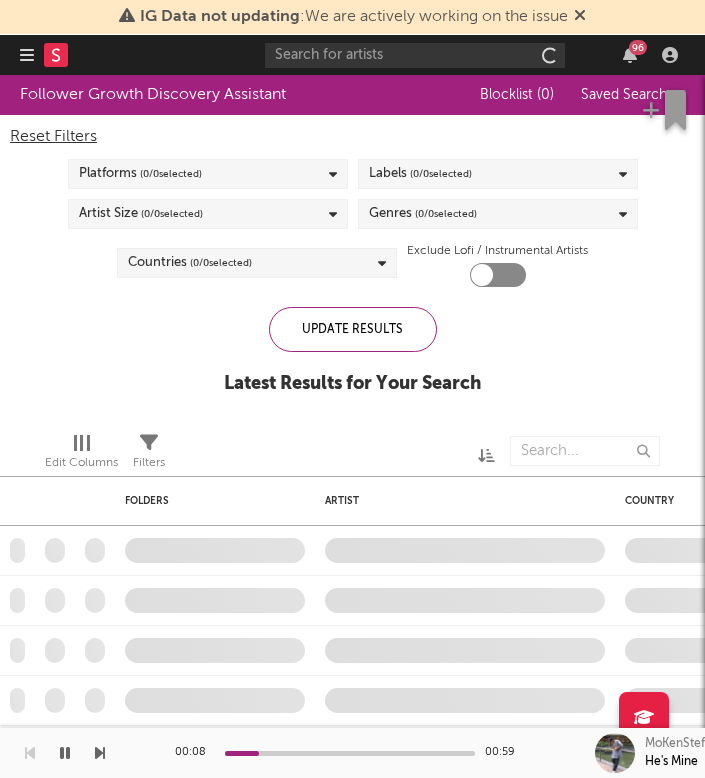 checkbox on "true" 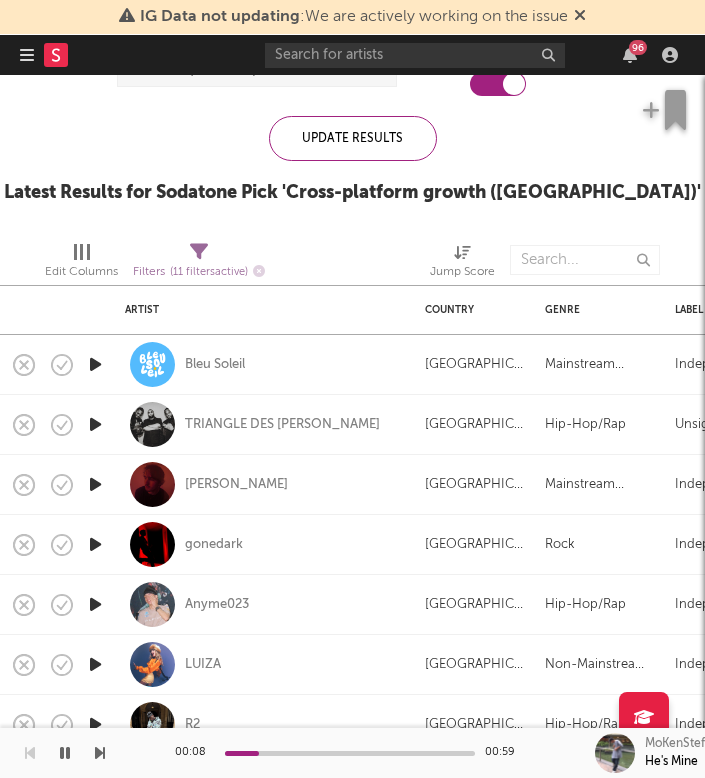 click at bounding box center (95, 424) 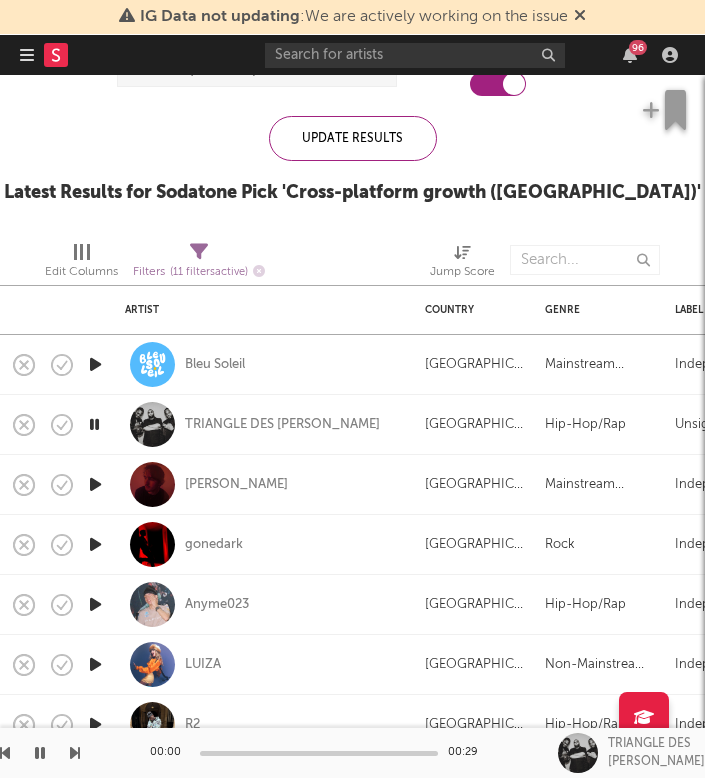 click at bounding box center [94, 424] 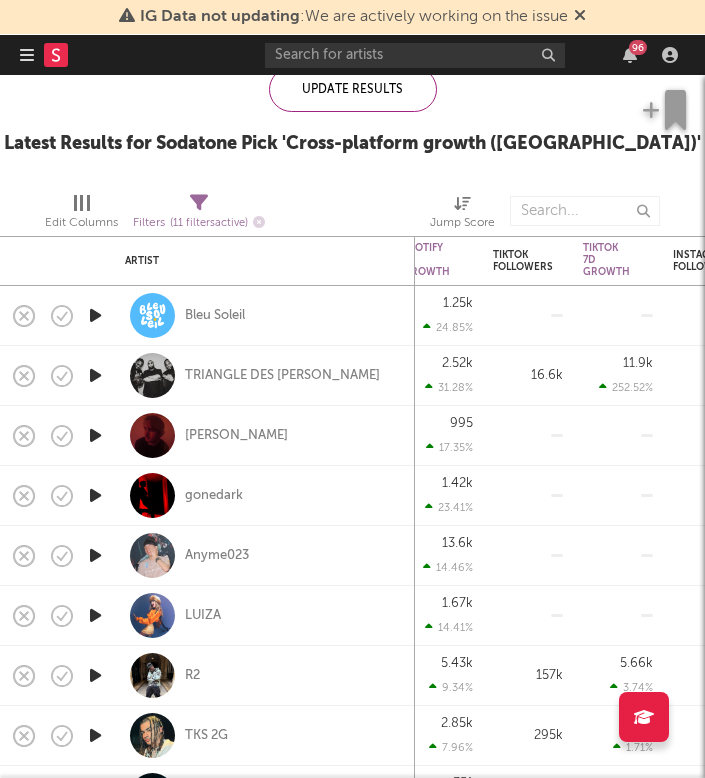 click at bounding box center (95, 375) 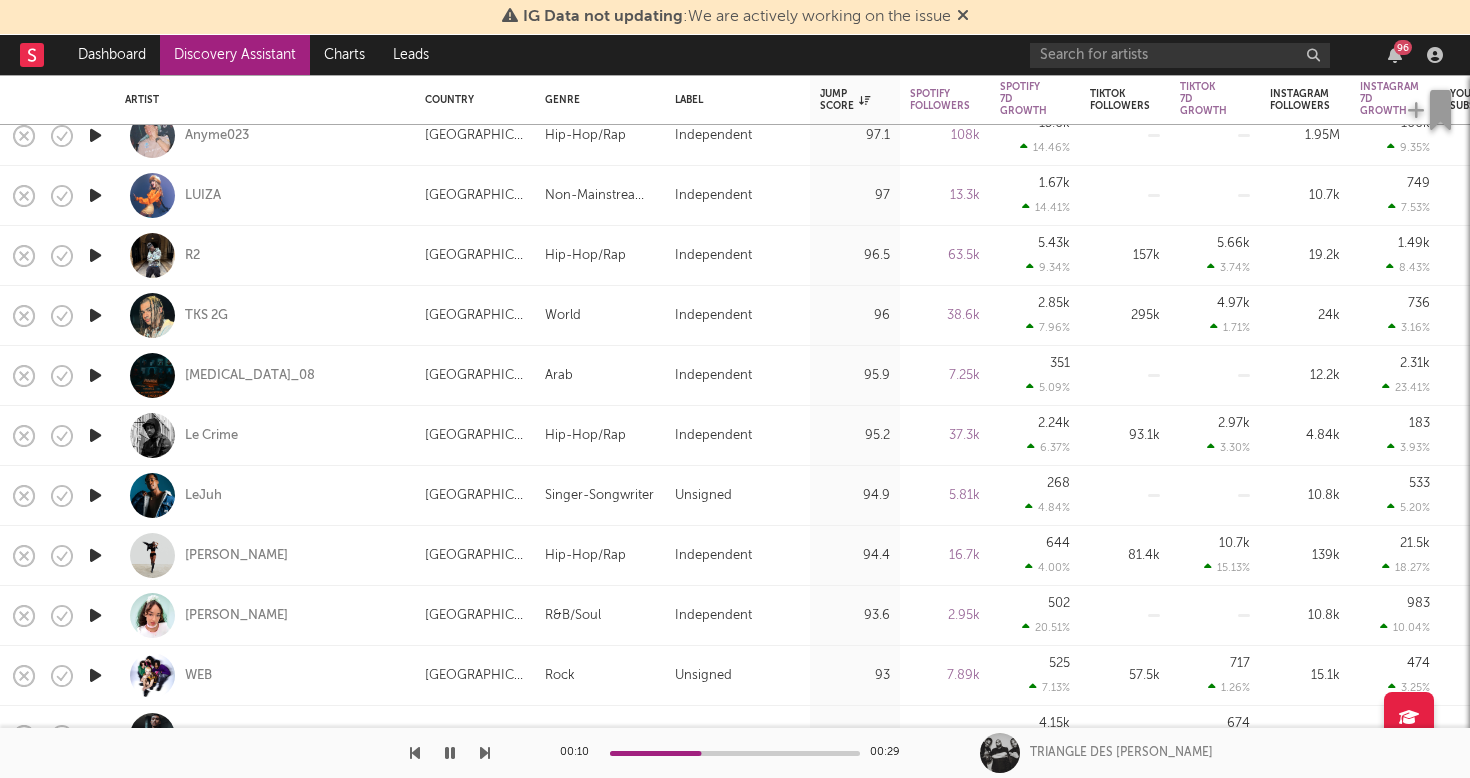 click at bounding box center [95, 555] 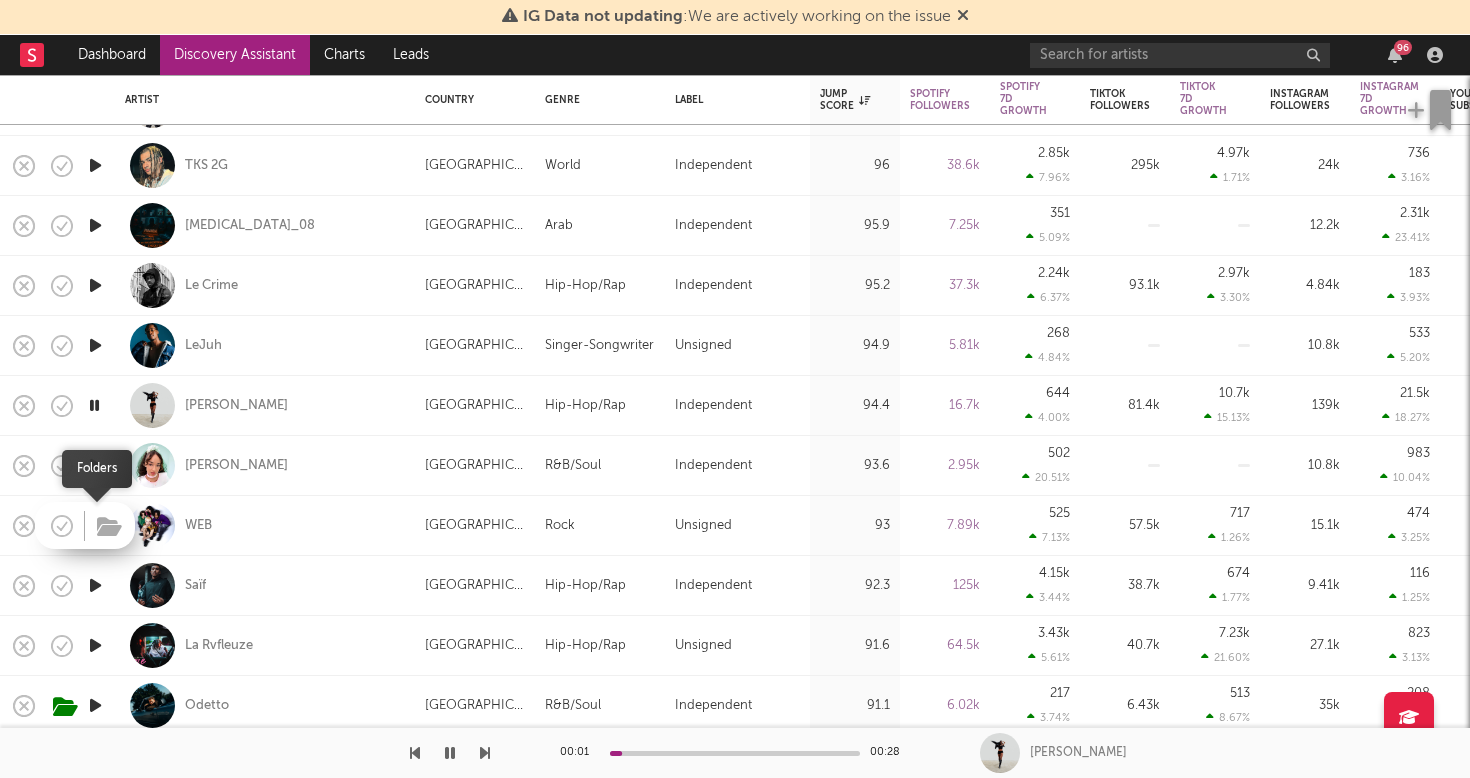 click at bounding box center [109, 527] 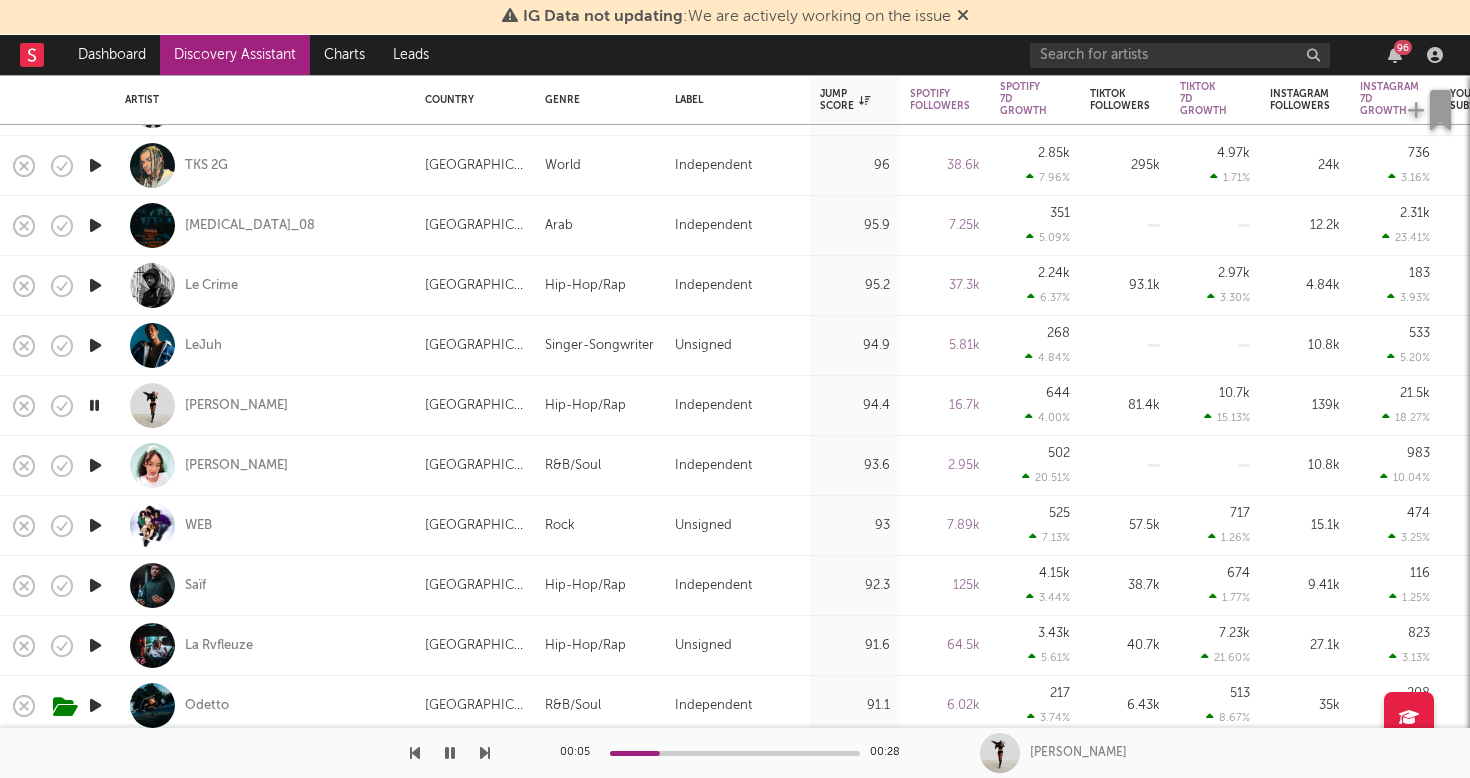 click at bounding box center (95, 525) 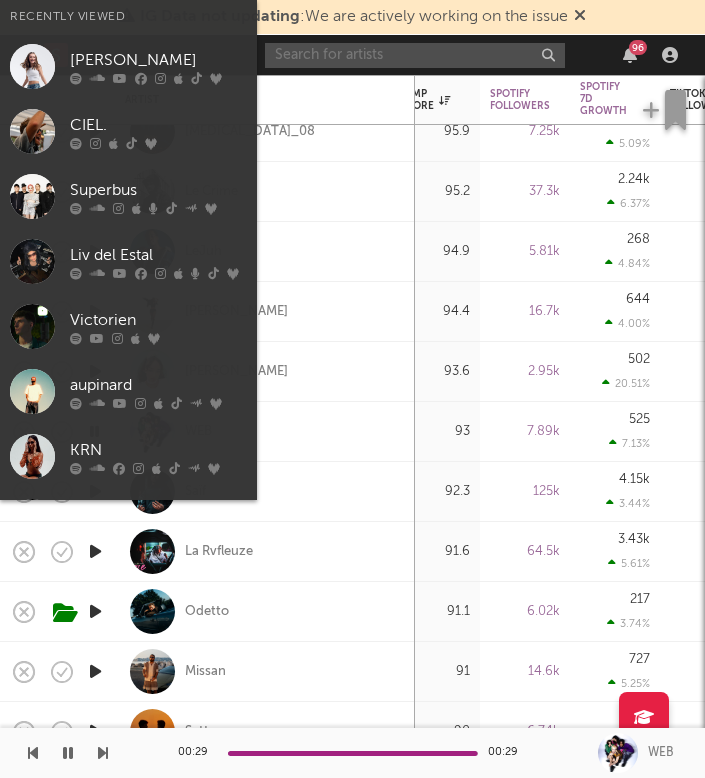 click at bounding box center [415, 55] 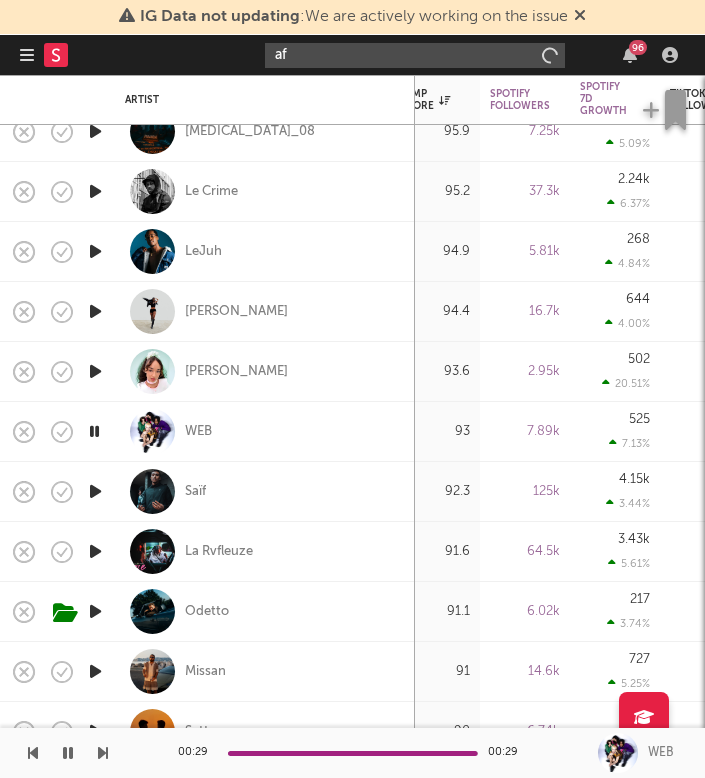 type on "afs" 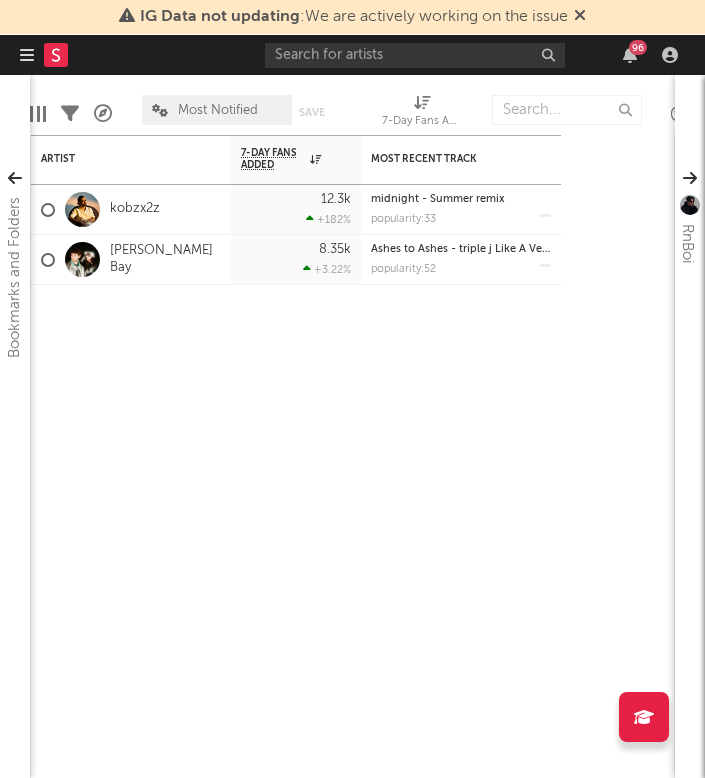 scroll, scrollTop: 0, scrollLeft: 0, axis: both 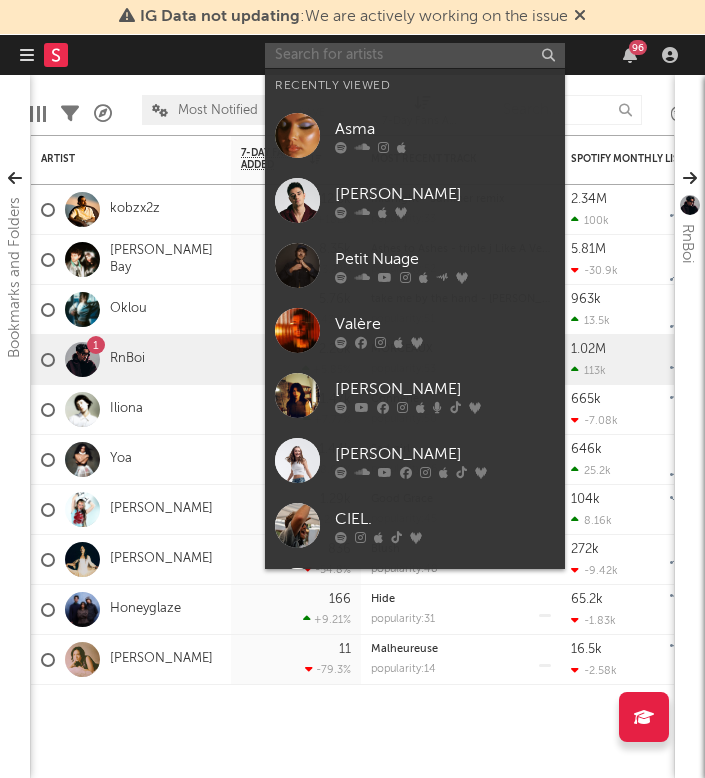 click at bounding box center [415, 55] 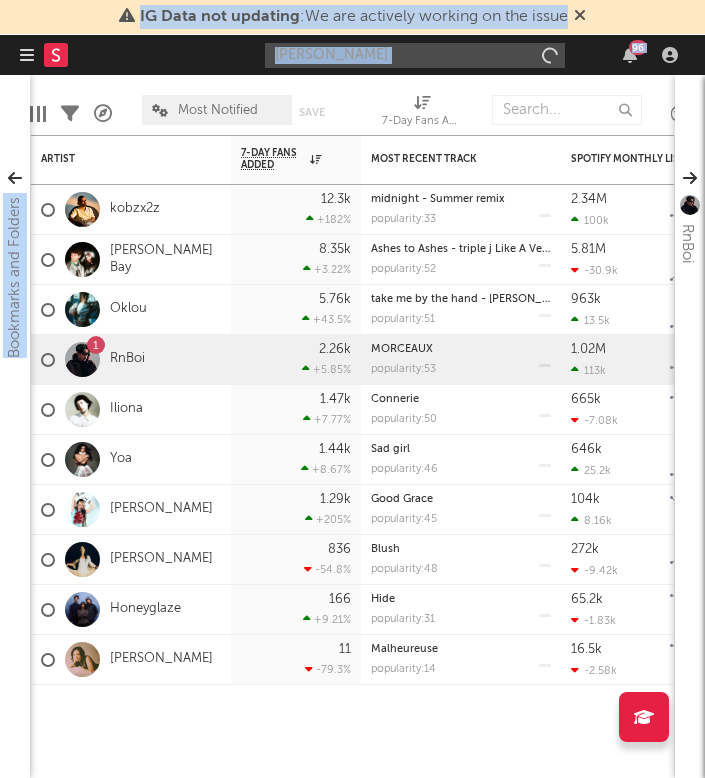 drag, startPoint x: -23, startPoint y: 287, endPoint x: -421, endPoint y: 287, distance: 398 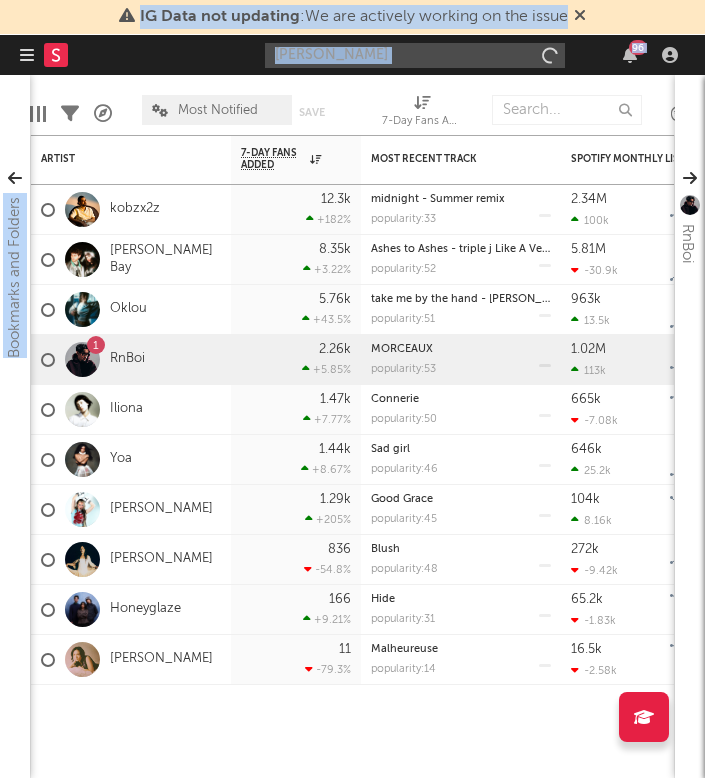 click on "IG Data not updating :  We are actively working on the issue Dashboard Discovery Assistant Charts Leads [PERSON_NAME] 96 Notifications Settings Mark all as read All Growth Releases/Events Playlisting [DATE] RnBoi 6:00pm Released a new YouTube video - "BTRD" c'est toujours dispo l'équipe 🔥. [DATE] kobzx2z 11:17pm 'love getting high - slowed & reverb' was added to Spotify's Figa De Guiné Radio playlist (399 followers) at position 19. [PERSON_NAME] 1:59pm Added 54.0x more Tiktok followers than their usual daily growth (+600 compared to +11 on average). [DATE] Oklou 6:04pm Added 23.75x more Tiktok followers than their usual daily growth (+500 compared to +21 on average). RnBoi 6:00pm Released a new YouTube video - Avec le frérot @Evanv77. [PERSON_NAME] 6:30am 'Good Grace' was added to 5 Spotify playlists, including New Music [DATE] UK, Our Generation, and New Music [DATE] India. [PERSON_NAME] 1:21am 'Good Grace' was added to New Music Daily (GB) on Apple Music. It's at position 16. [DATE] kobzx2z" at bounding box center [352, 389] 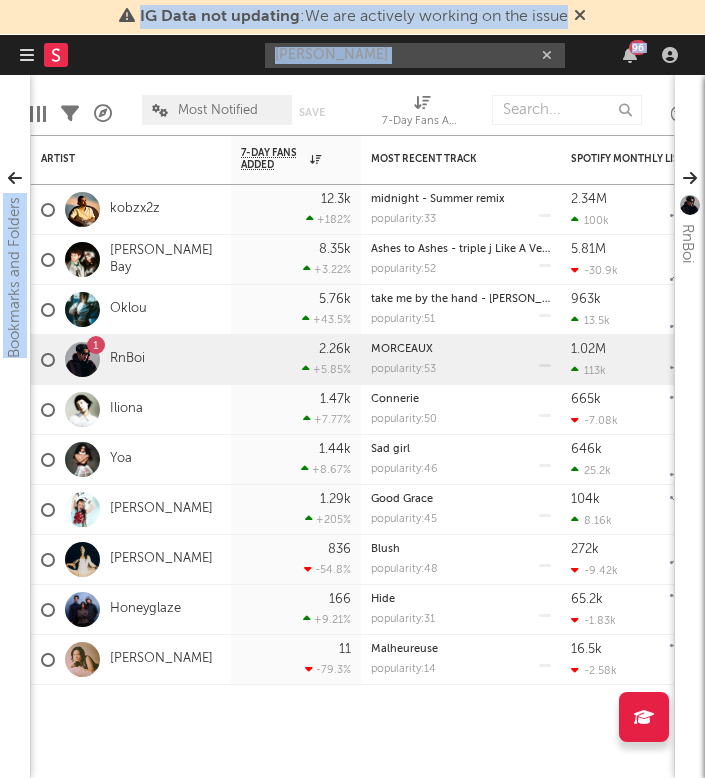 click on "[PERSON_NAME] 96" at bounding box center [475, 55] 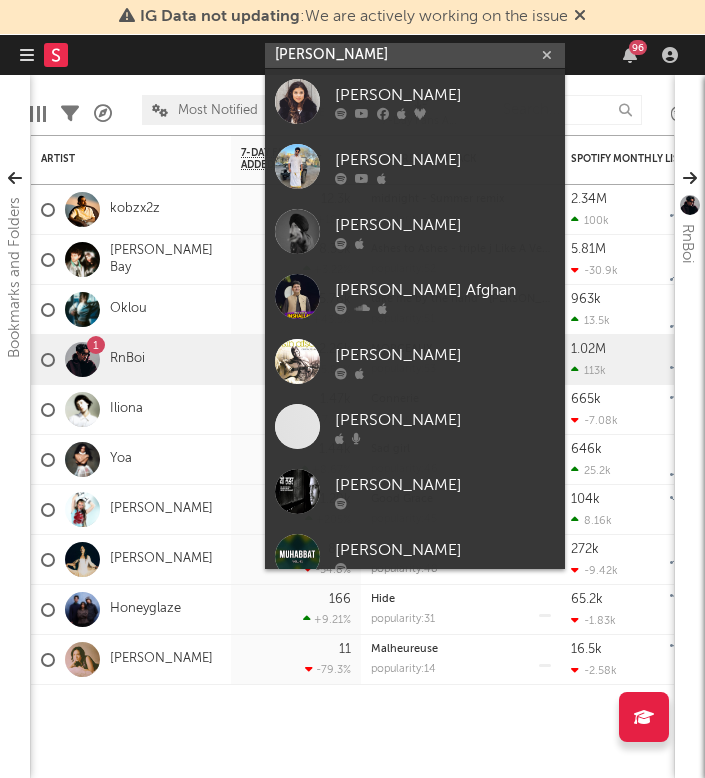 click on "[PERSON_NAME]" at bounding box center [415, 55] 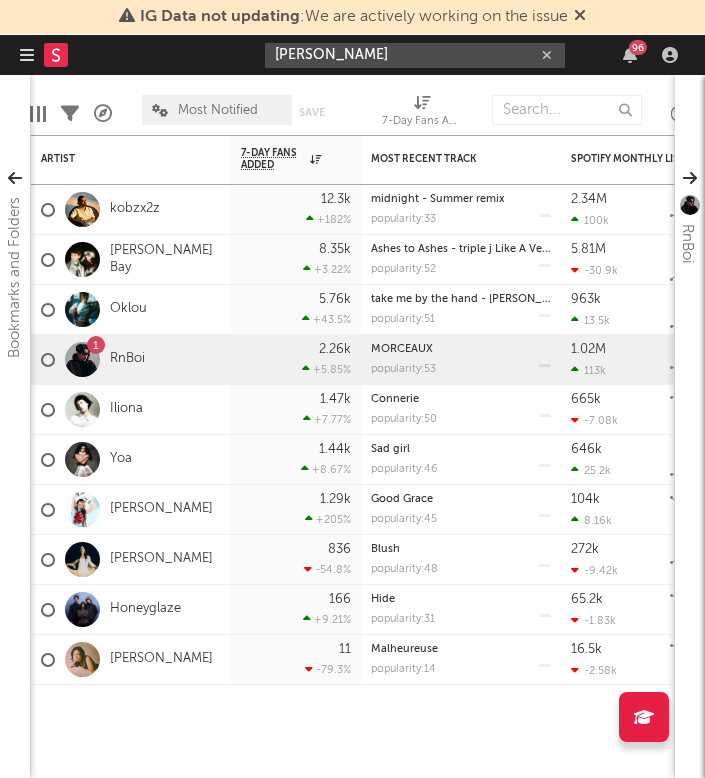 click on "[PERSON_NAME]" at bounding box center [415, 55] 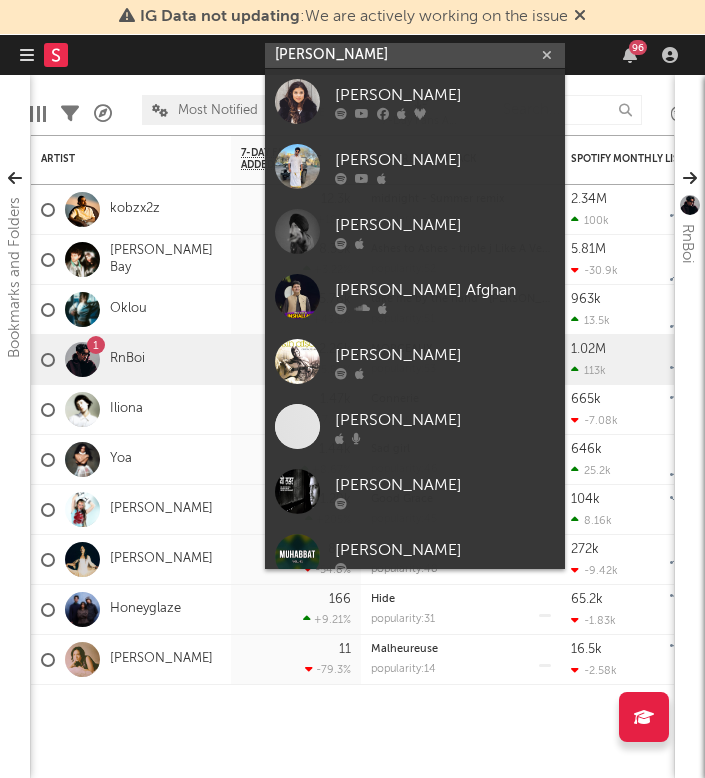 click on "[PERSON_NAME]" at bounding box center [415, 55] 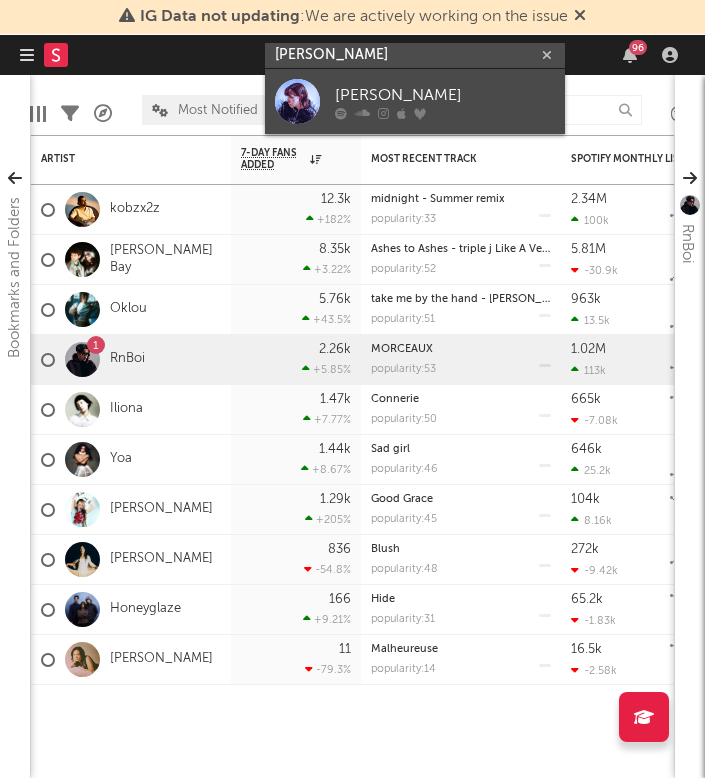 type on "[PERSON_NAME]" 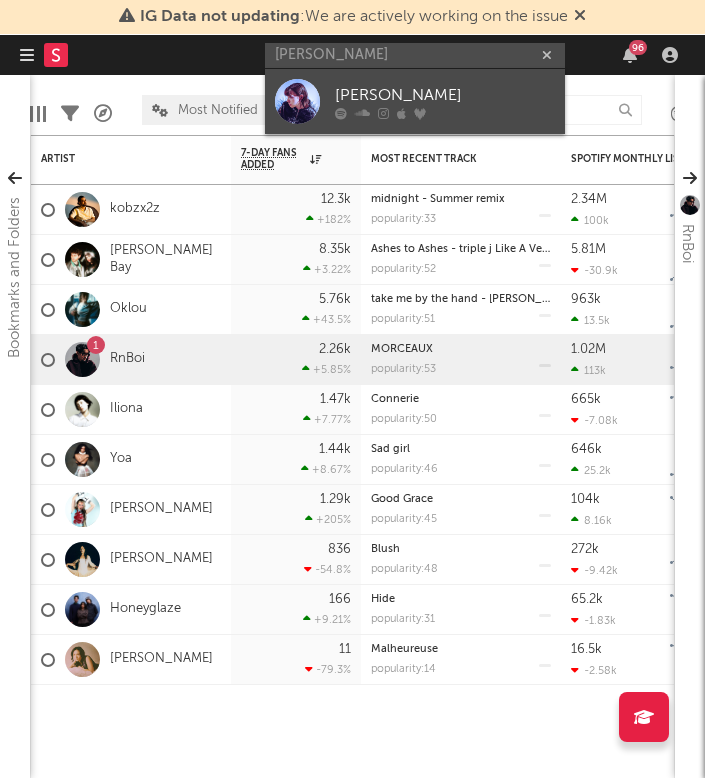 click on "[PERSON_NAME]" at bounding box center [445, 95] 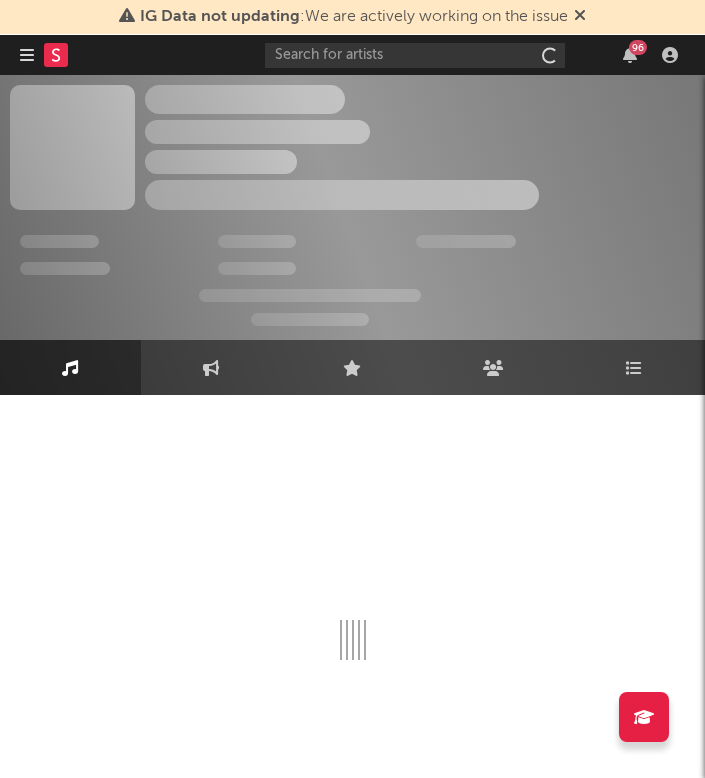 scroll, scrollTop: 0, scrollLeft: 0, axis: both 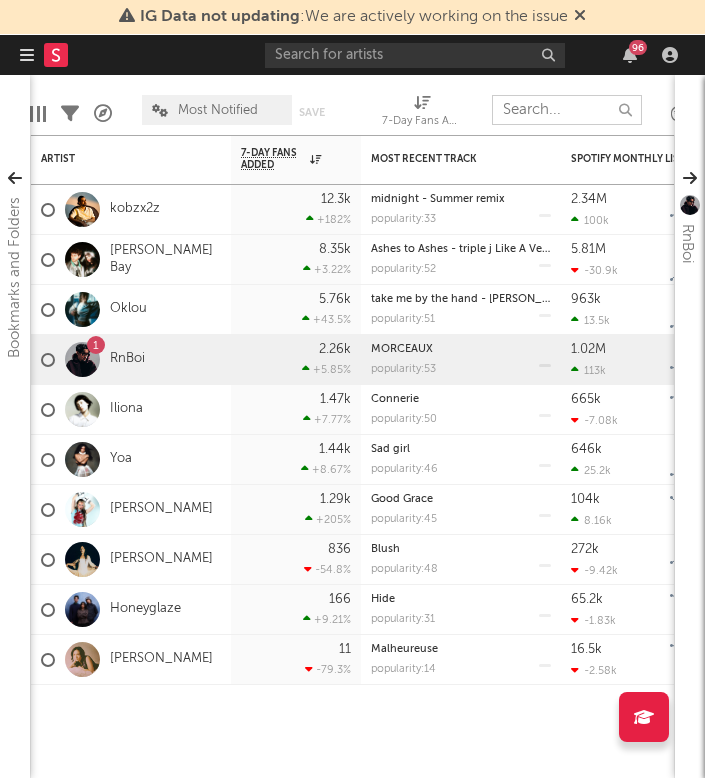 click at bounding box center (567, 110) 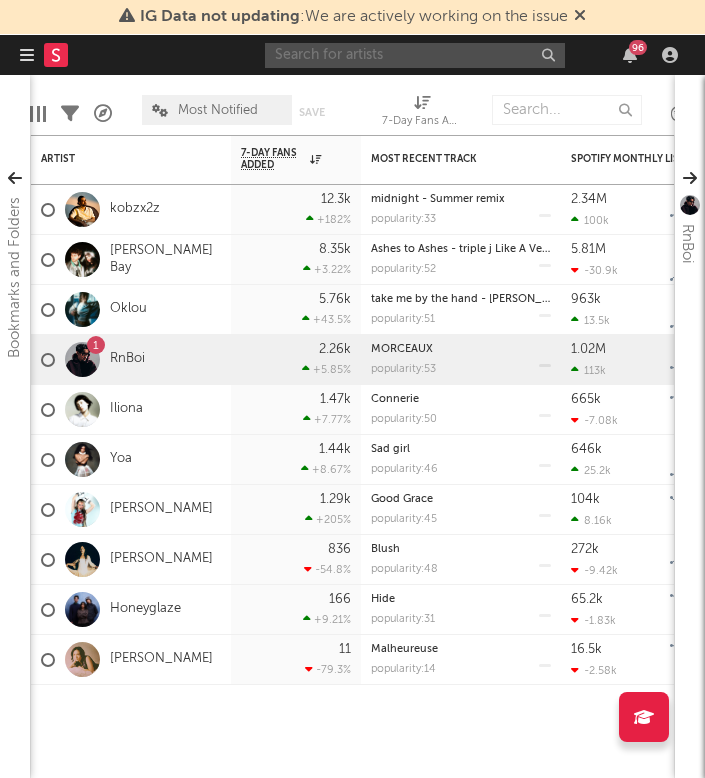 click at bounding box center [415, 55] 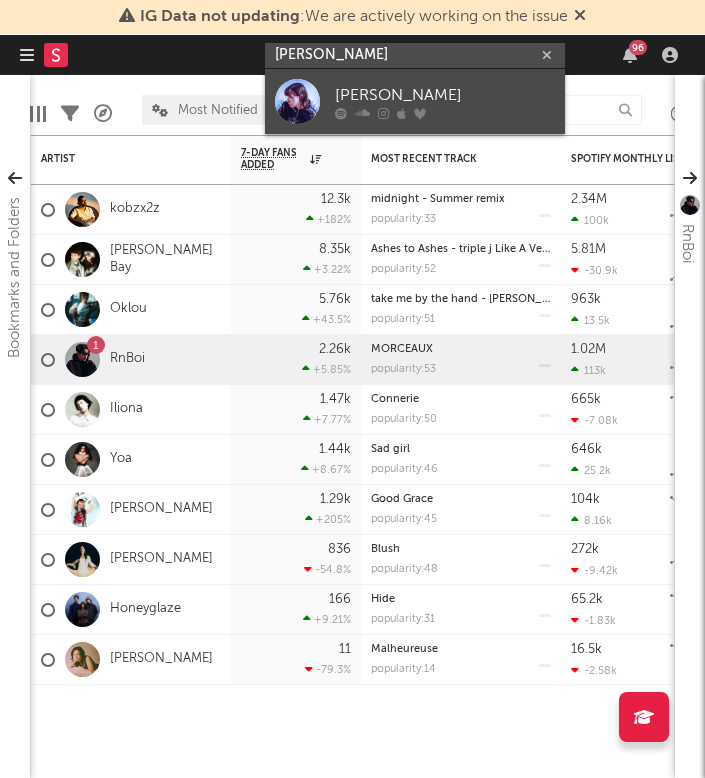 type on "afsar shamsi" 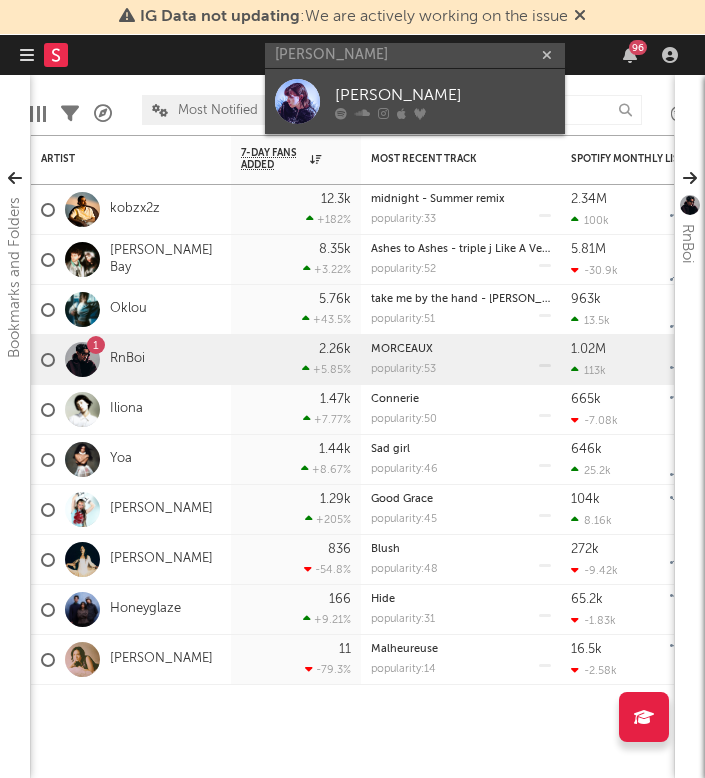 click on "[PERSON_NAME]" at bounding box center (445, 95) 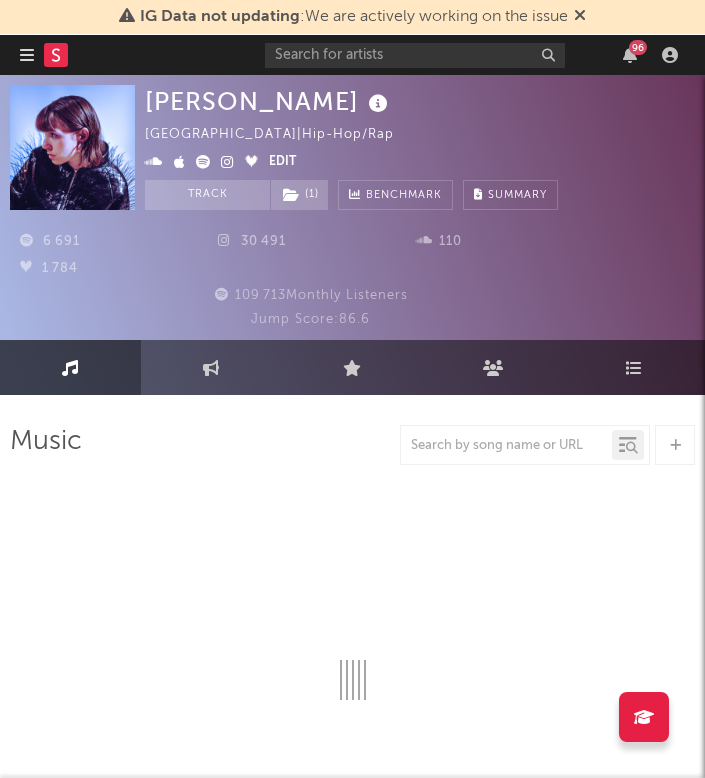 select on "1w" 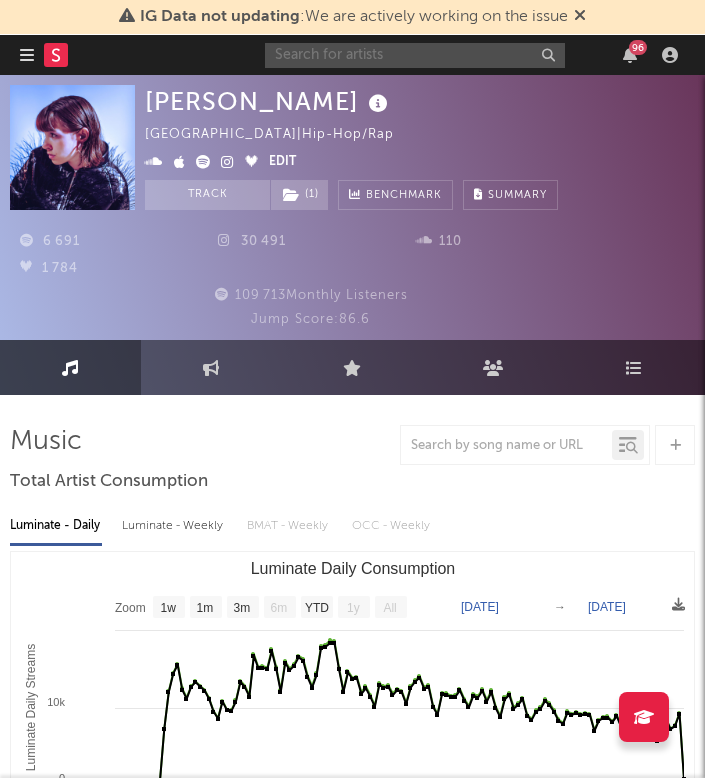 click at bounding box center (415, 55) 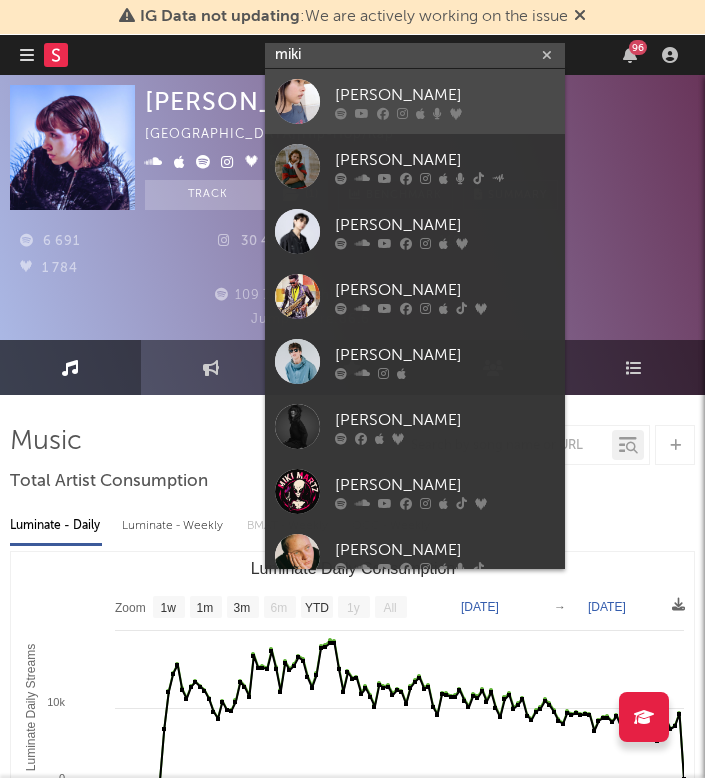 type on "miki" 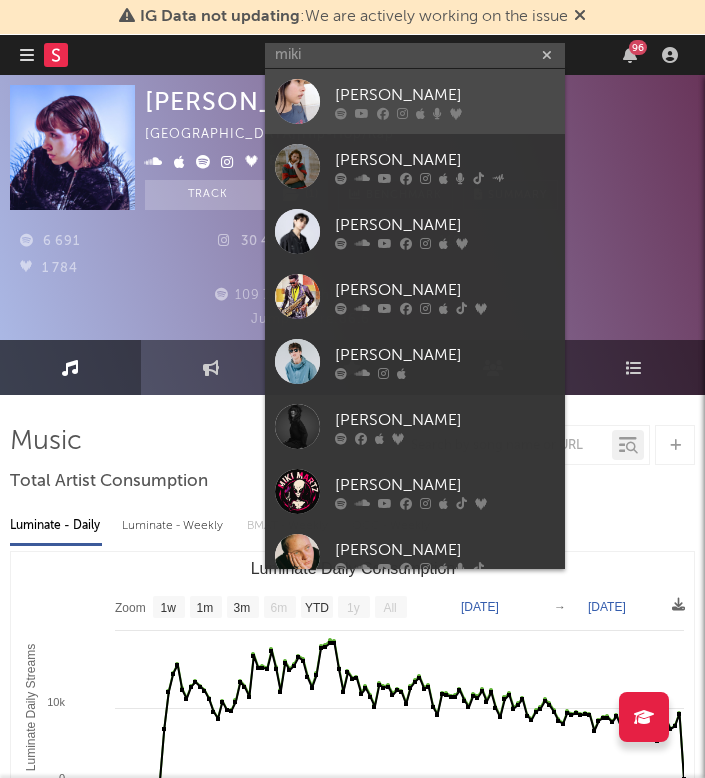 click on "[PERSON_NAME]" at bounding box center (415, 101) 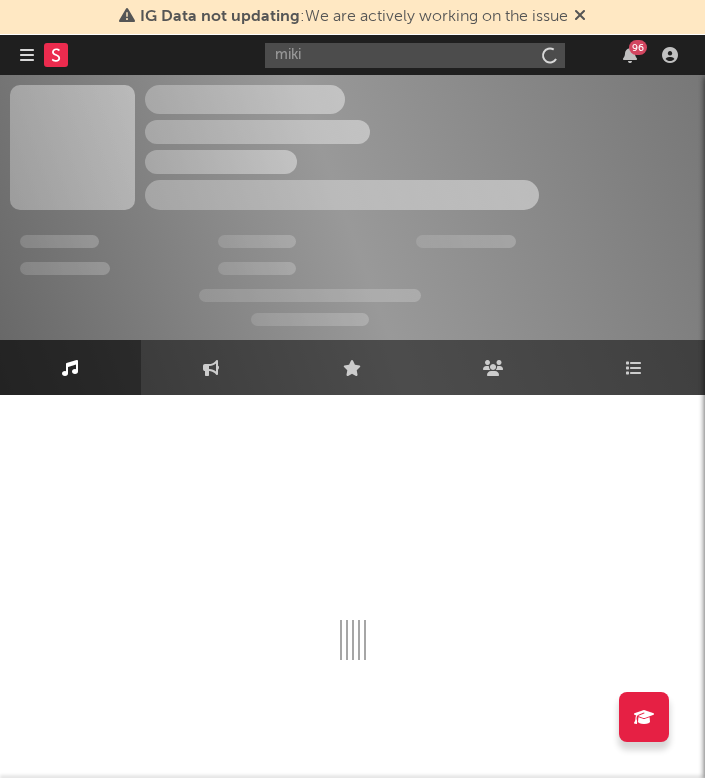 type 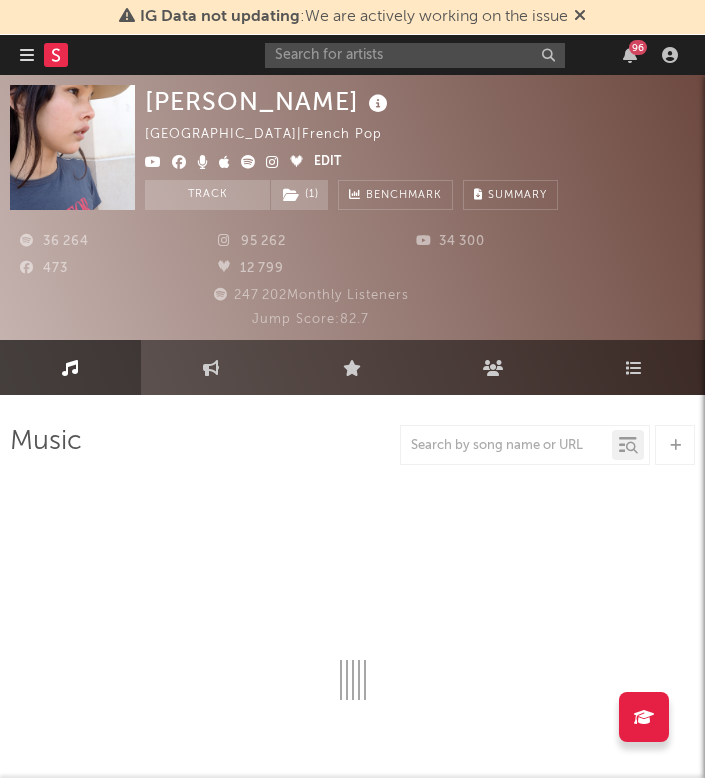select on "6m" 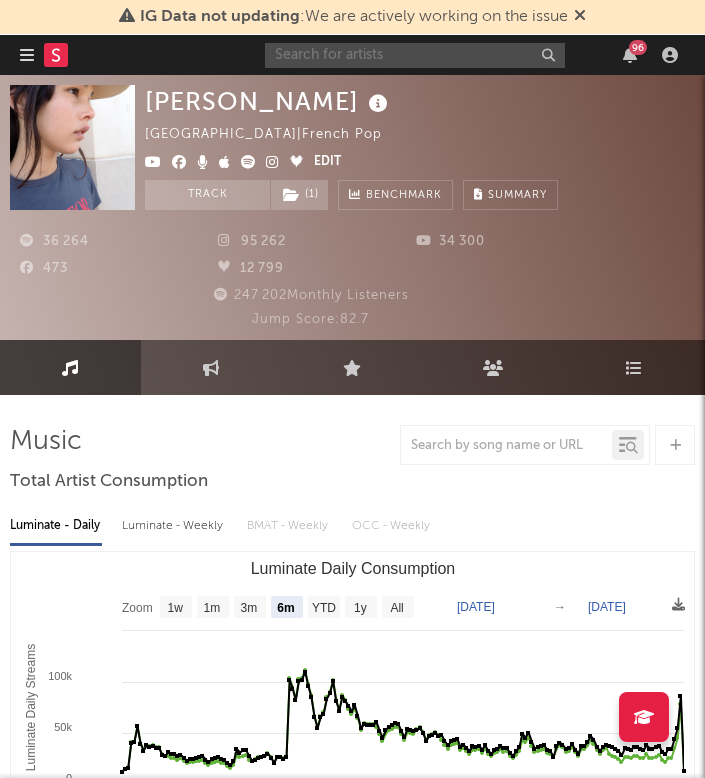 click at bounding box center [415, 55] 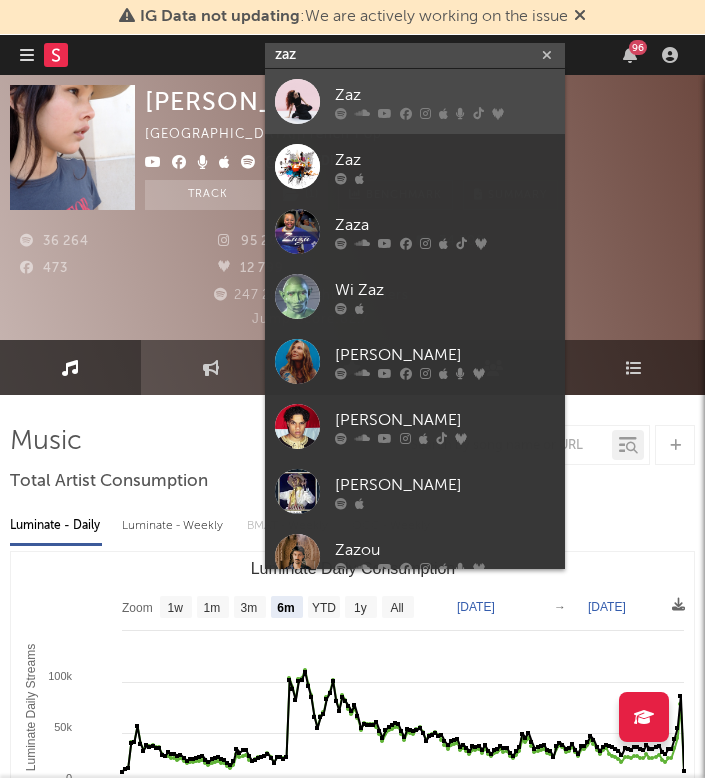 type on "zaz" 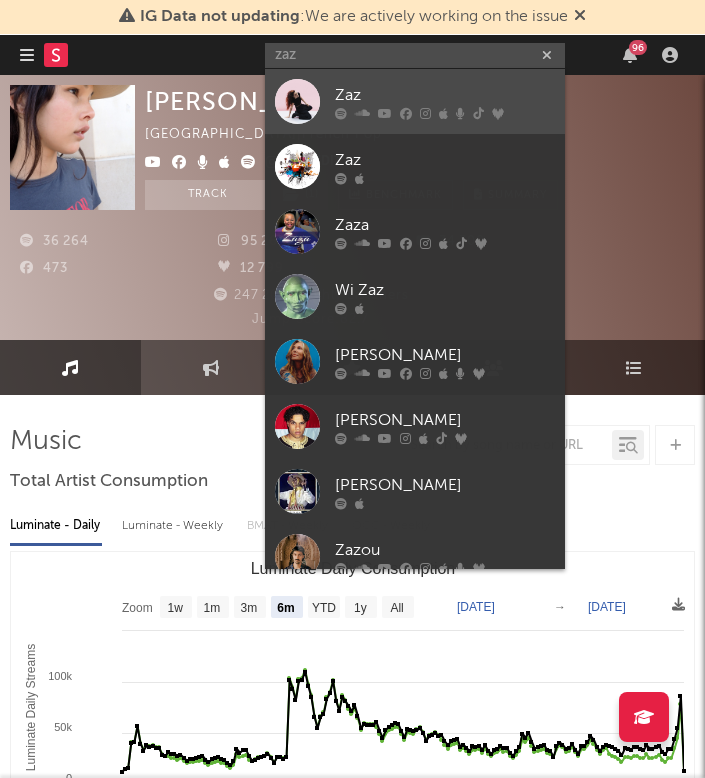 click at bounding box center (297, 101) 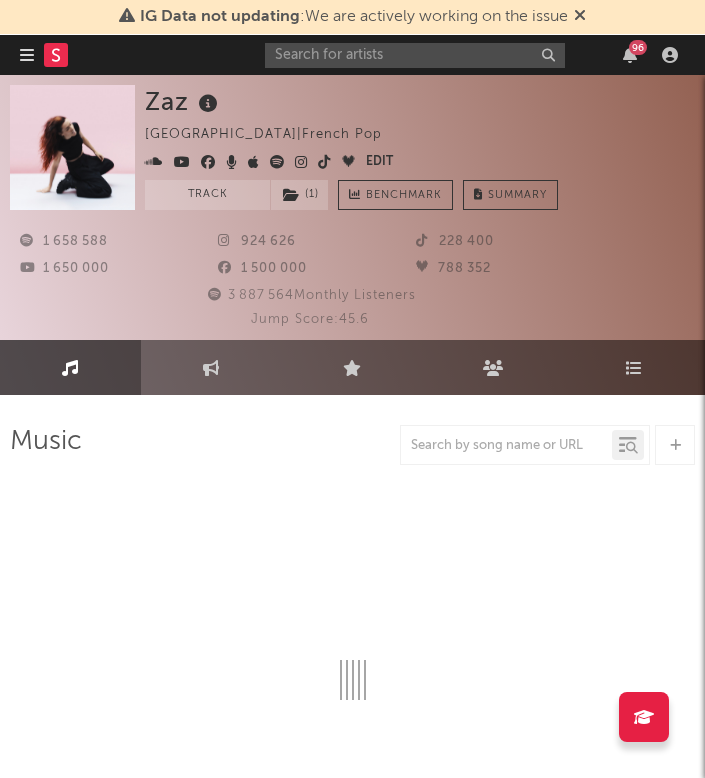select on "6m" 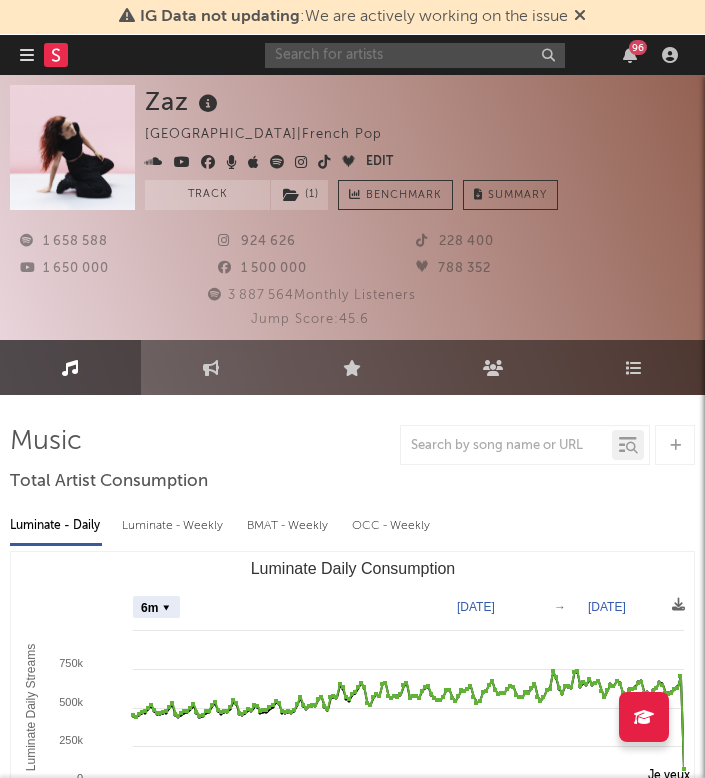 click at bounding box center [415, 55] 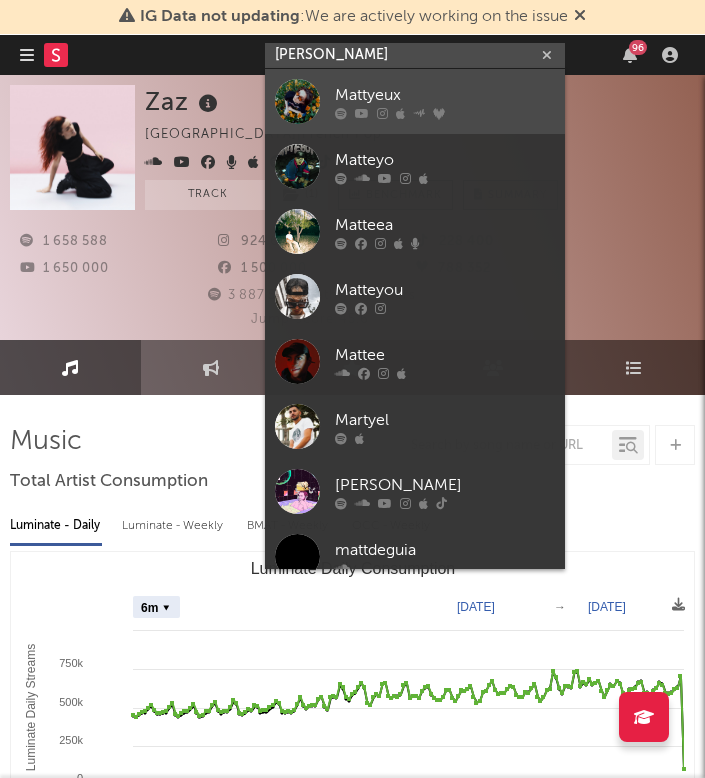 type on "mattye" 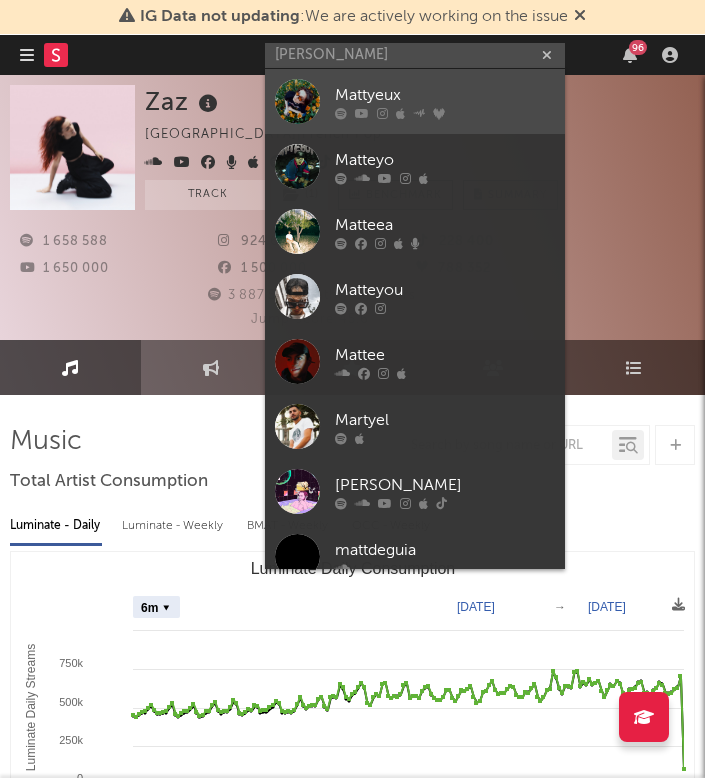 click on "Mattyeux" at bounding box center [445, 95] 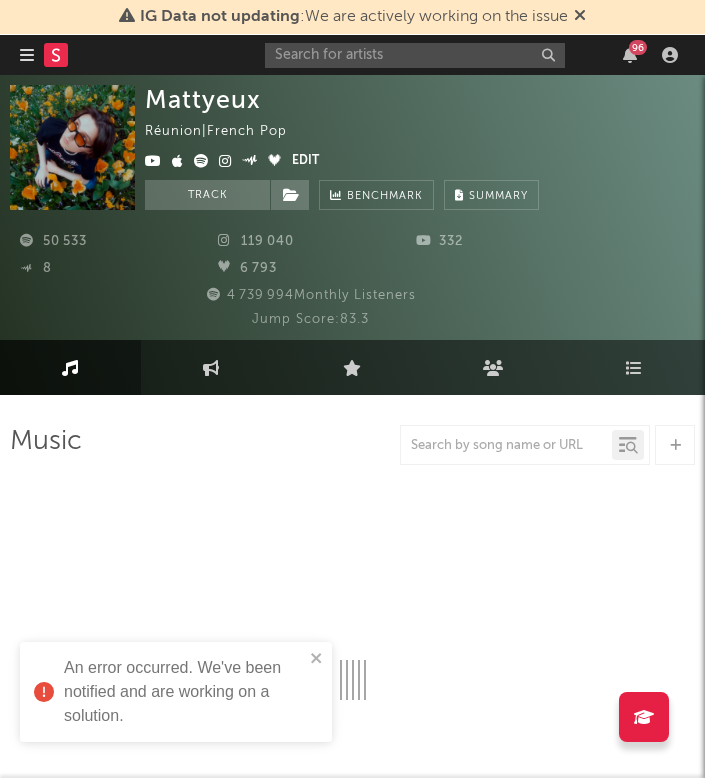 select on "6m" 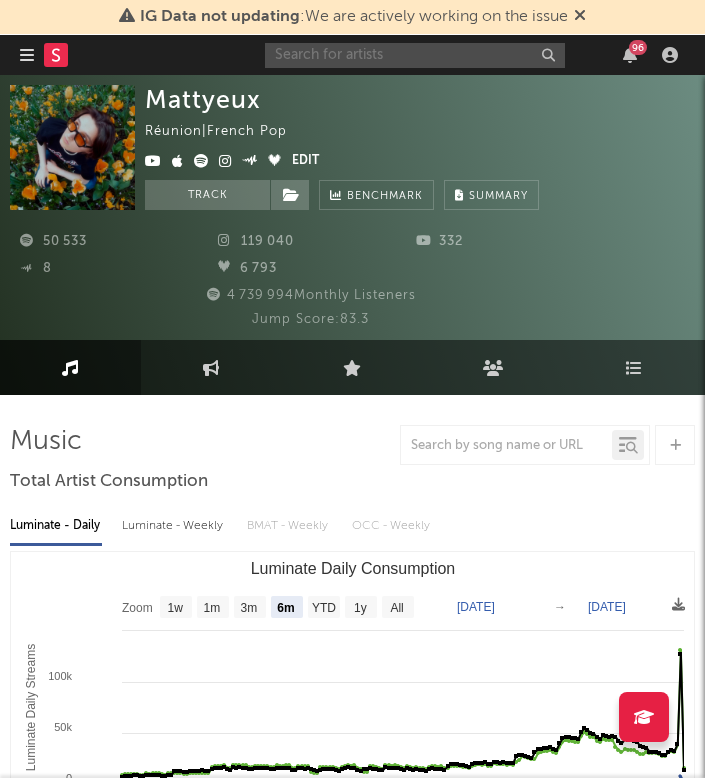 click at bounding box center (415, 55) 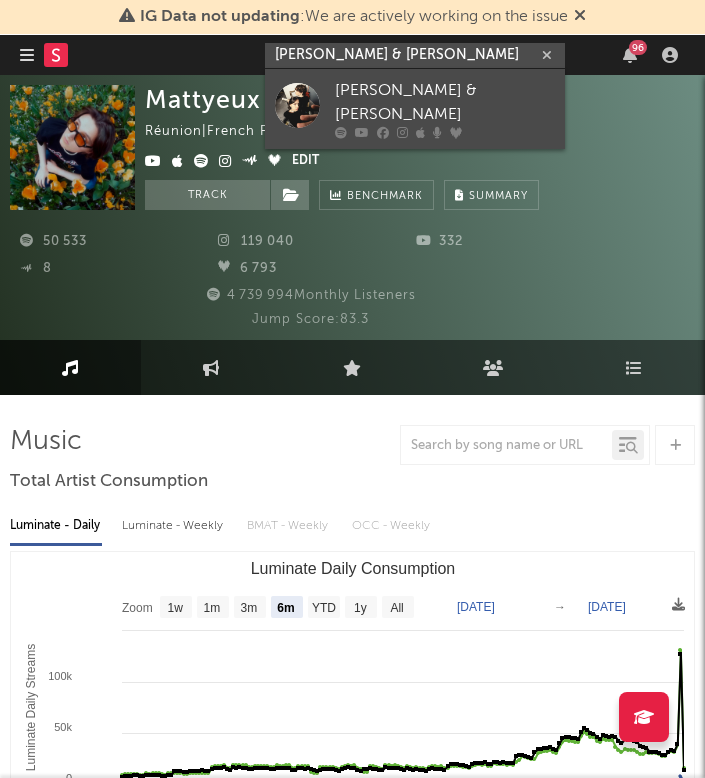 type on "adèle & robin" 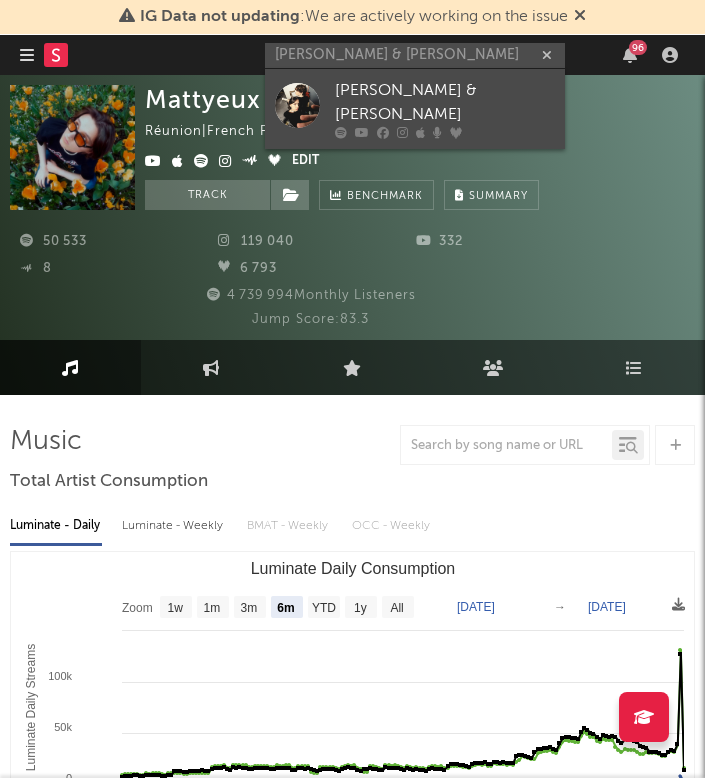 click on "[PERSON_NAME] & [PERSON_NAME]" at bounding box center [445, 103] 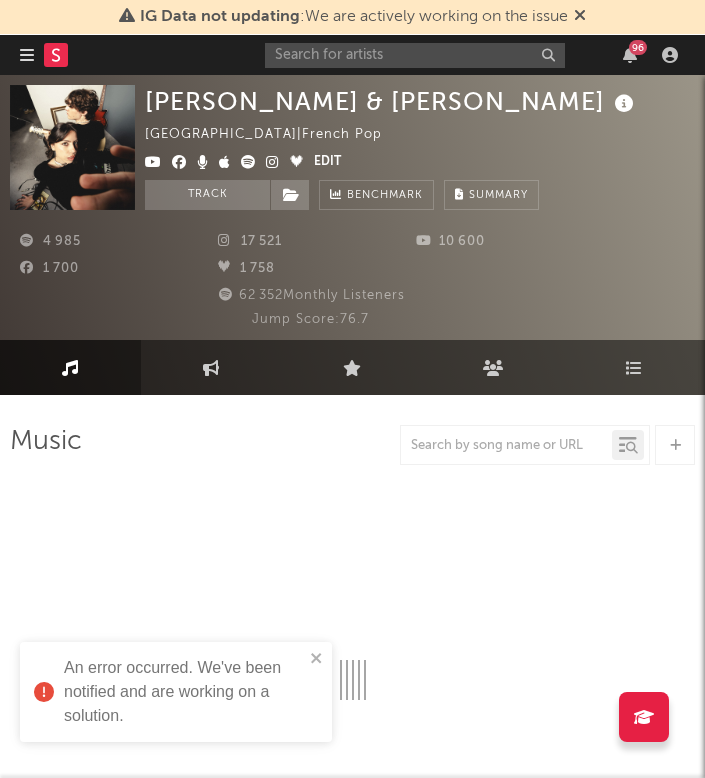 select on "6m" 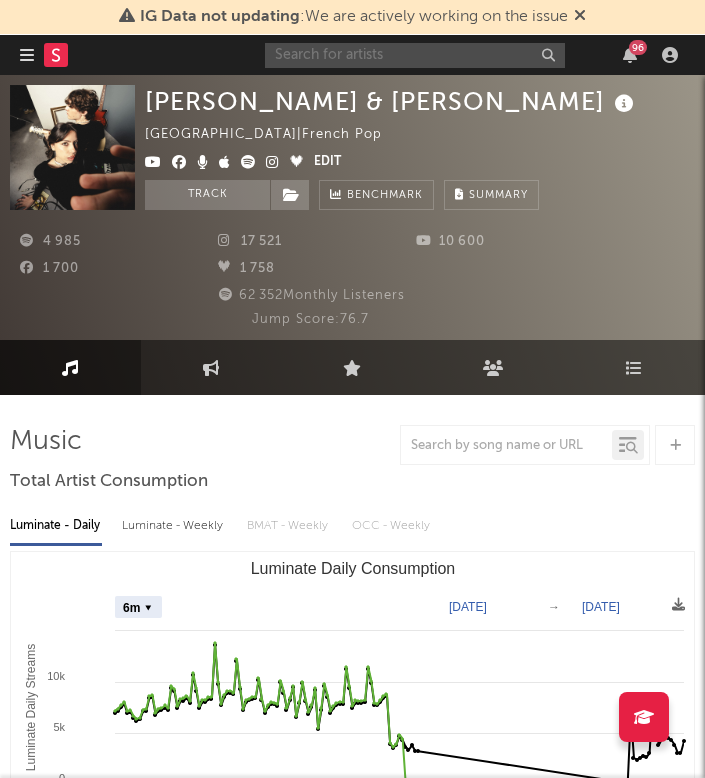 click at bounding box center [415, 55] 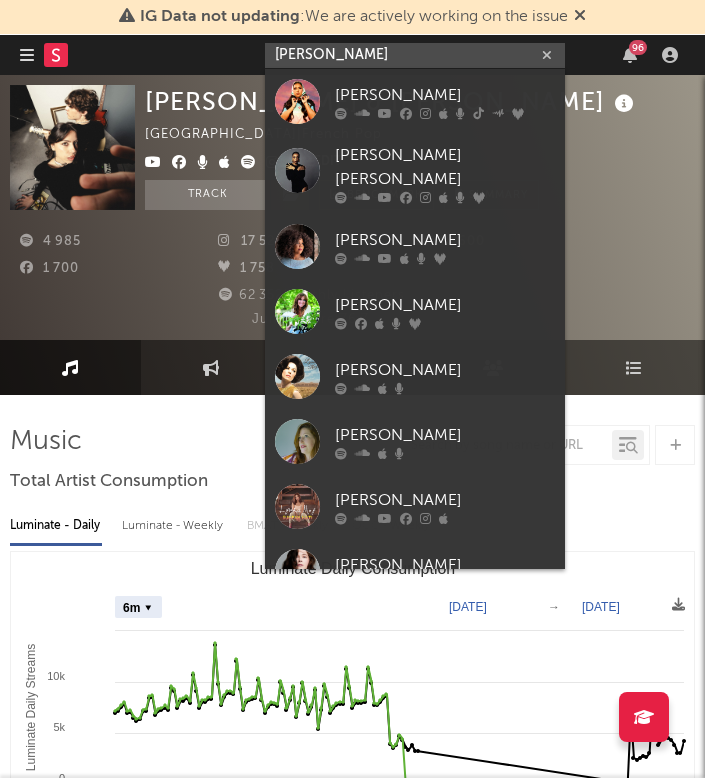 type on "[PERSON_NAME]" 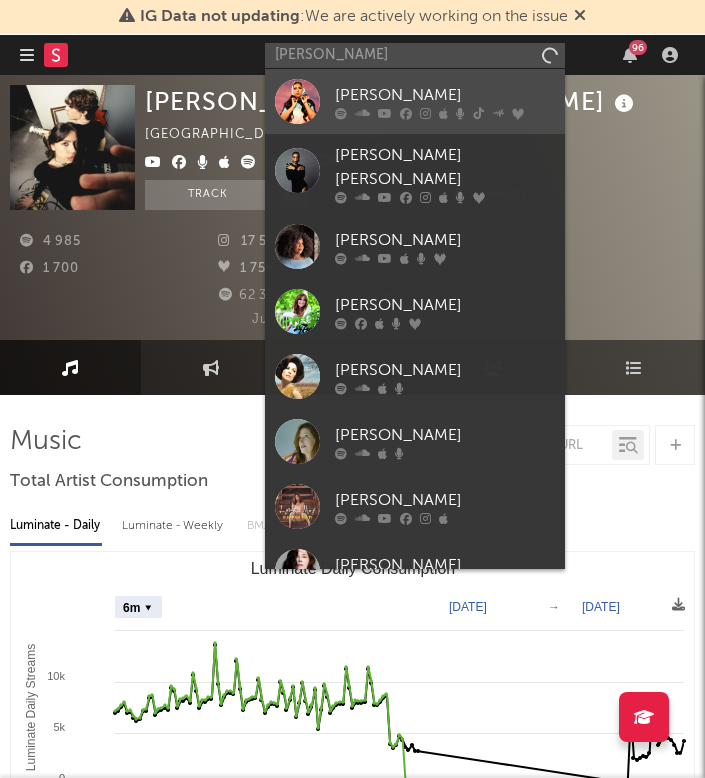 drag, startPoint x: 316, startPoint y: 60, endPoint x: 397, endPoint y: 96, distance: 88.63972 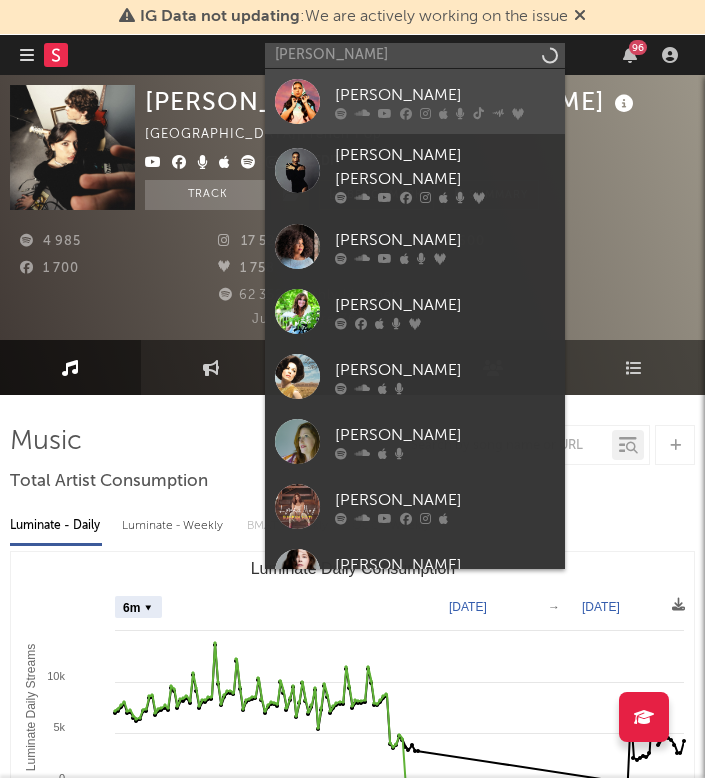 click on "[PERSON_NAME]" at bounding box center (445, 95) 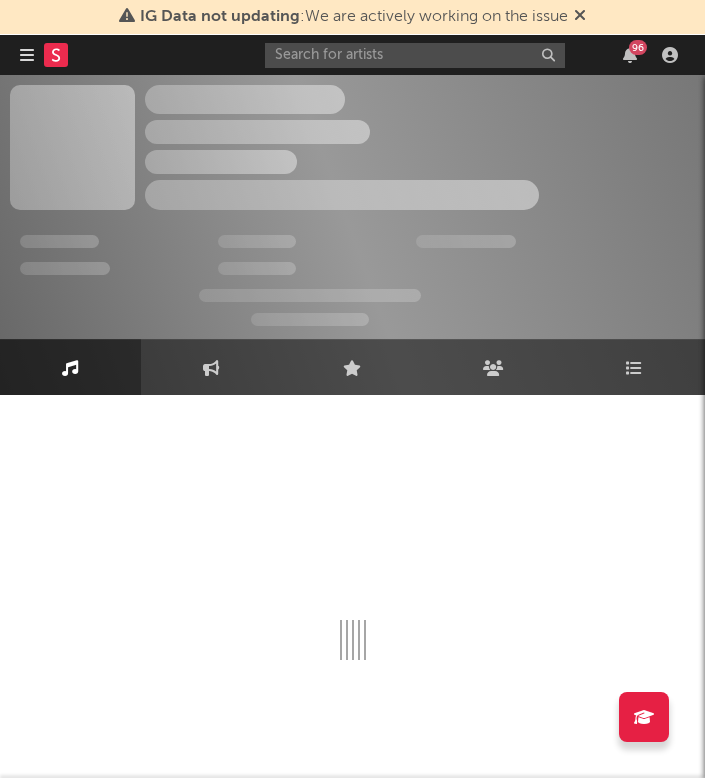 scroll, scrollTop: 0, scrollLeft: 0, axis: both 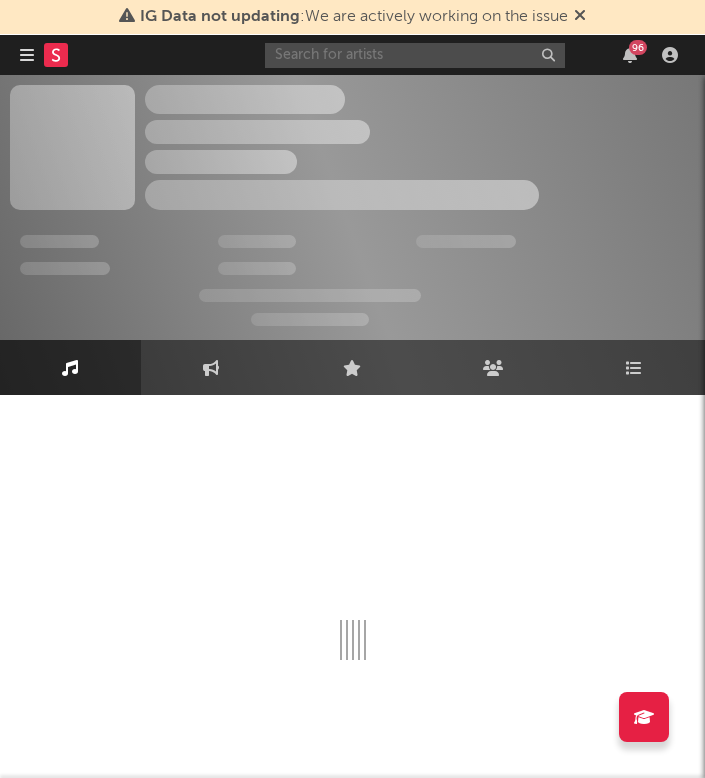 click at bounding box center [415, 55] 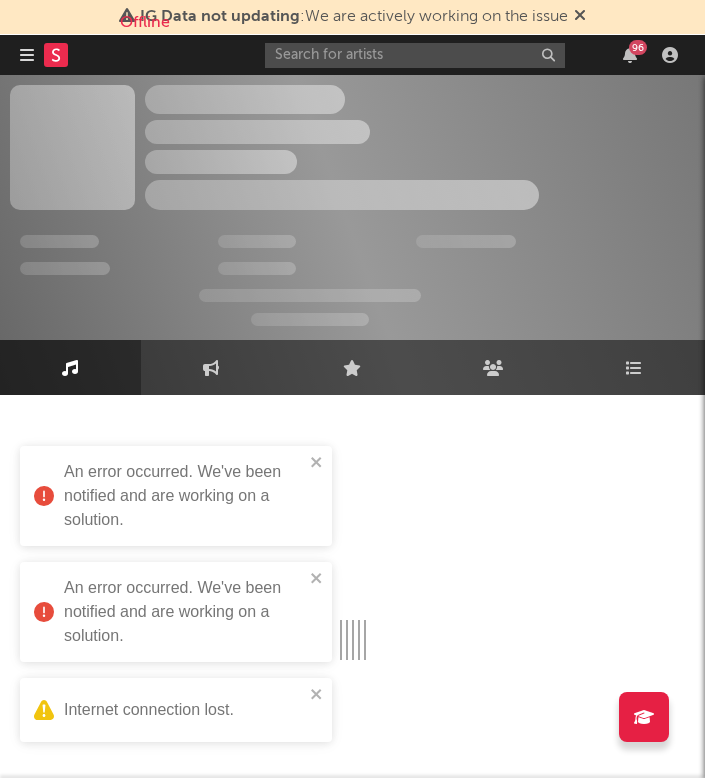 click at bounding box center [352, 542] 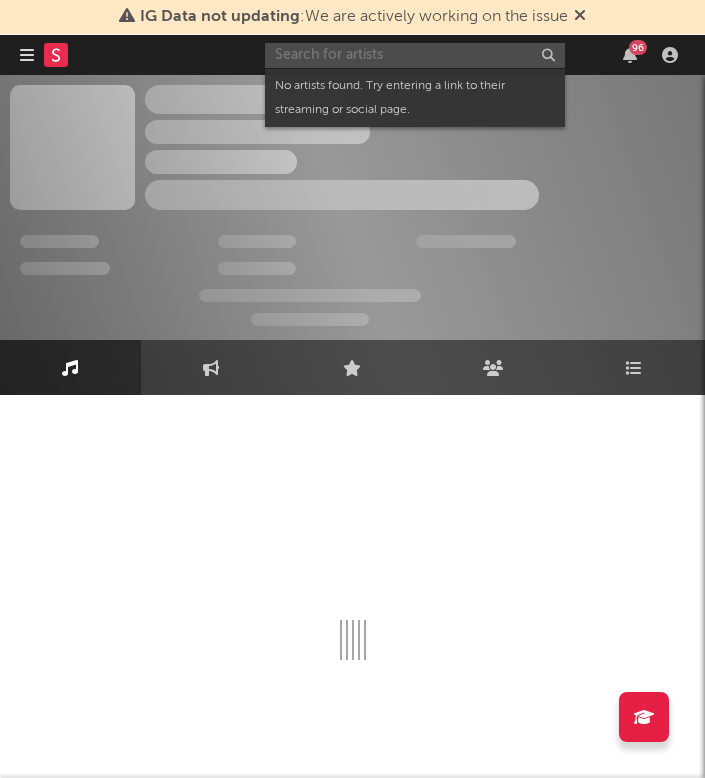 click at bounding box center (415, 55) 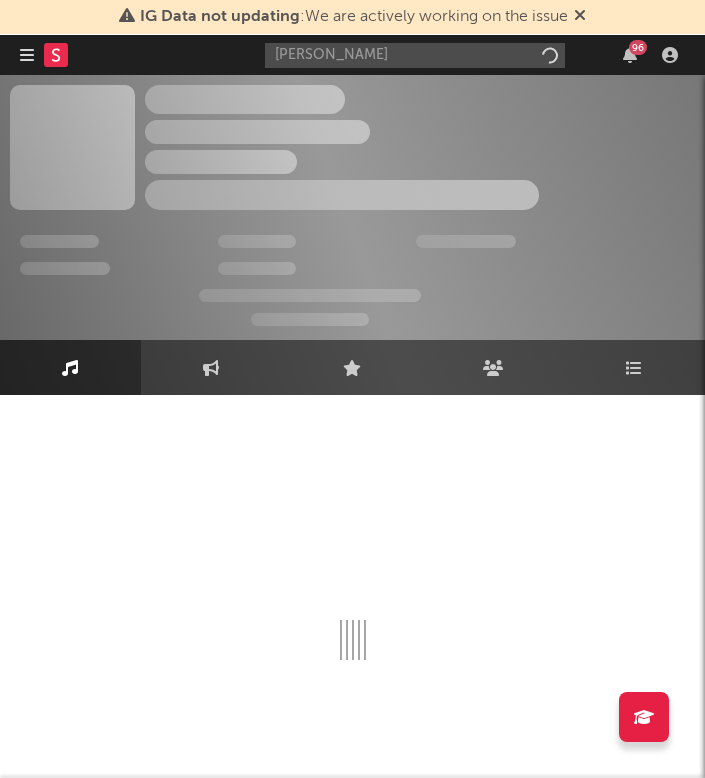 drag, startPoint x: 464, startPoint y: 15, endPoint x: 584, endPoint y: 150, distance: 180.62392 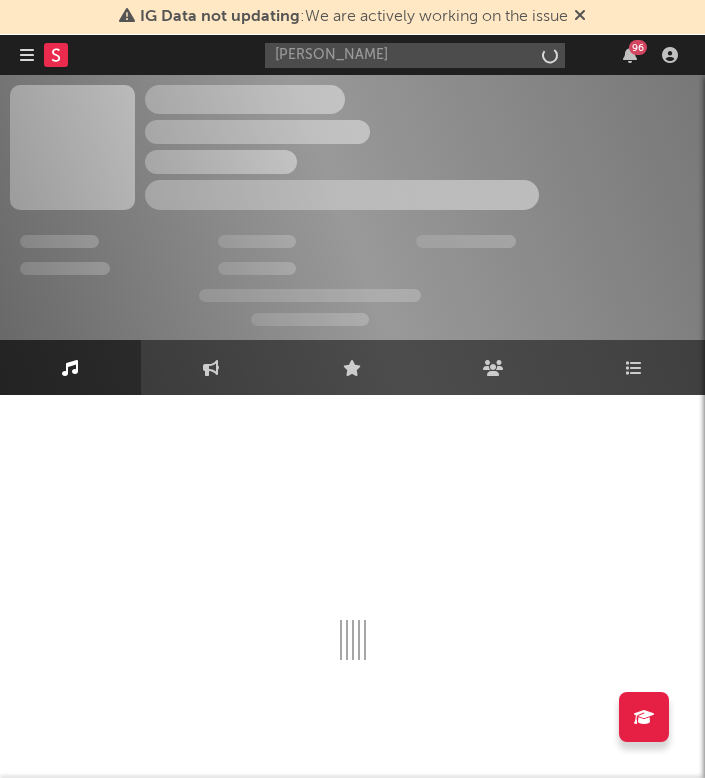 click on "The Artist Name Unknown Location  |  Shoegaze Edit Track Benchmark Summary" at bounding box center (420, 147) 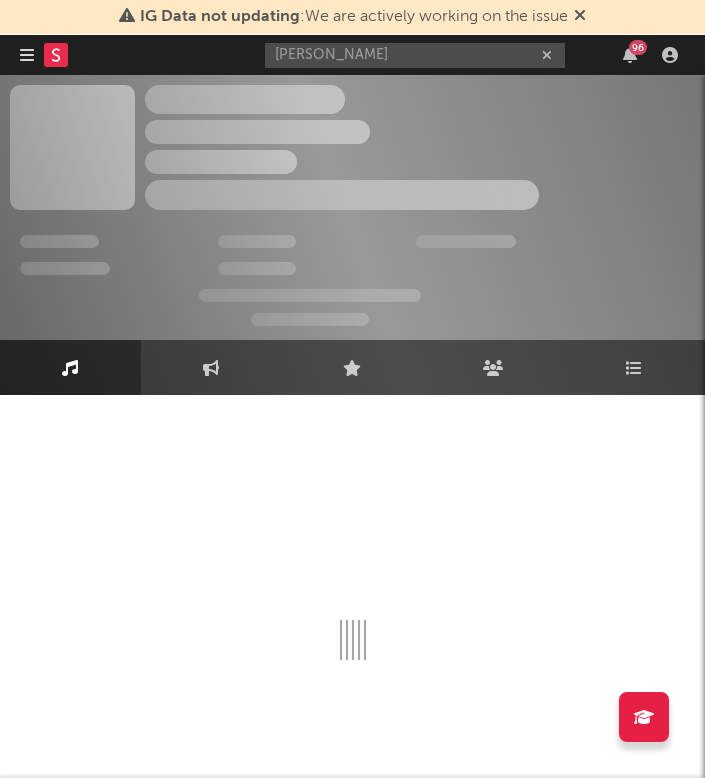 click at bounding box center (352, 542) 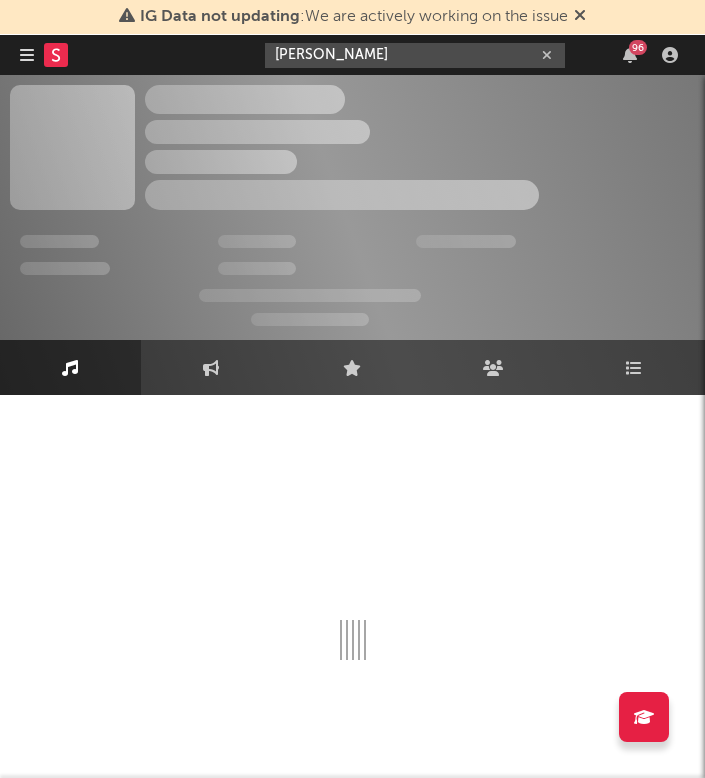 click on "[PERSON_NAME]" at bounding box center (415, 55) 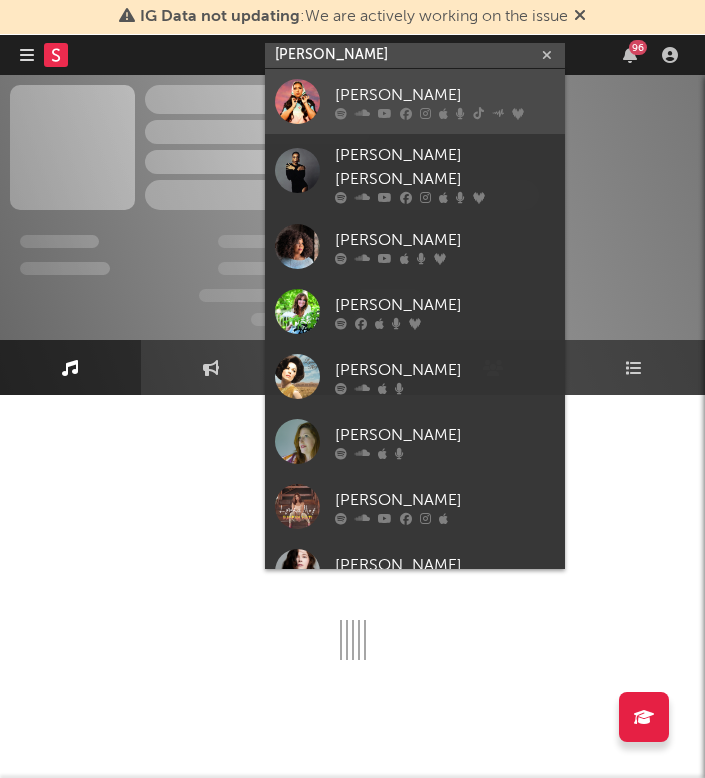 type on "[PERSON_NAME]" 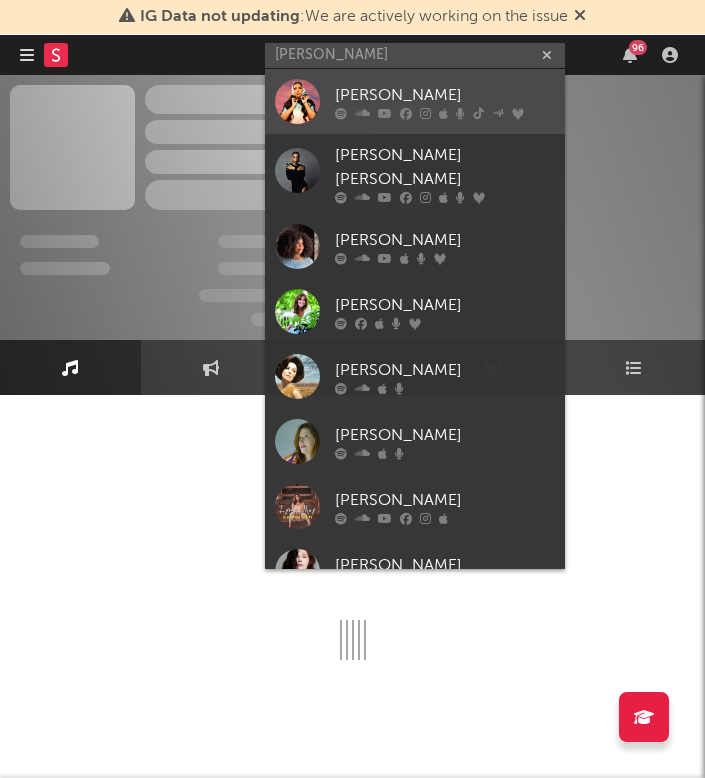 drag, startPoint x: 396, startPoint y: 91, endPoint x: 284, endPoint y: 115, distance: 114.54257 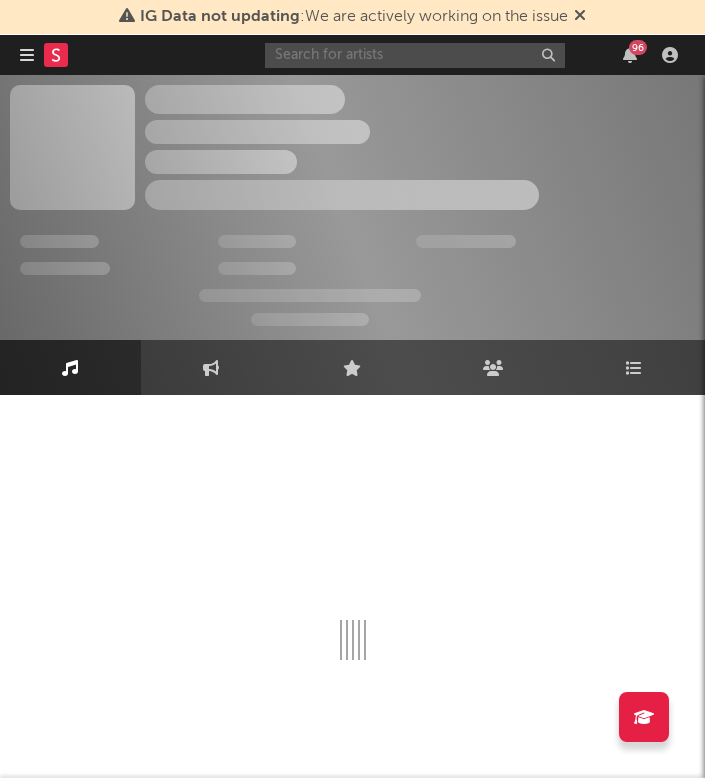 click at bounding box center [415, 55] 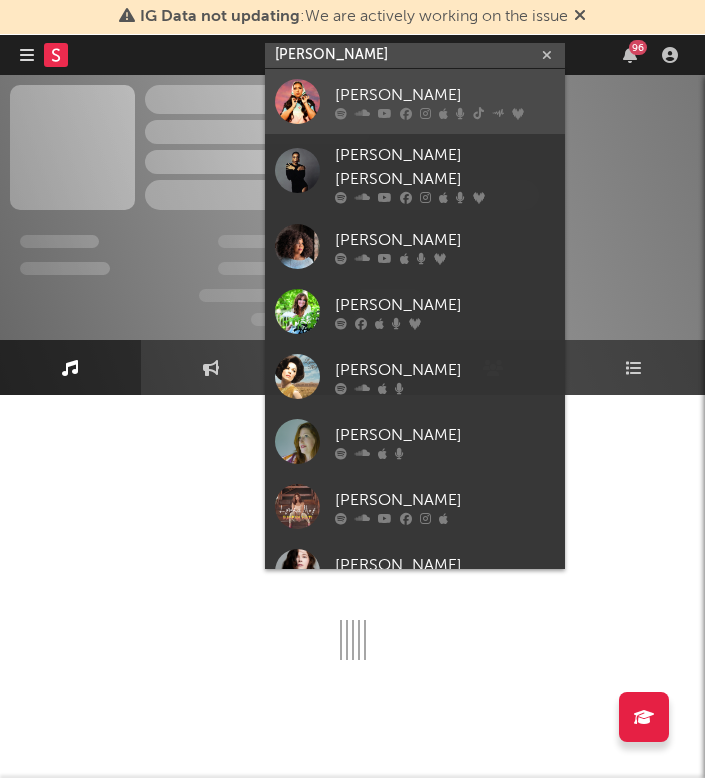 type on "[PERSON_NAME]" 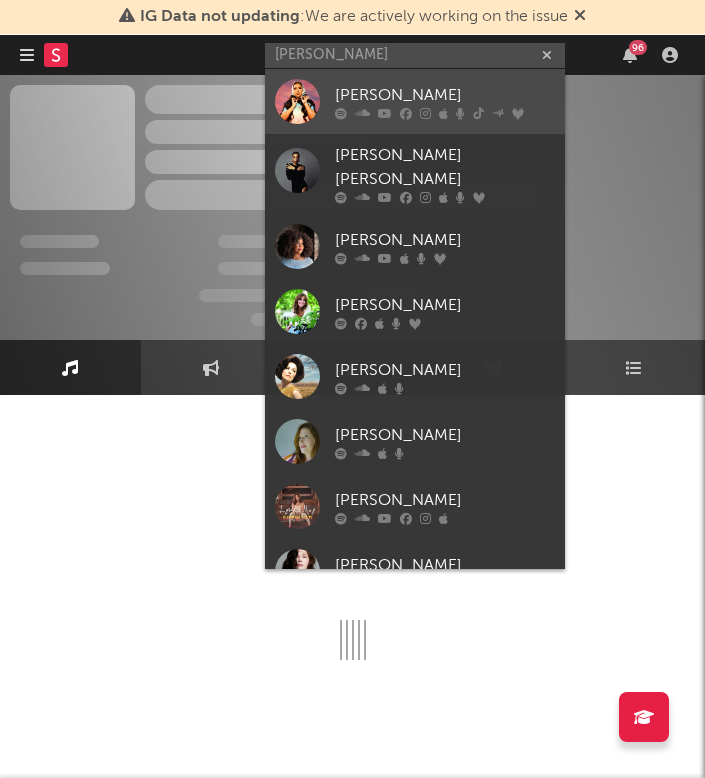 click at bounding box center (297, 101) 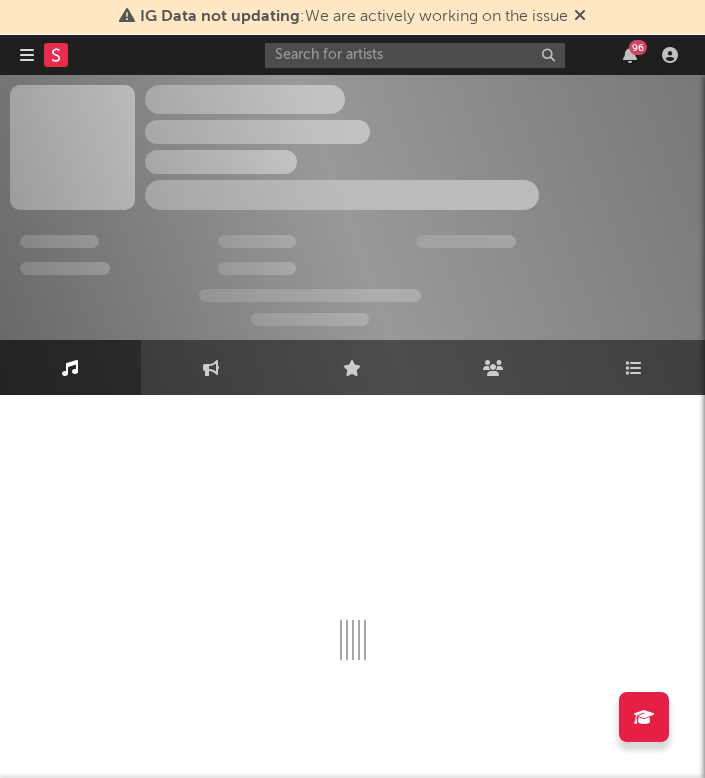 click on "96" at bounding box center [475, 55] 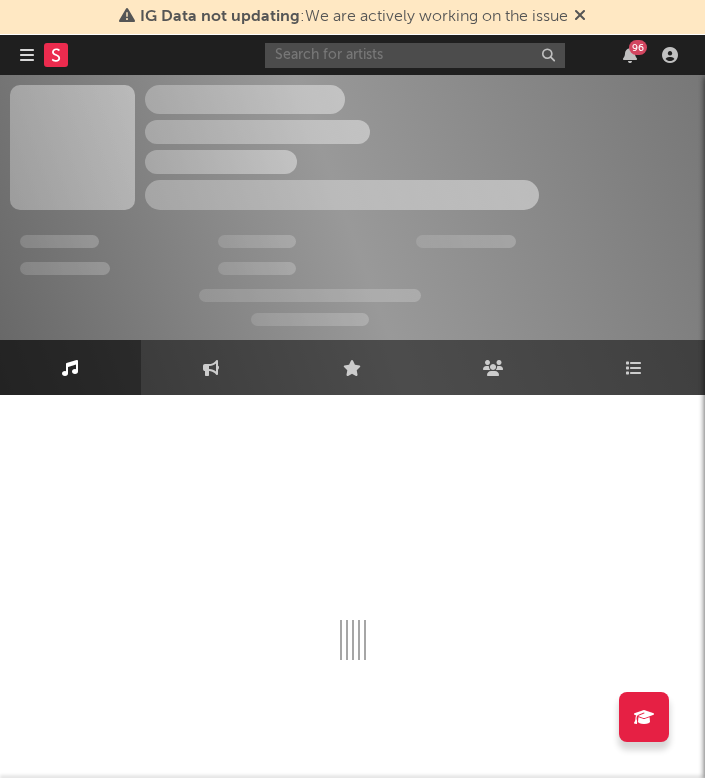 click at bounding box center (415, 55) 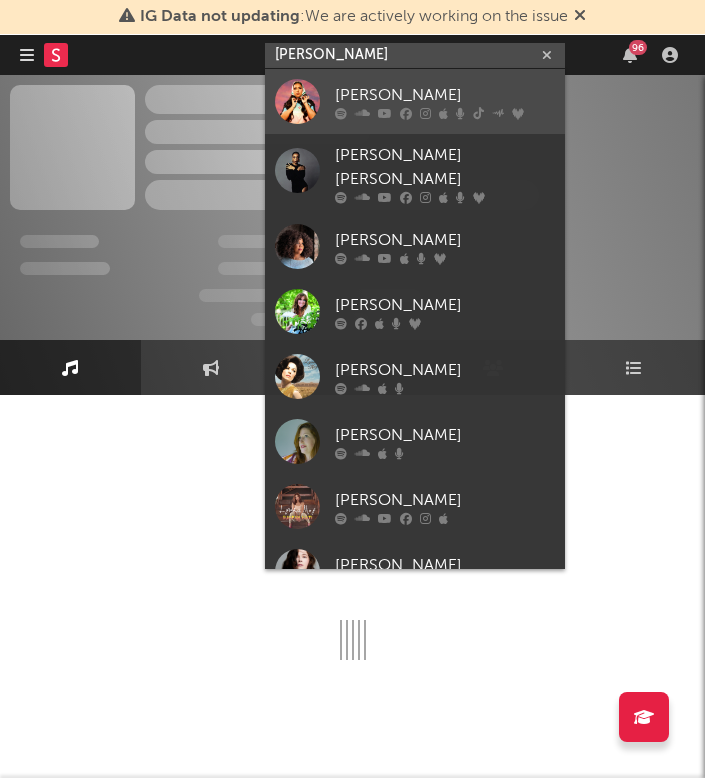type on "[PERSON_NAME]" 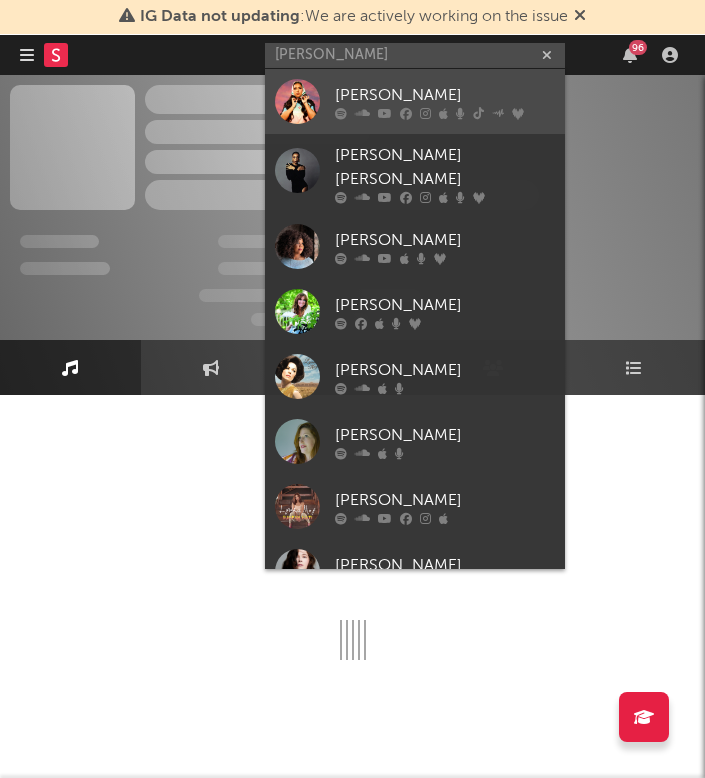 click at bounding box center [297, 101] 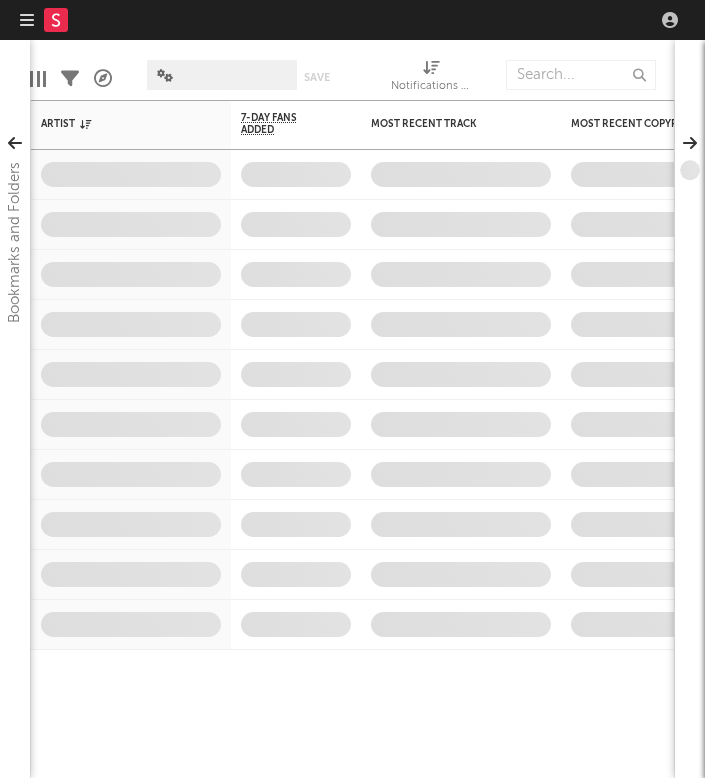 scroll, scrollTop: 0, scrollLeft: 0, axis: both 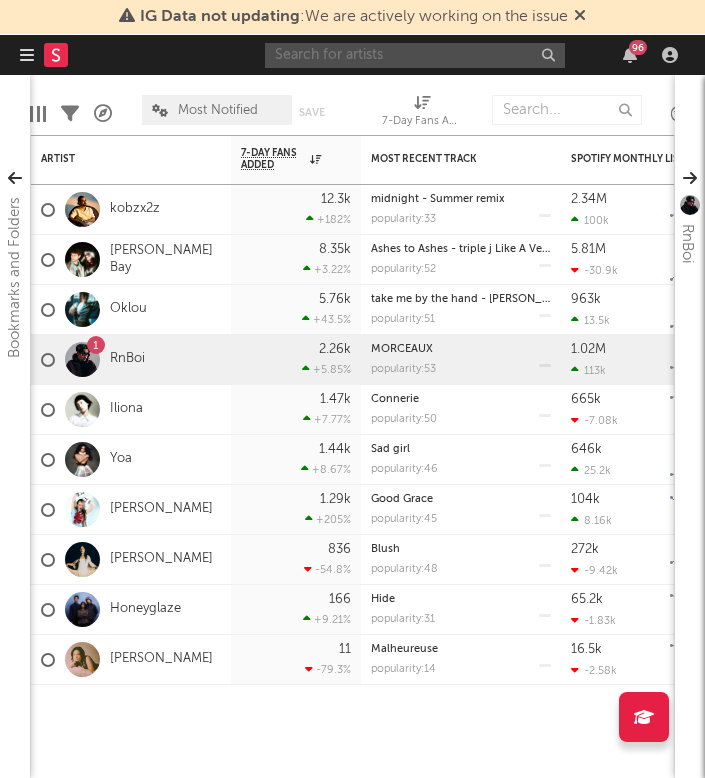 click at bounding box center (415, 55) 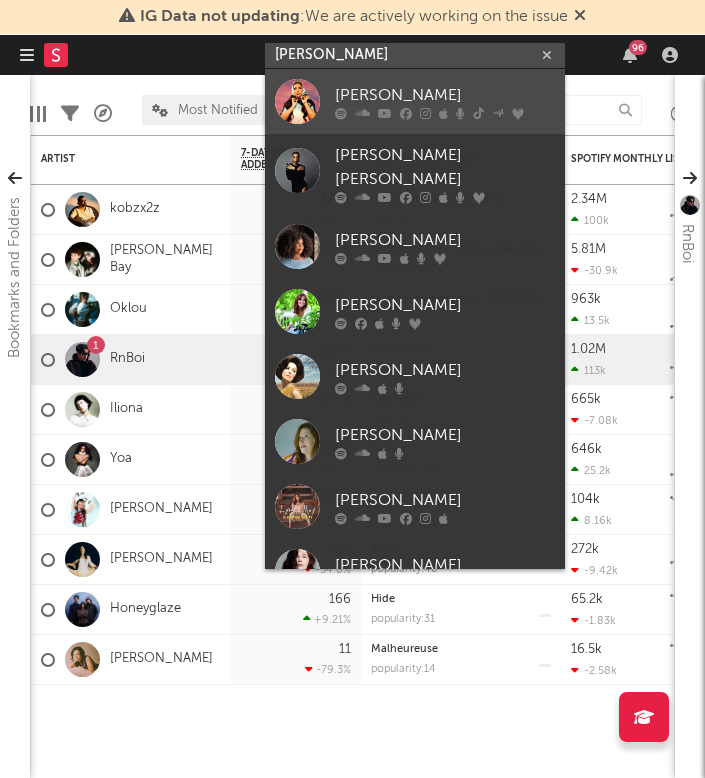 type on "[PERSON_NAME]" 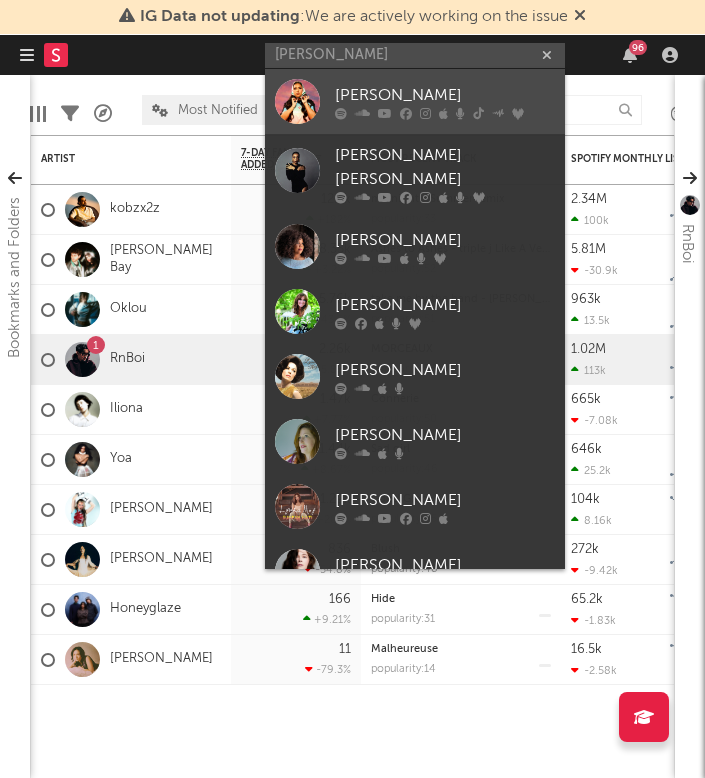 click at bounding box center (297, 101) 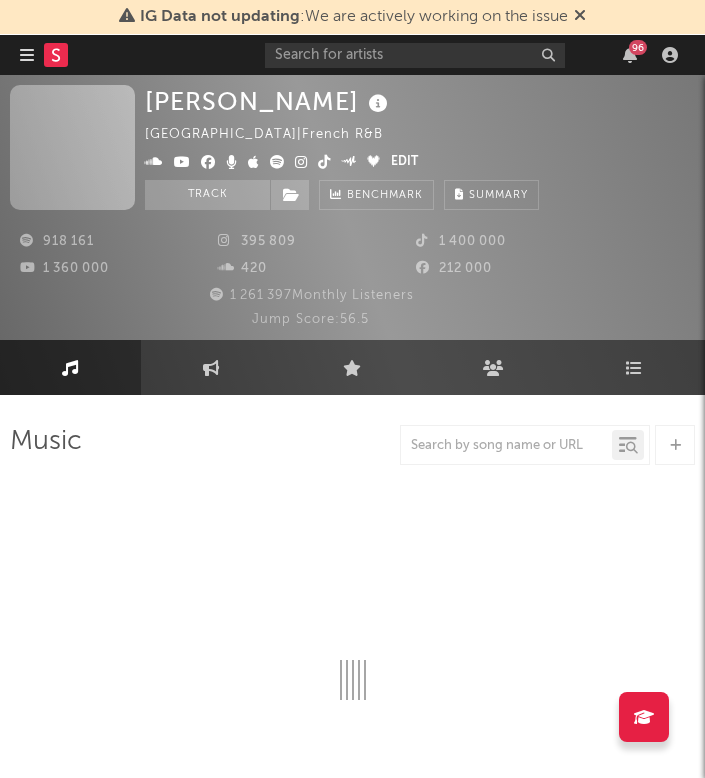 scroll, scrollTop: 0, scrollLeft: 0, axis: both 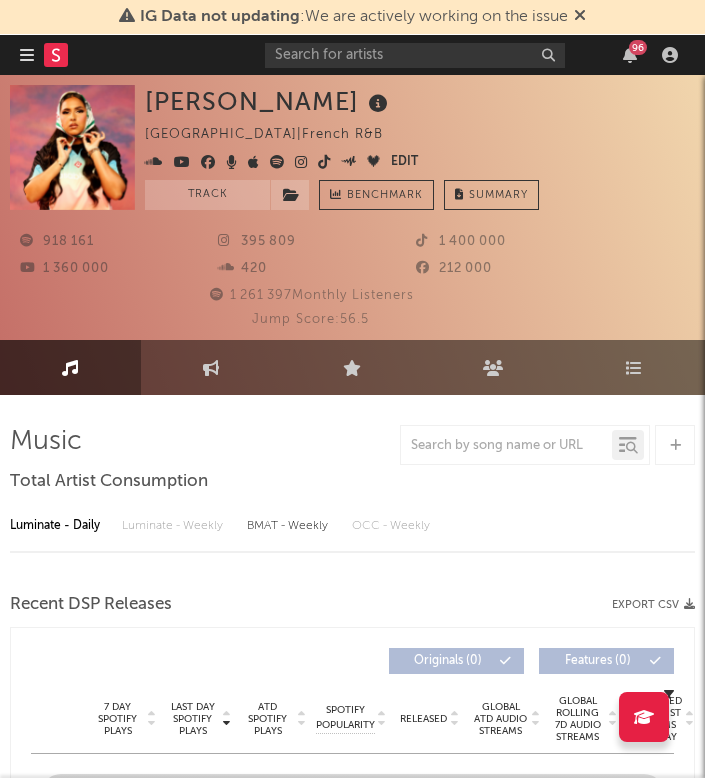 select on "6m" 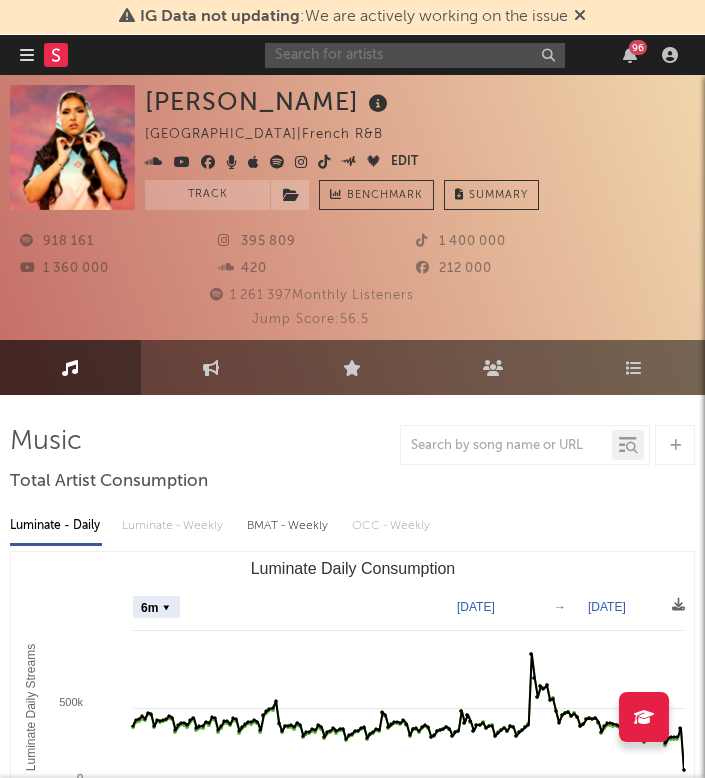 click at bounding box center [415, 55] 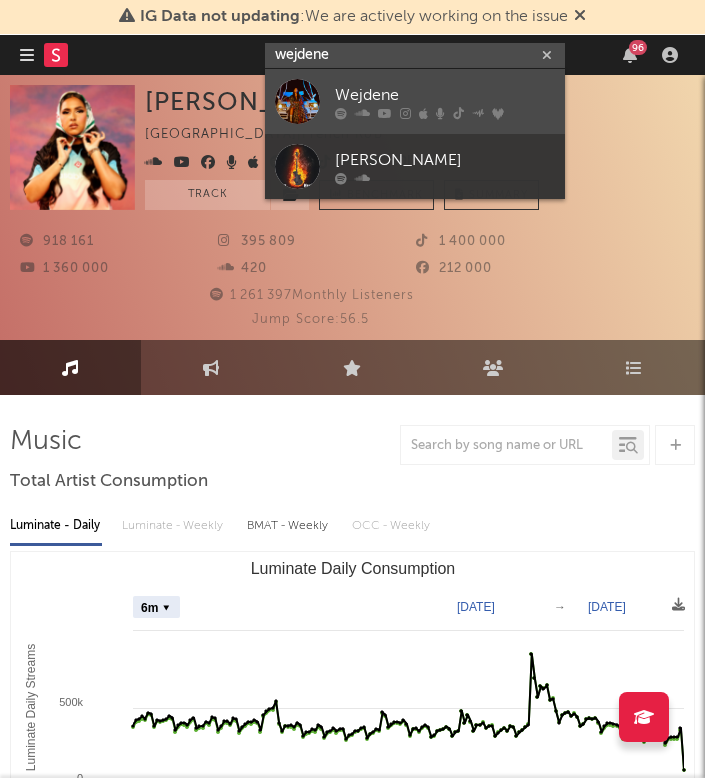 type on "wejdene" 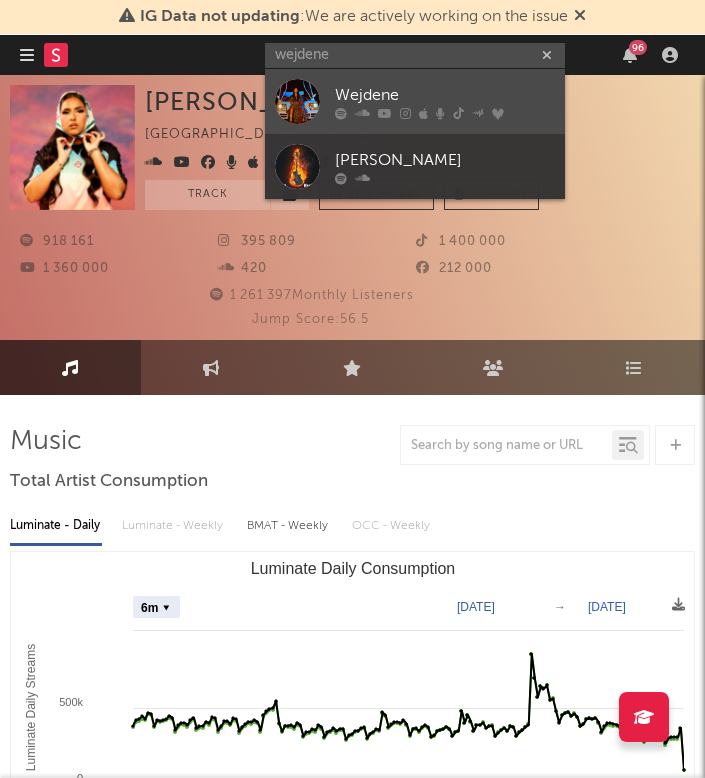 click on "Wejdene" at bounding box center [445, 95] 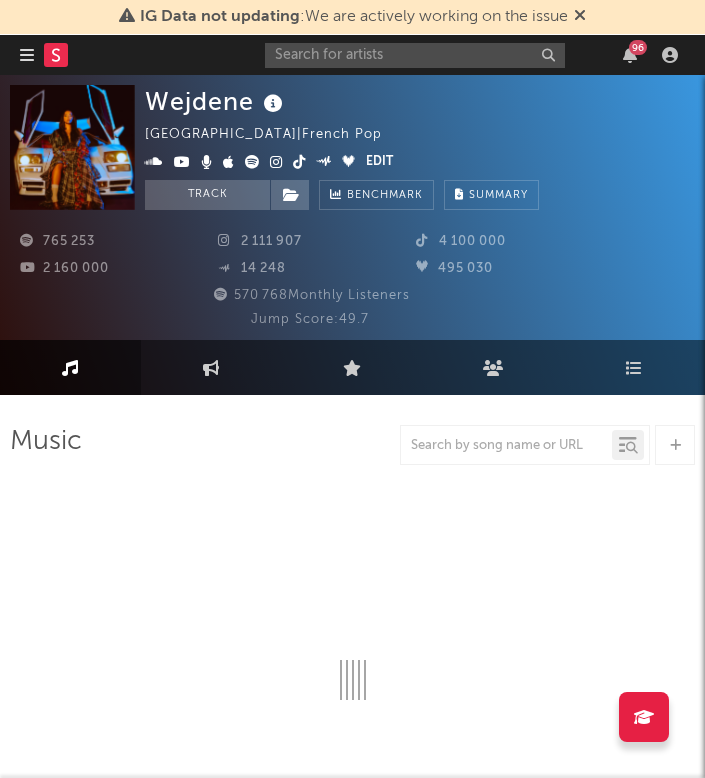 select on "6m" 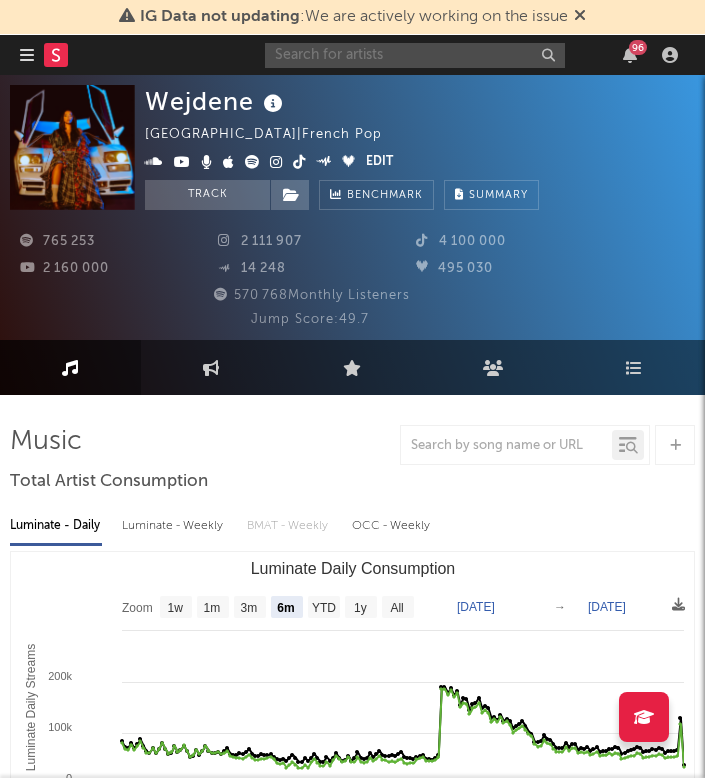 click at bounding box center [415, 55] 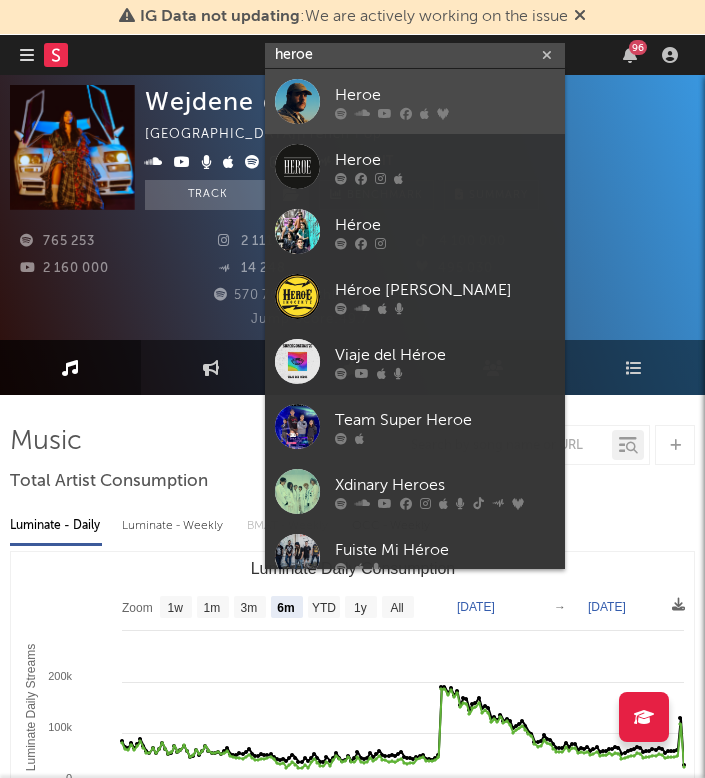 type on "heroe" 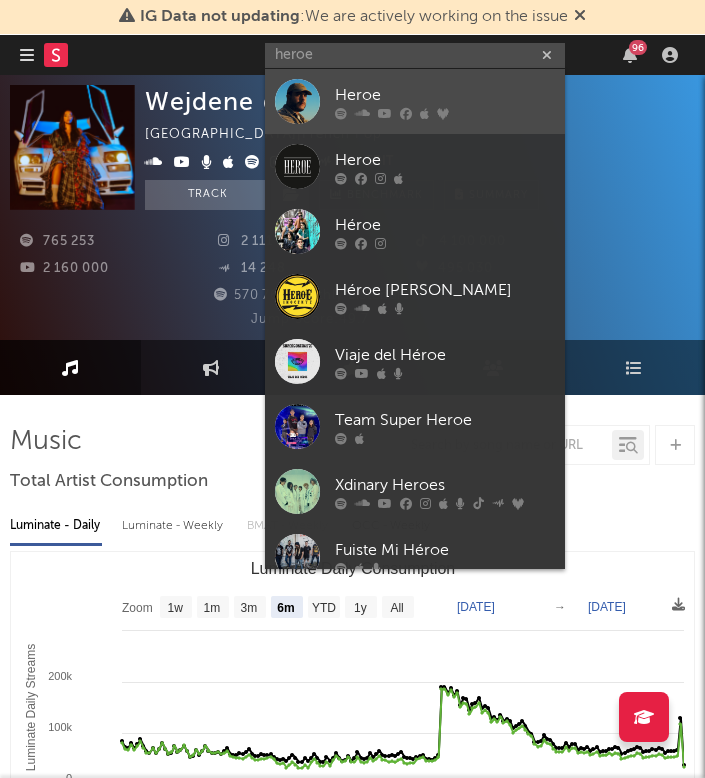 click at bounding box center (297, 101) 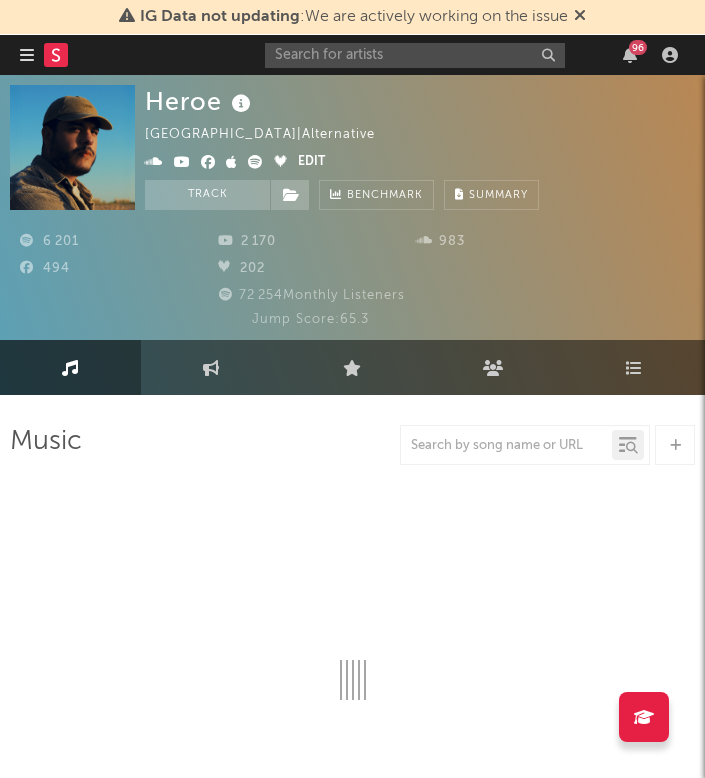 select on "1w" 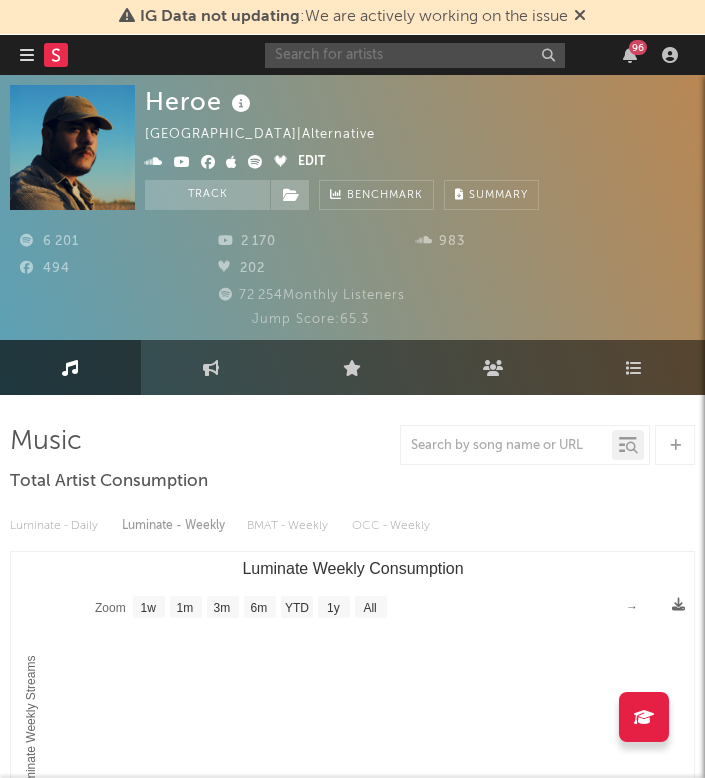click at bounding box center (415, 55) 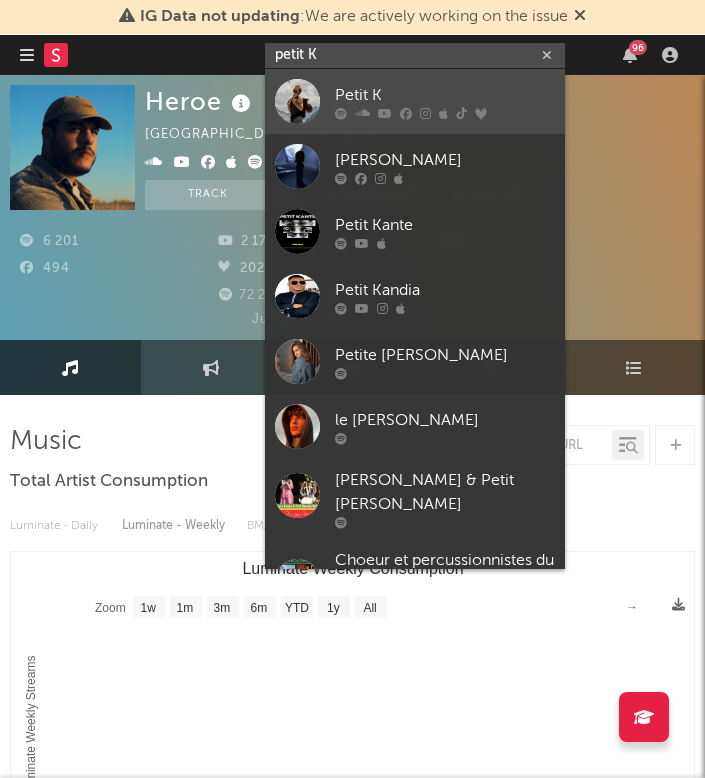 type on "petit K" 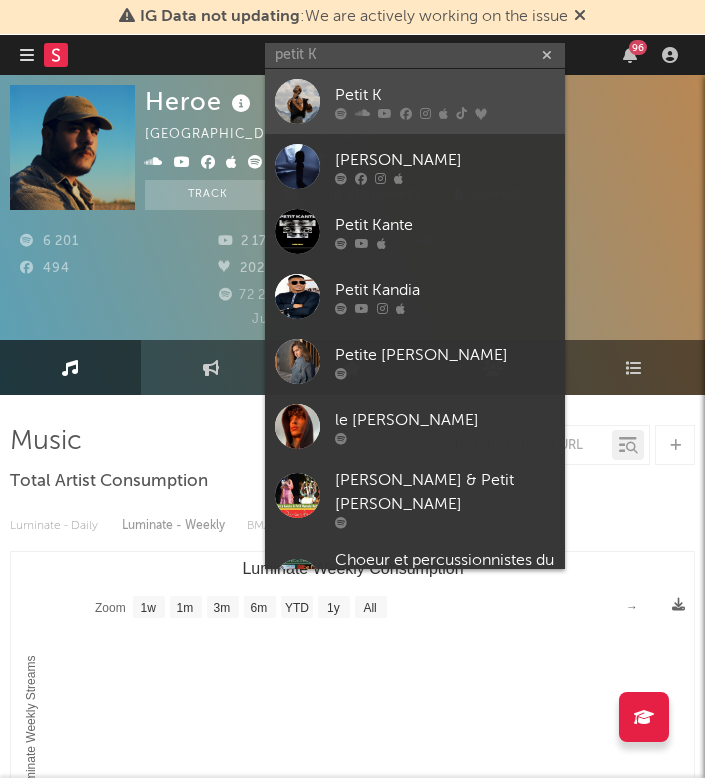 click at bounding box center [297, 101] 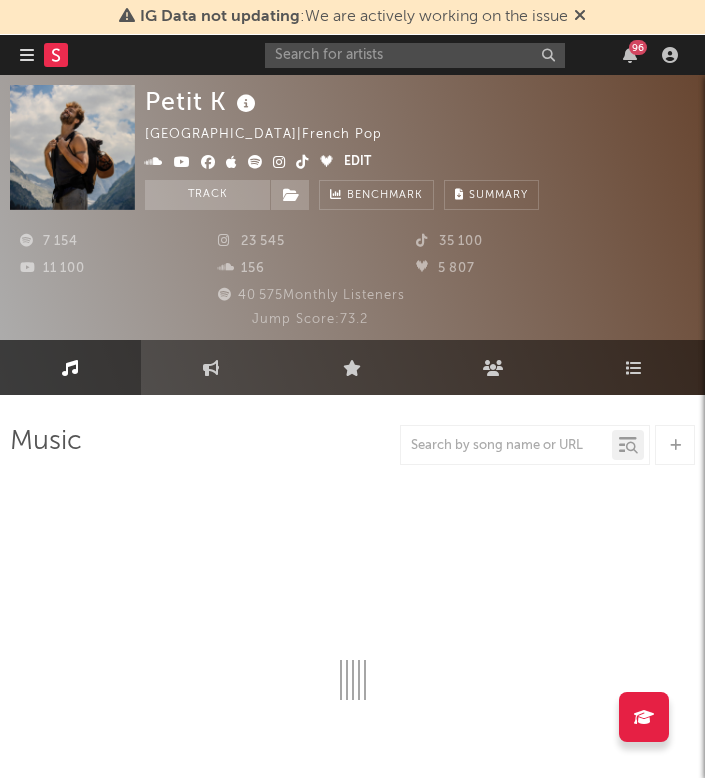 select on "6m" 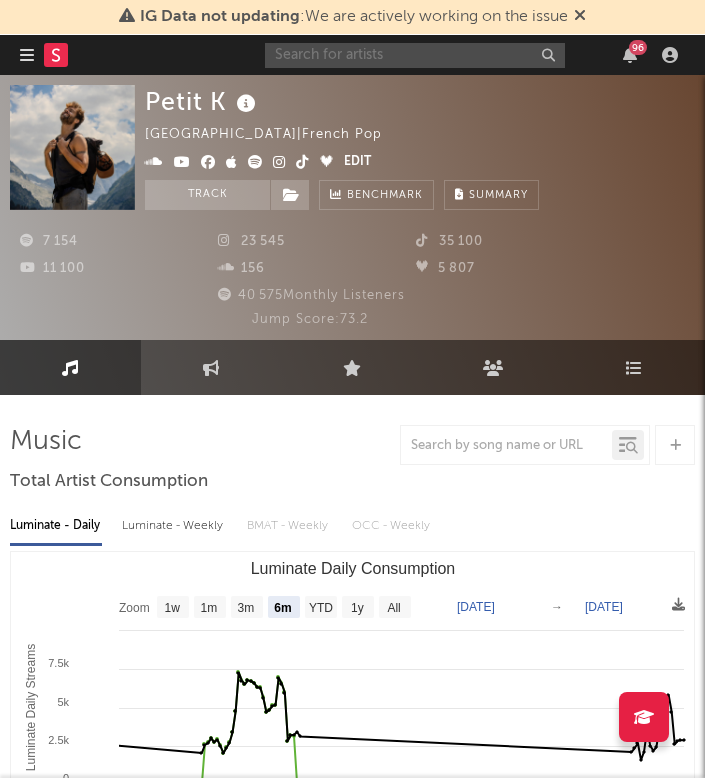 click at bounding box center [415, 55] 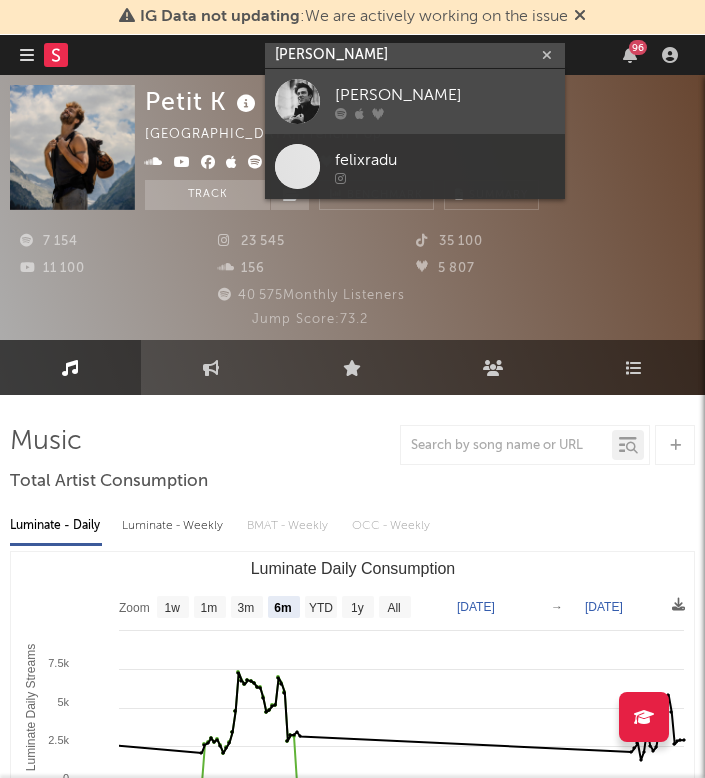 type on "[PERSON_NAME]" 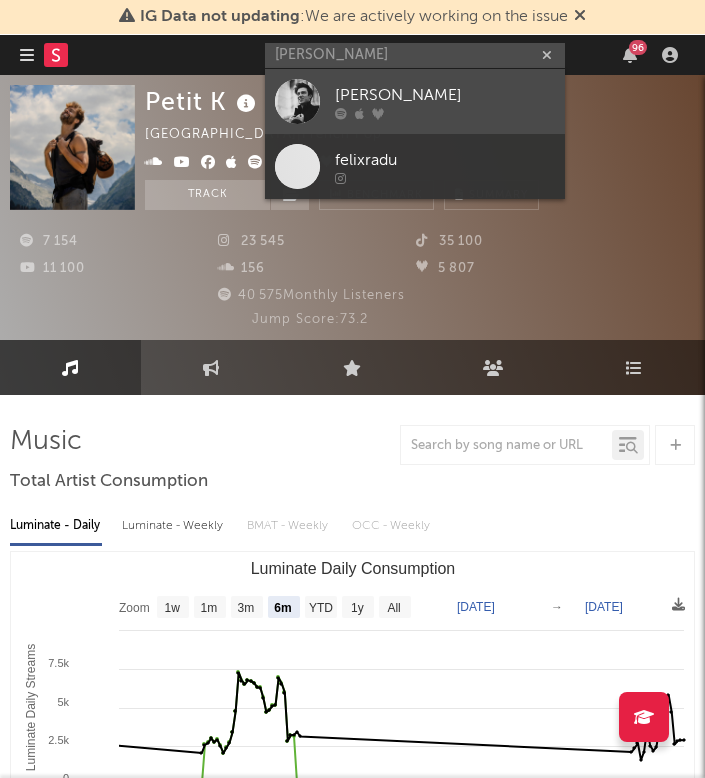 click at bounding box center [297, 101] 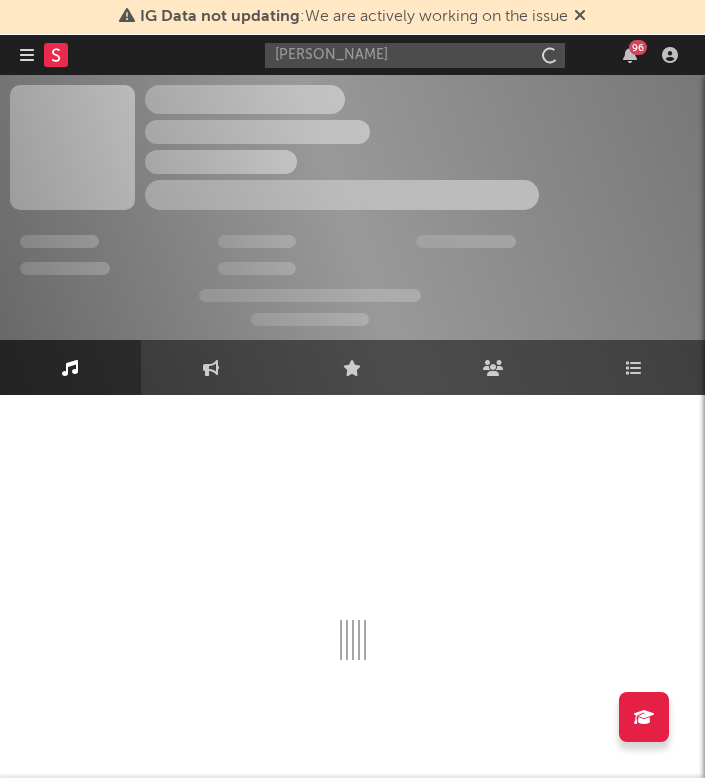 type 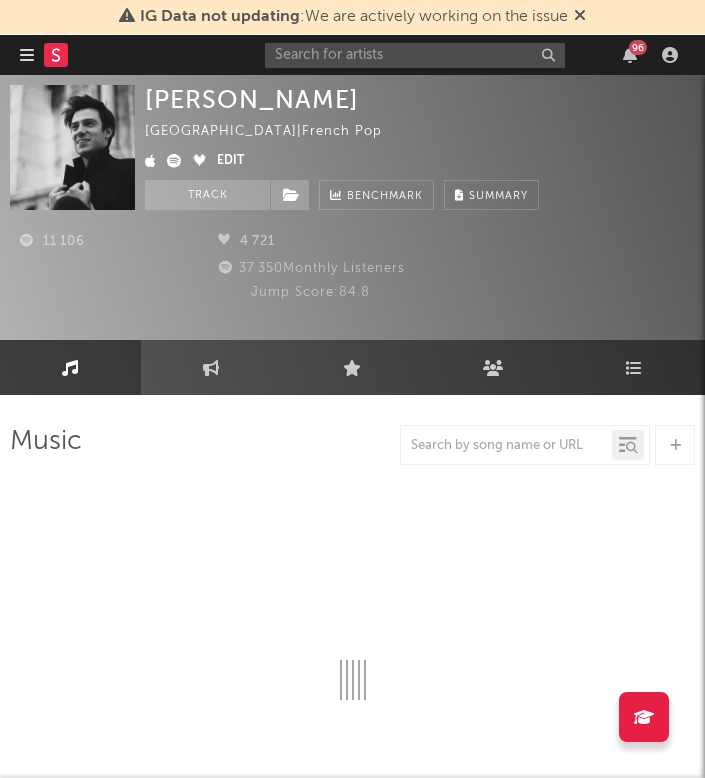 select on "6m" 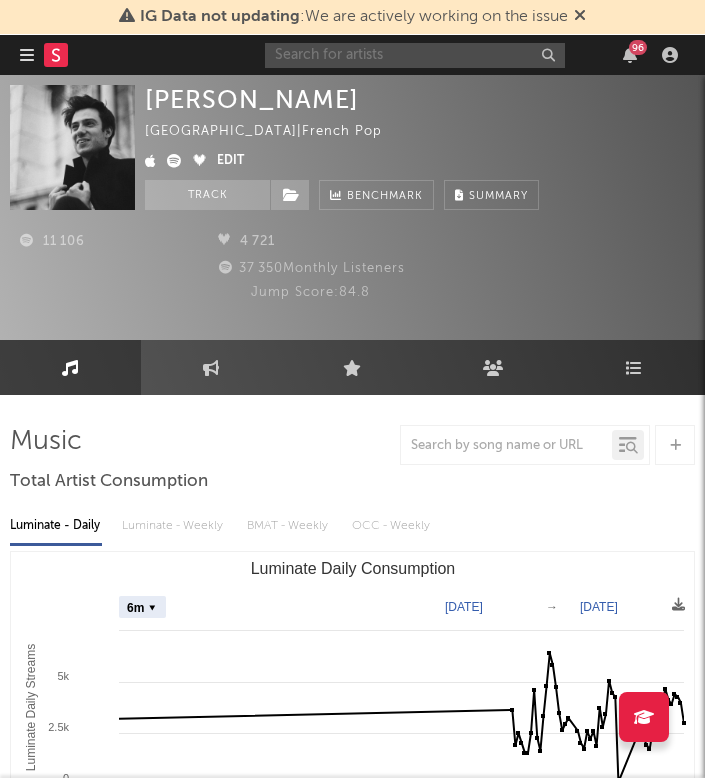 click at bounding box center [415, 55] 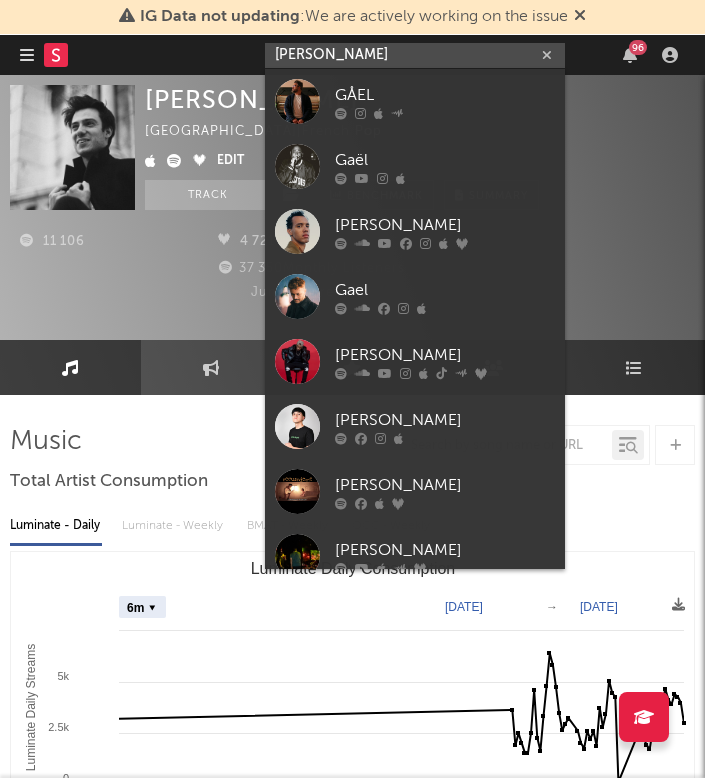 type on "[PERSON_NAME]" 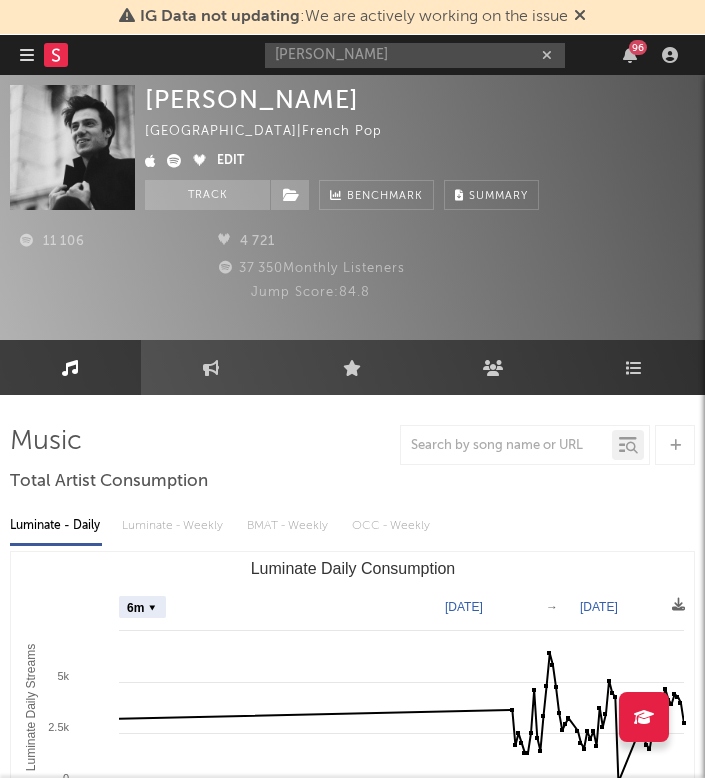 click on "11 106 4 721 37 350  Monthly Listeners Jump Score:  84.8" at bounding box center (352, 270) 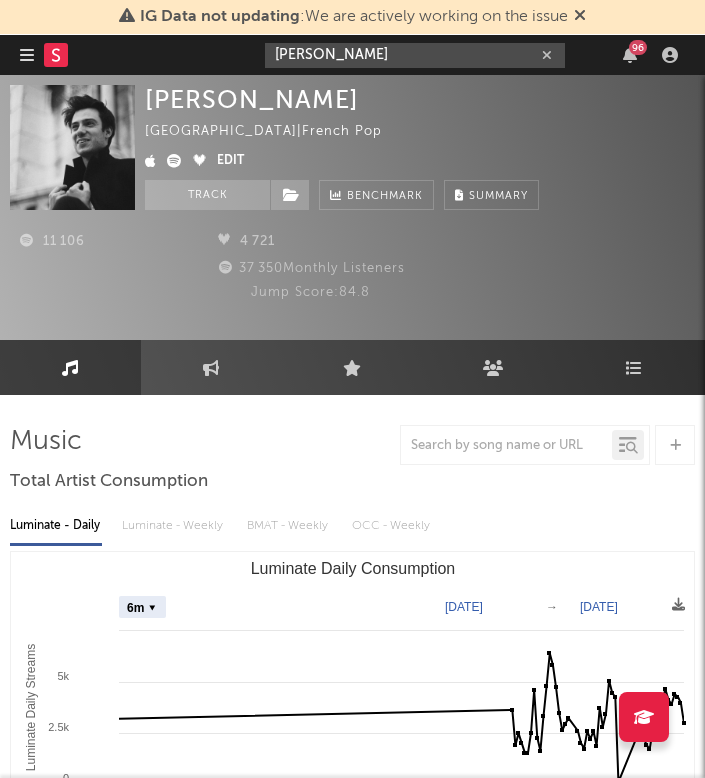 click on "[PERSON_NAME]" at bounding box center [415, 55] 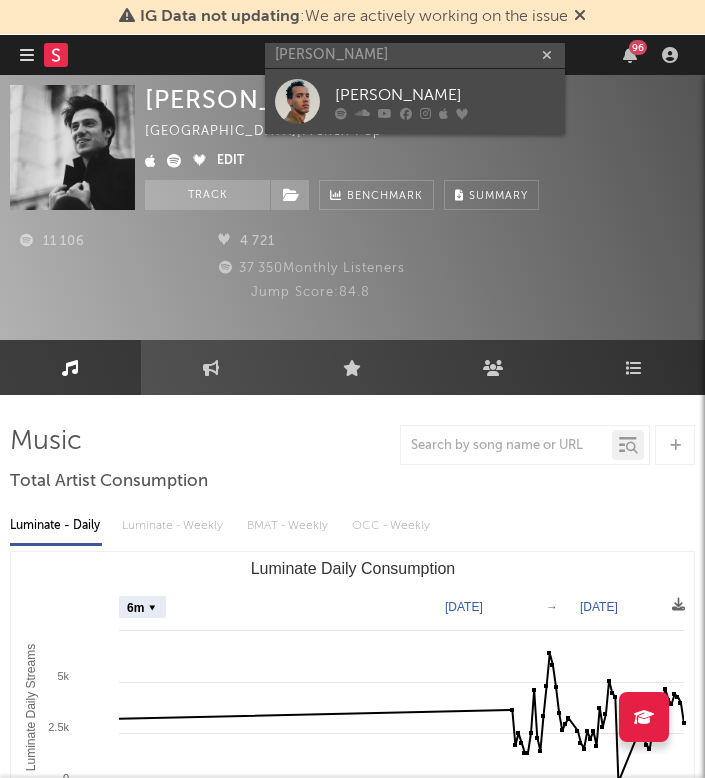 click at bounding box center [297, 101] 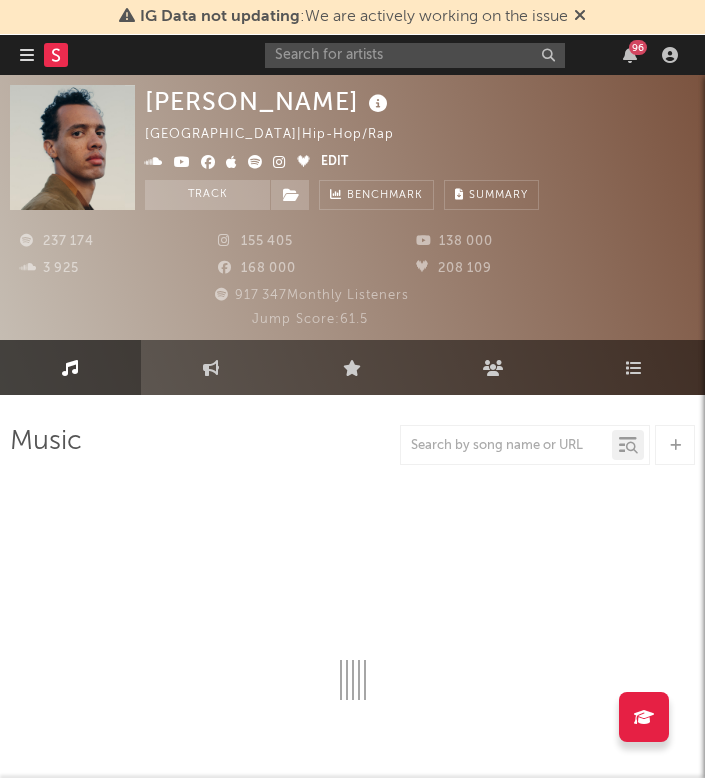 select on "6m" 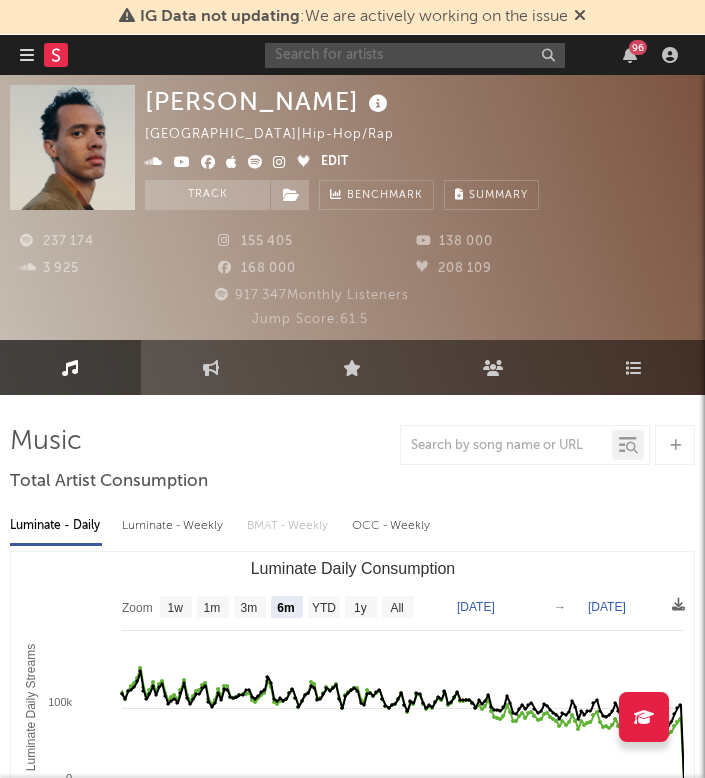 click at bounding box center (415, 55) 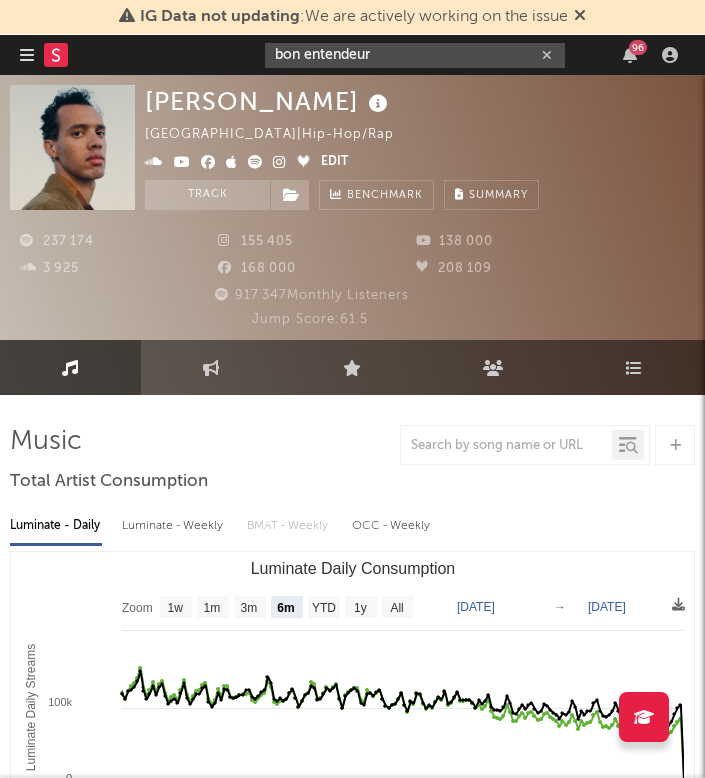 click on "bon entendeur" at bounding box center [415, 55] 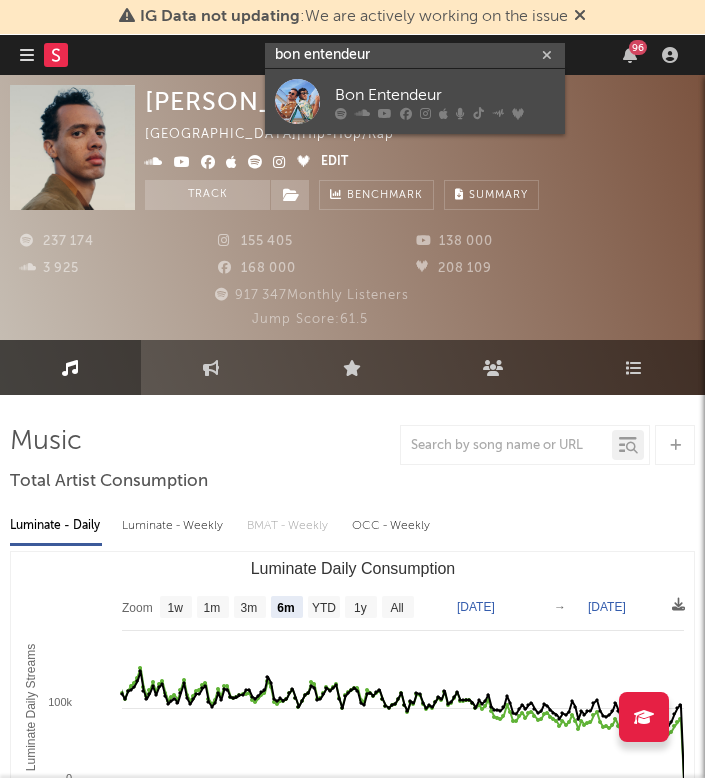 type on "bon entendeur" 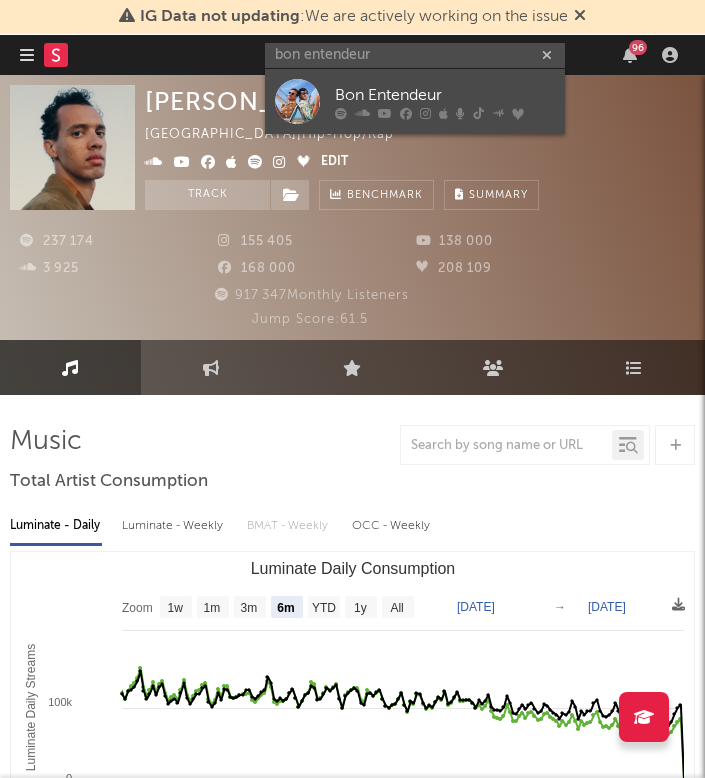 click at bounding box center (297, 101) 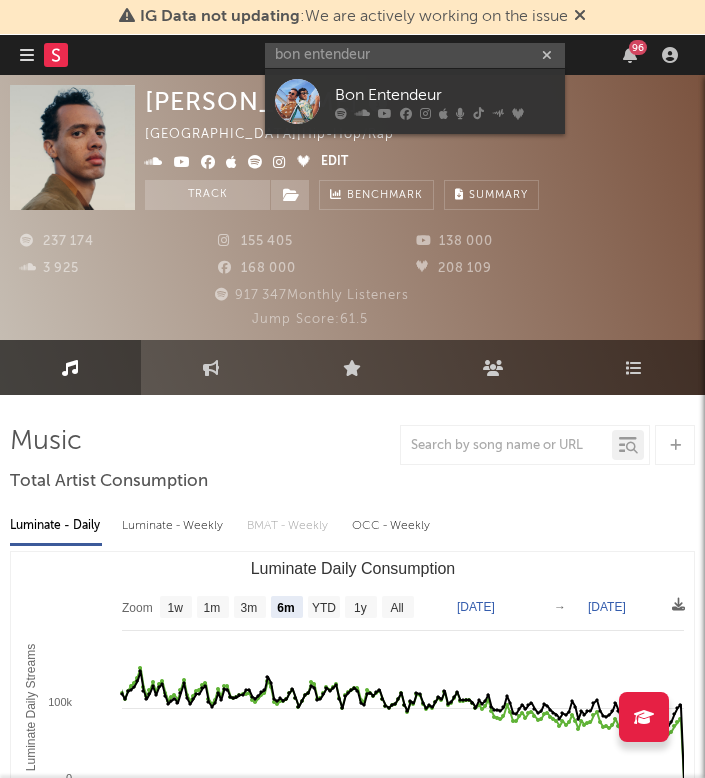 type 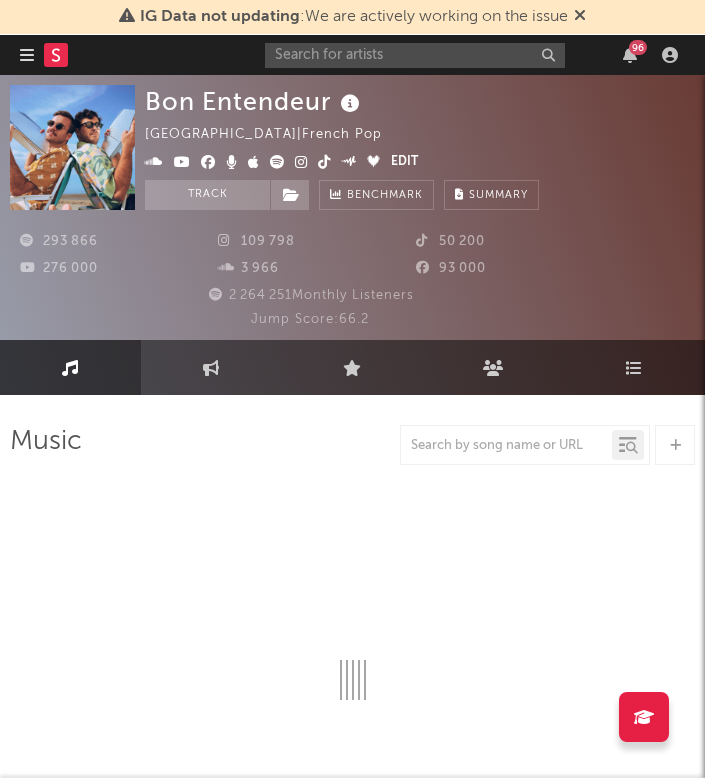 select on "6m" 